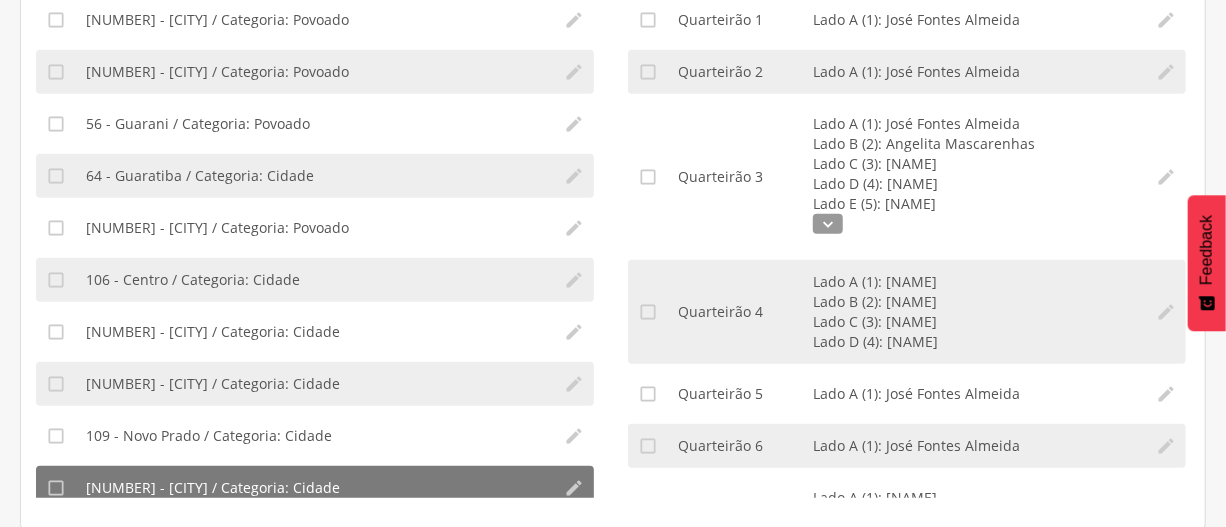 scroll, scrollTop: 392, scrollLeft: 0, axis: vertical 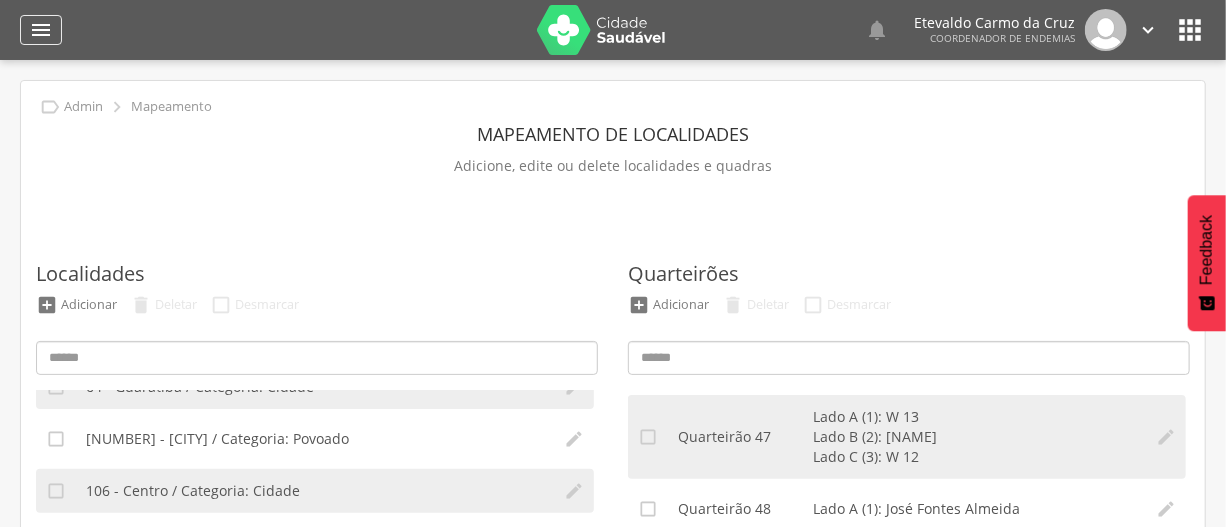 click on "" at bounding box center (41, 30) 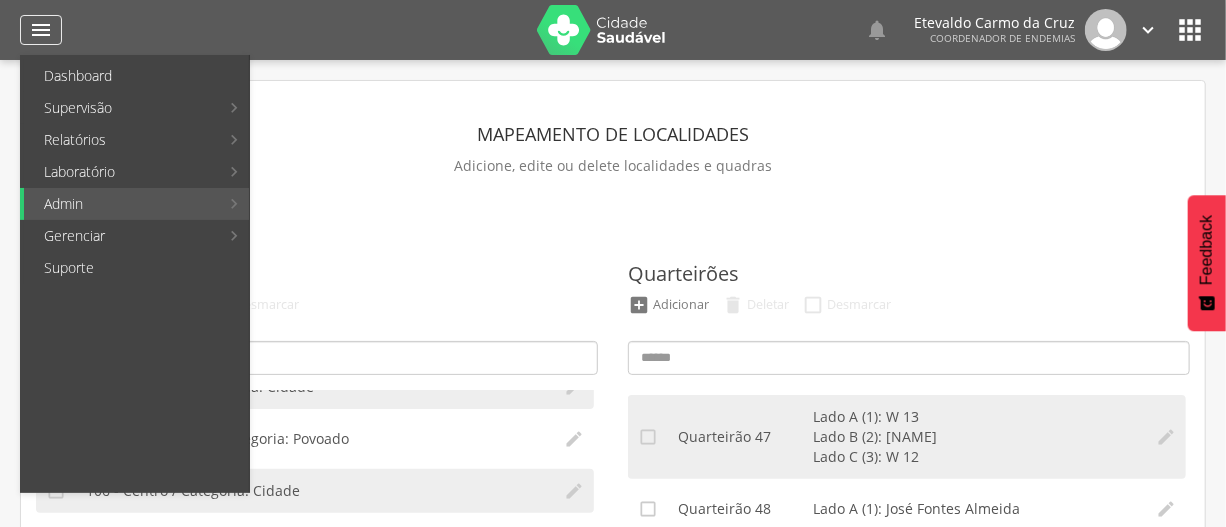click on "" at bounding box center [41, 30] 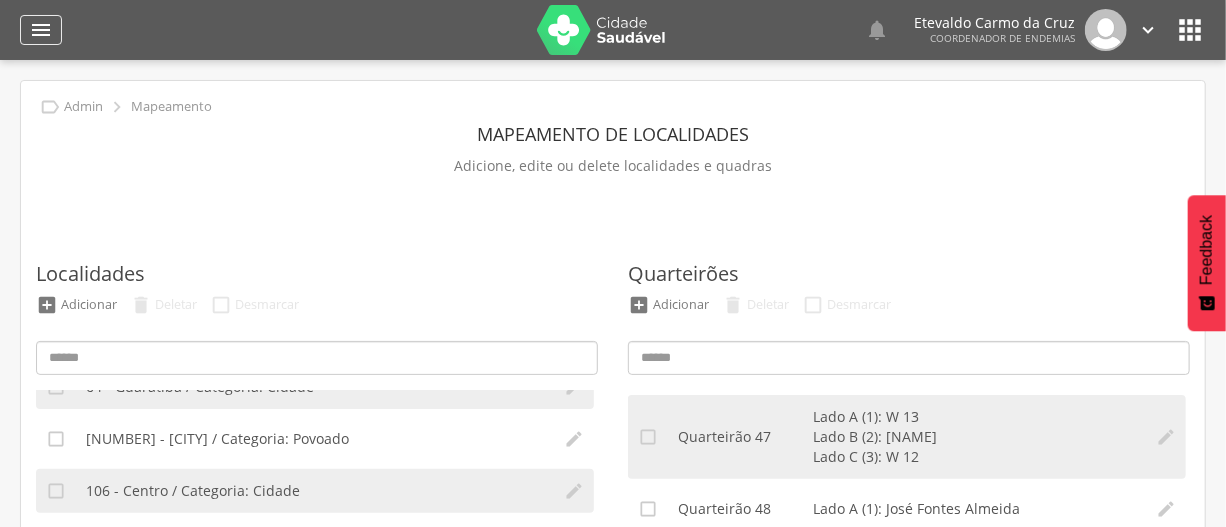 click on "" at bounding box center (41, 30) 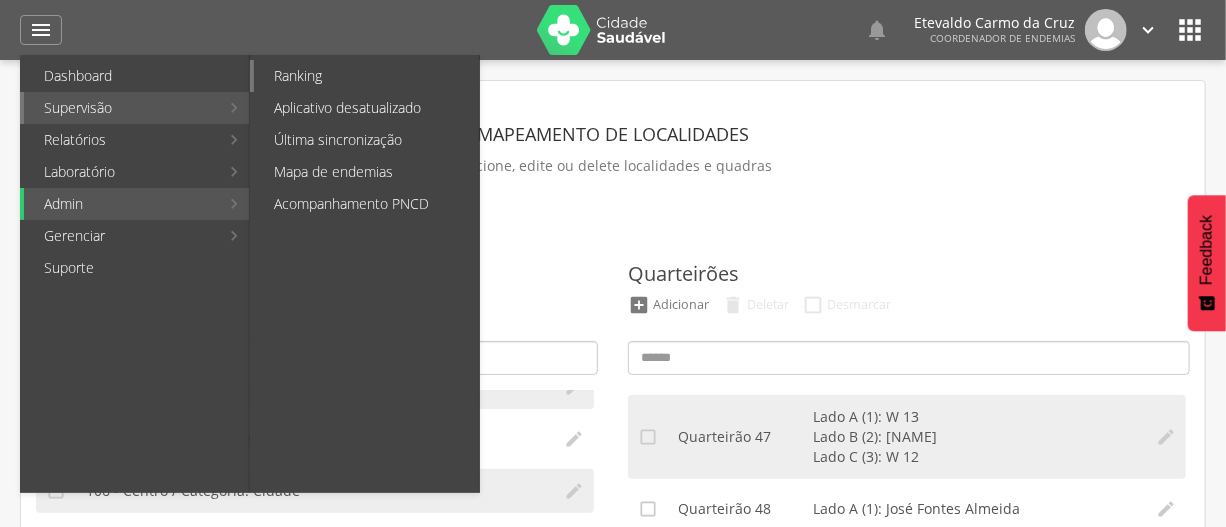 click on "Ranking" at bounding box center [366, 76] 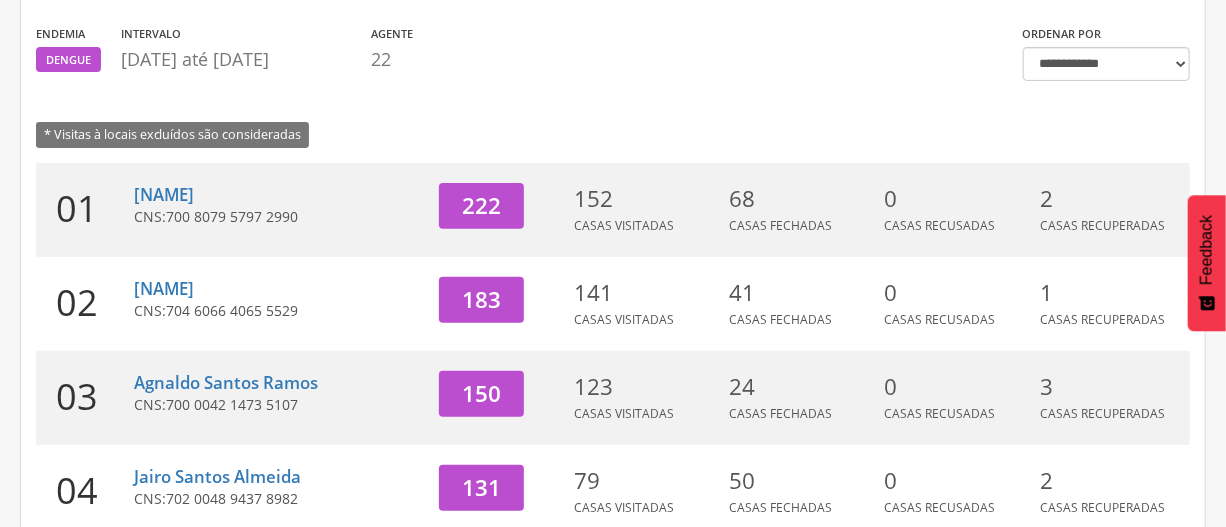 scroll, scrollTop: 90, scrollLeft: 0, axis: vertical 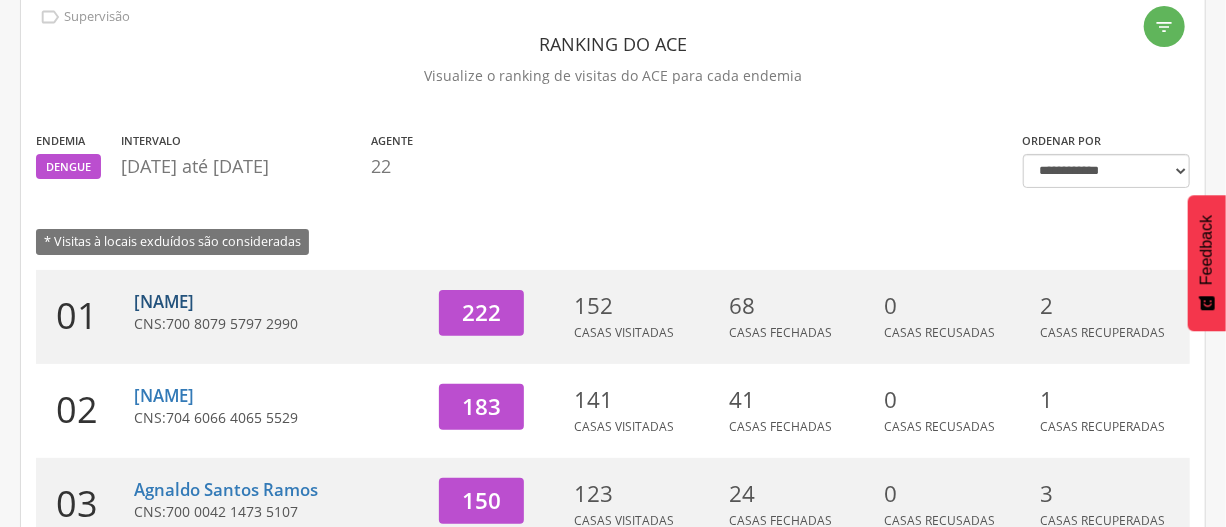 click on "[NAME]" at bounding box center (164, 301) 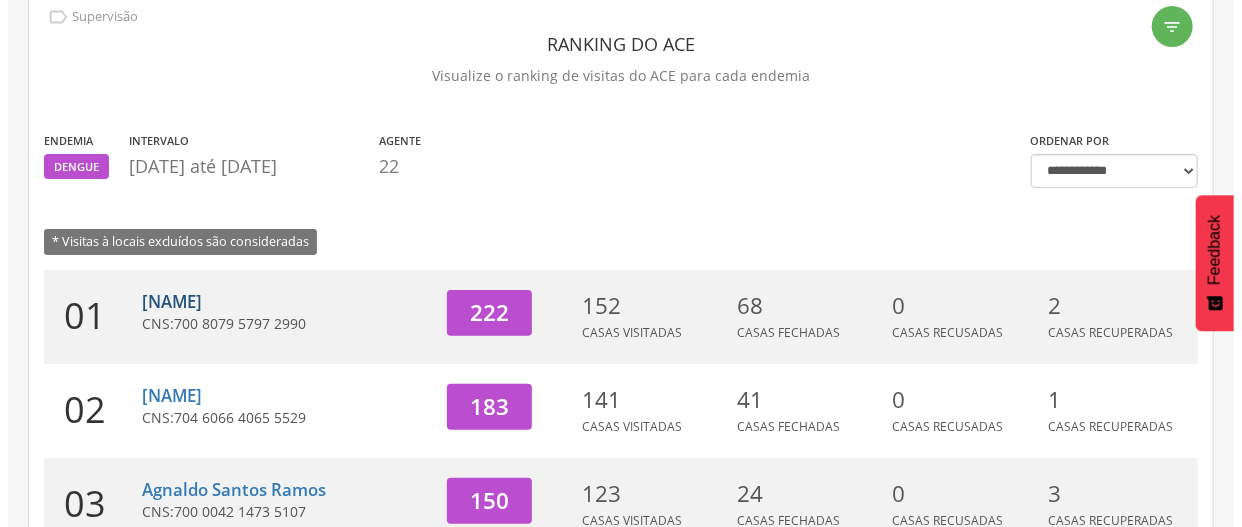 scroll, scrollTop: 60, scrollLeft: 0, axis: vertical 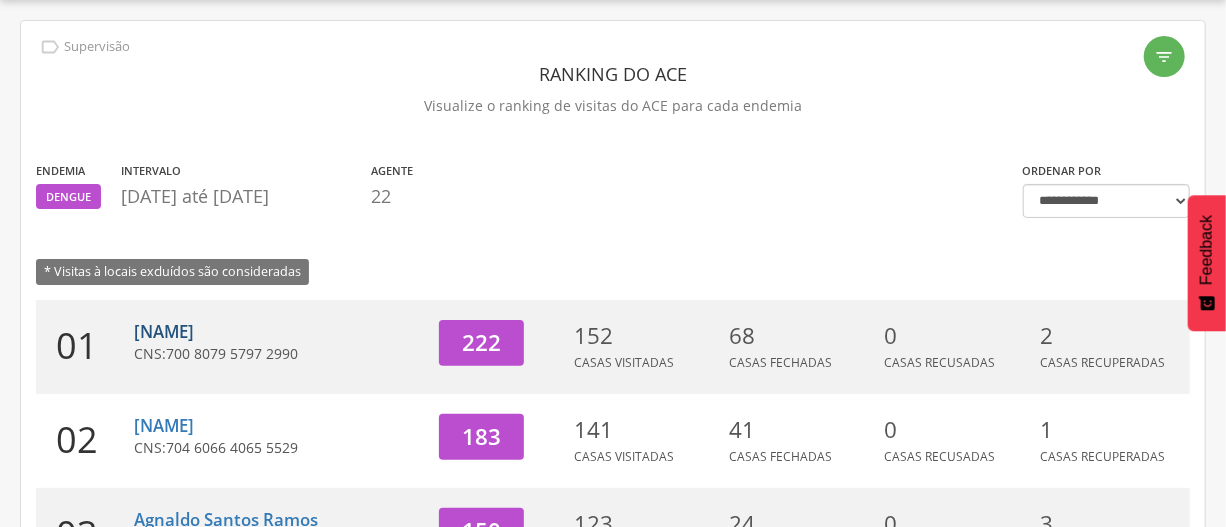 type on "**********" 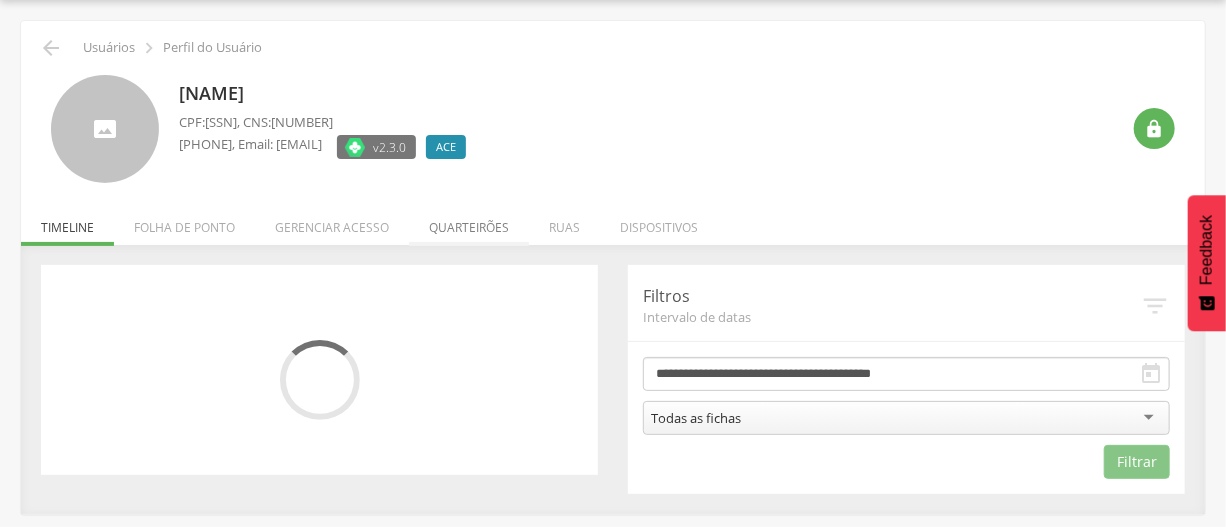 click on "Quarteirões" at bounding box center (469, 222) 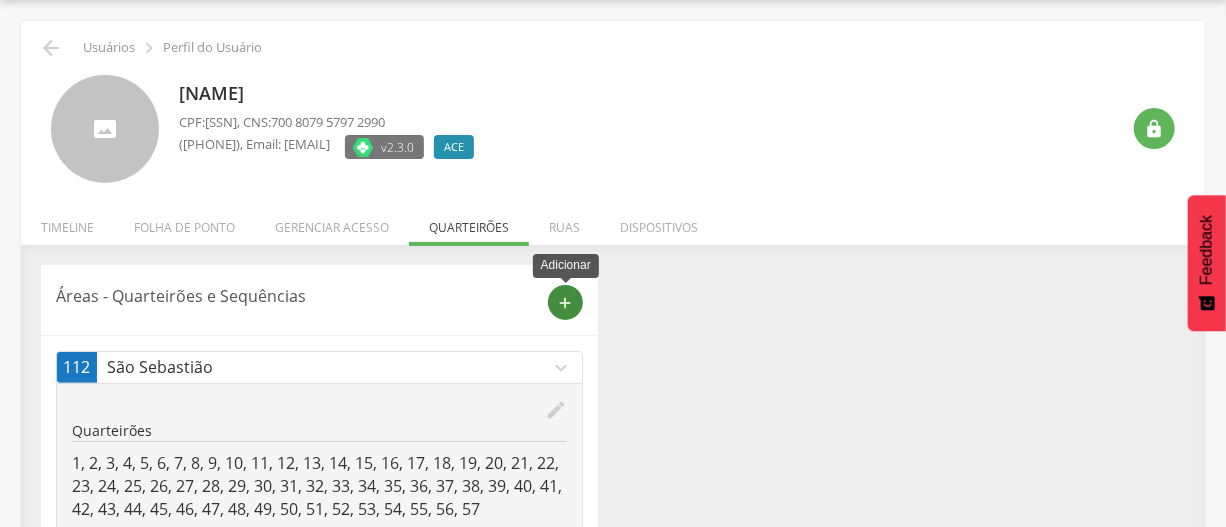 click on "add" at bounding box center (566, 303) 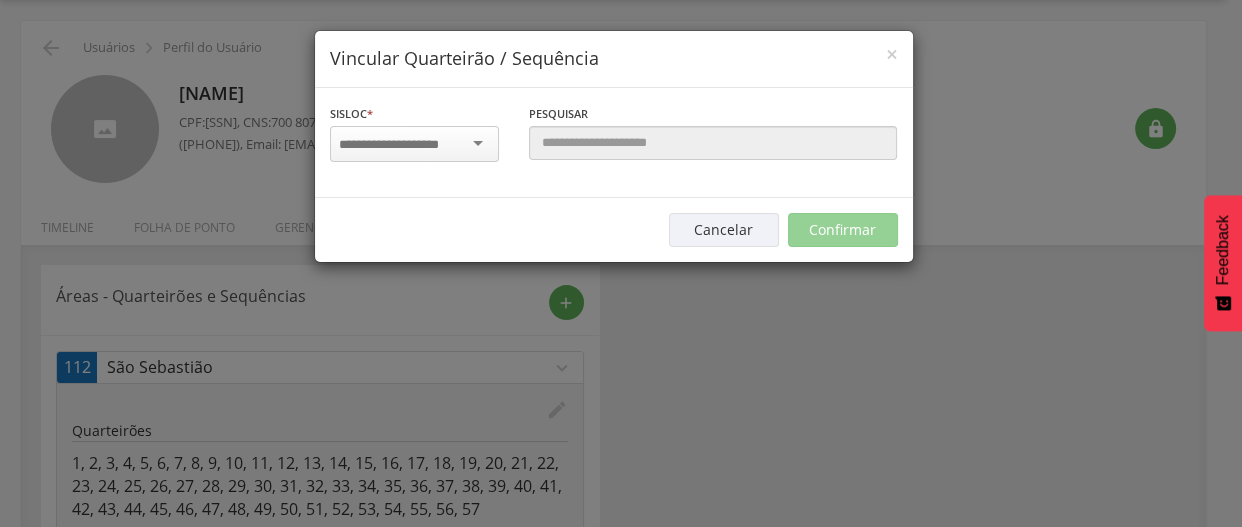 click at bounding box center [414, 144] 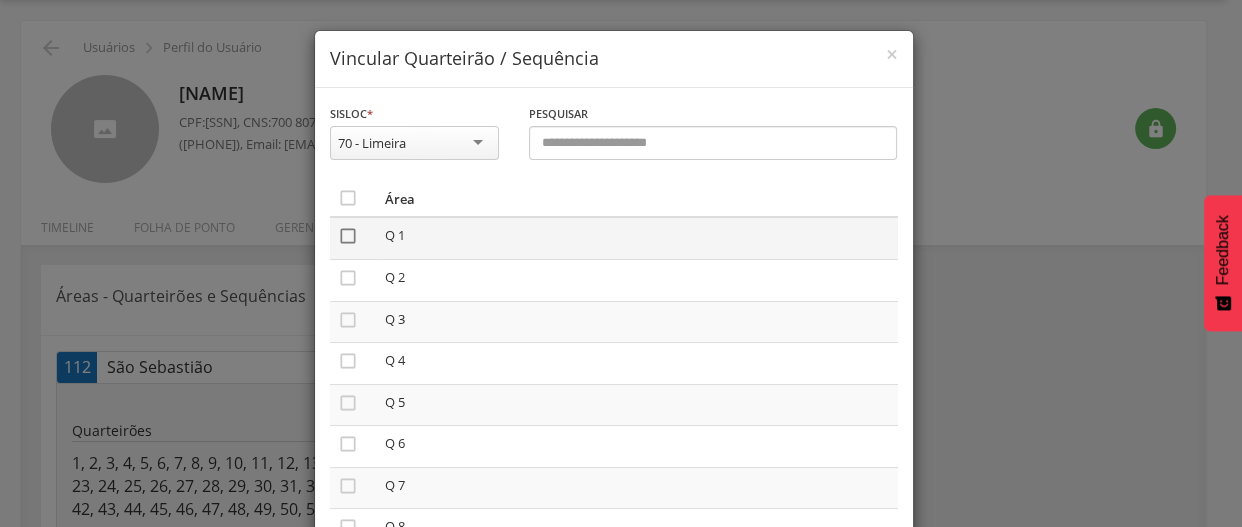 click on "" at bounding box center (348, 236) 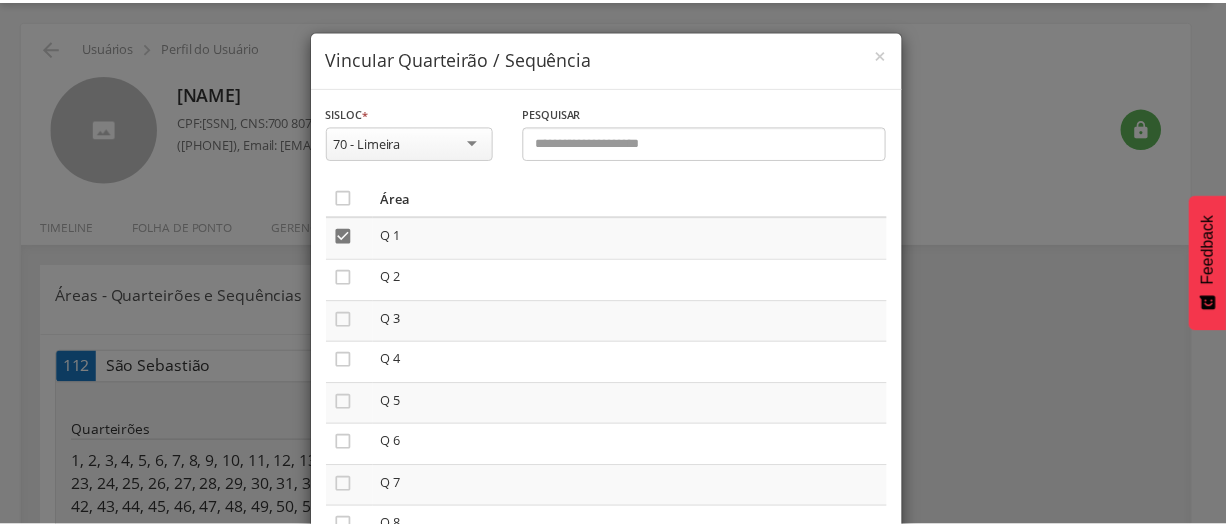 scroll, scrollTop: 163, scrollLeft: 0, axis: vertical 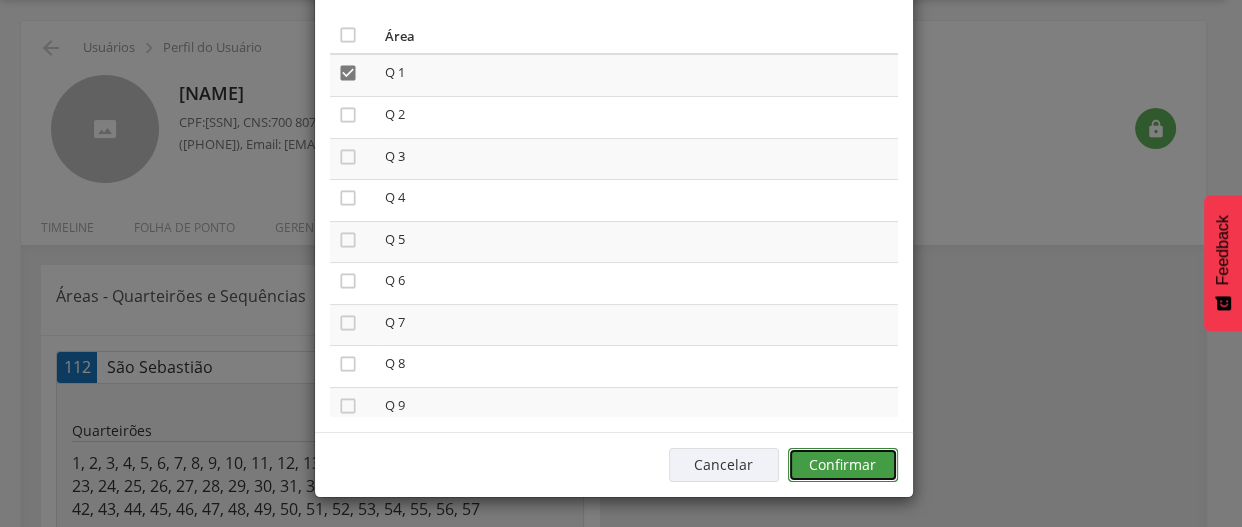 click on "Confirmar" at bounding box center [843, 465] 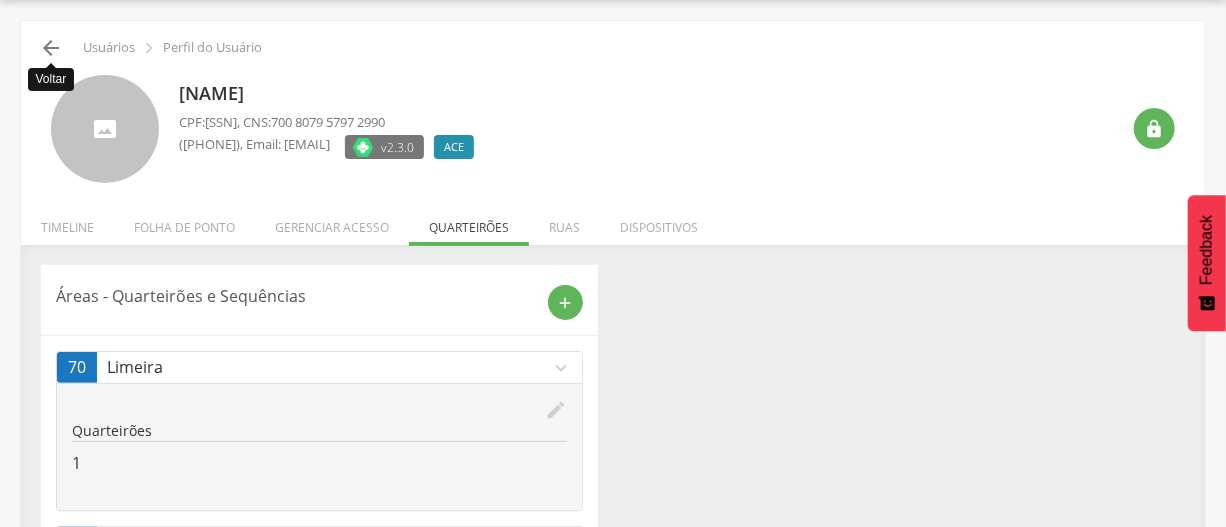click on "" at bounding box center [51, 48] 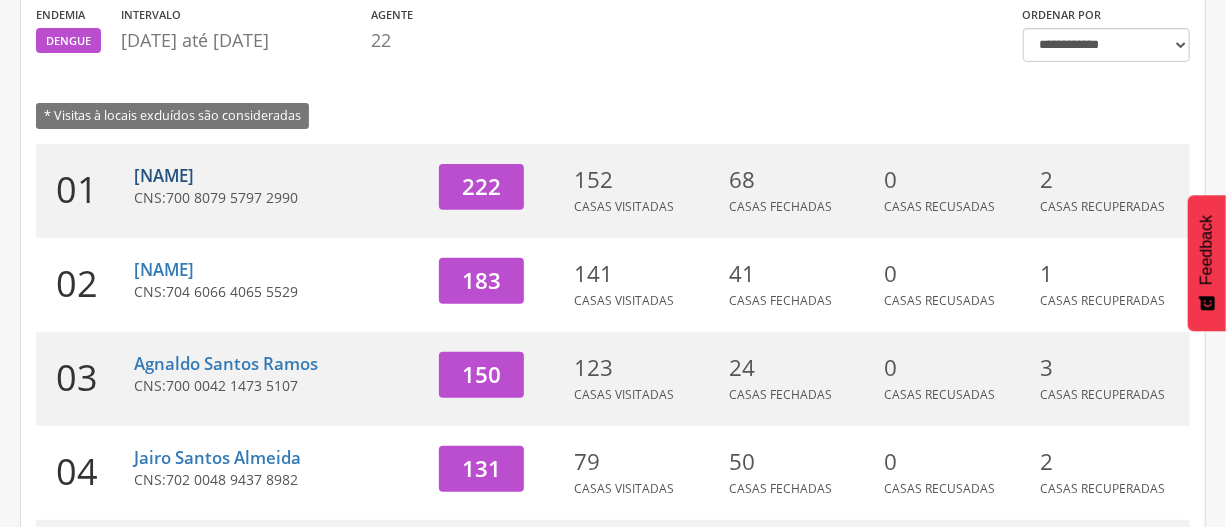 scroll, scrollTop: 241, scrollLeft: 0, axis: vertical 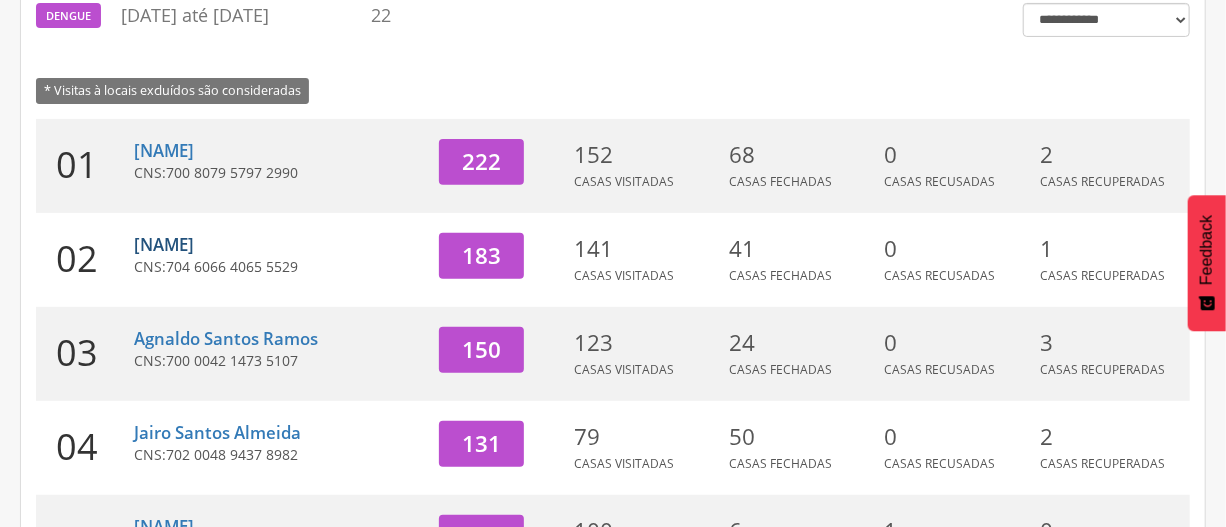click on "[NAME]" at bounding box center (164, 244) 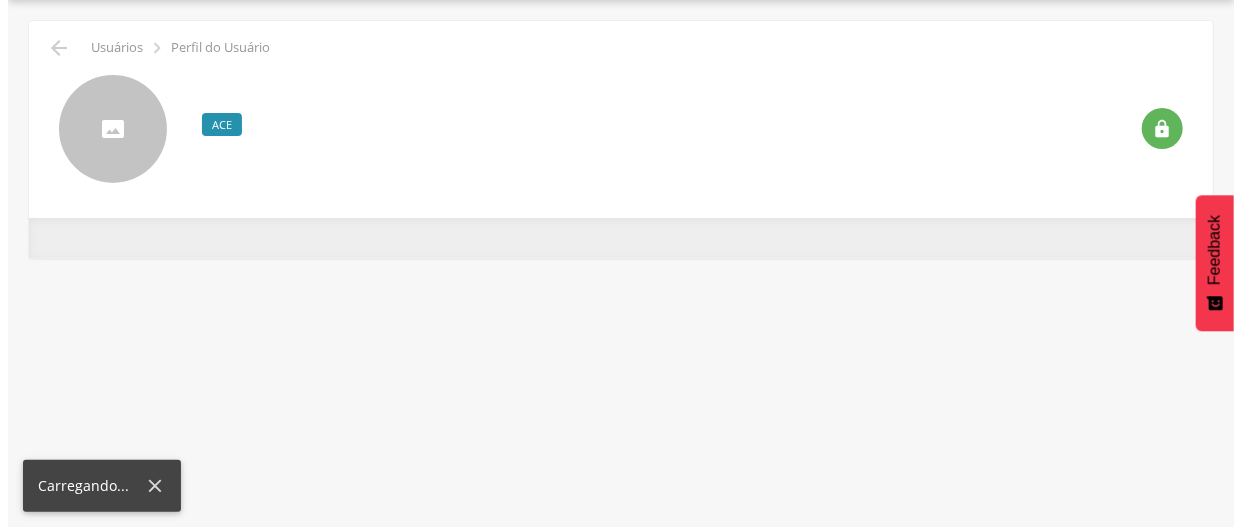 scroll, scrollTop: 60, scrollLeft: 0, axis: vertical 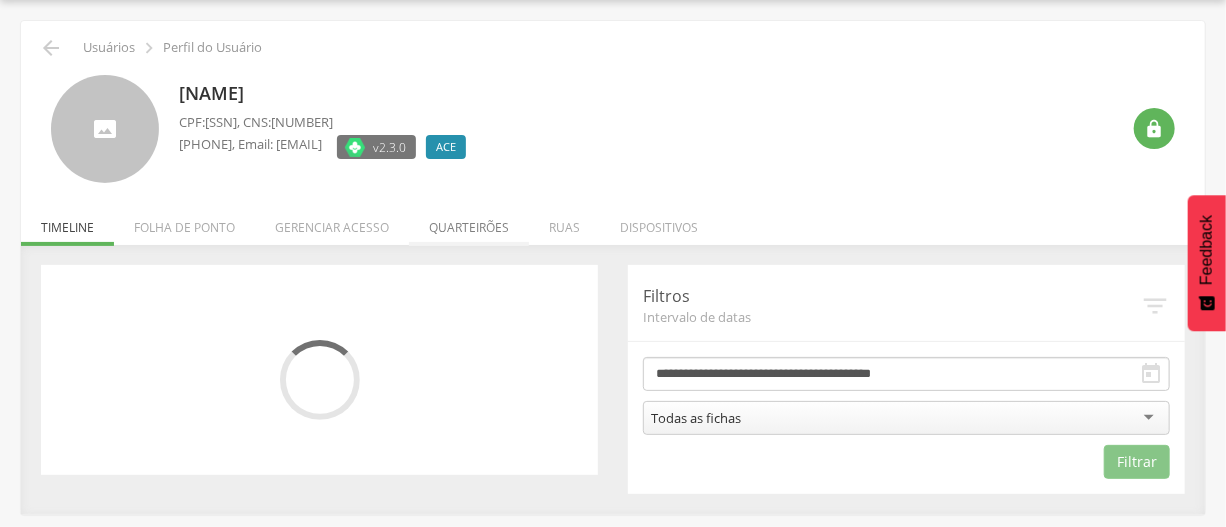 click on "Quarteirões" at bounding box center (469, 222) 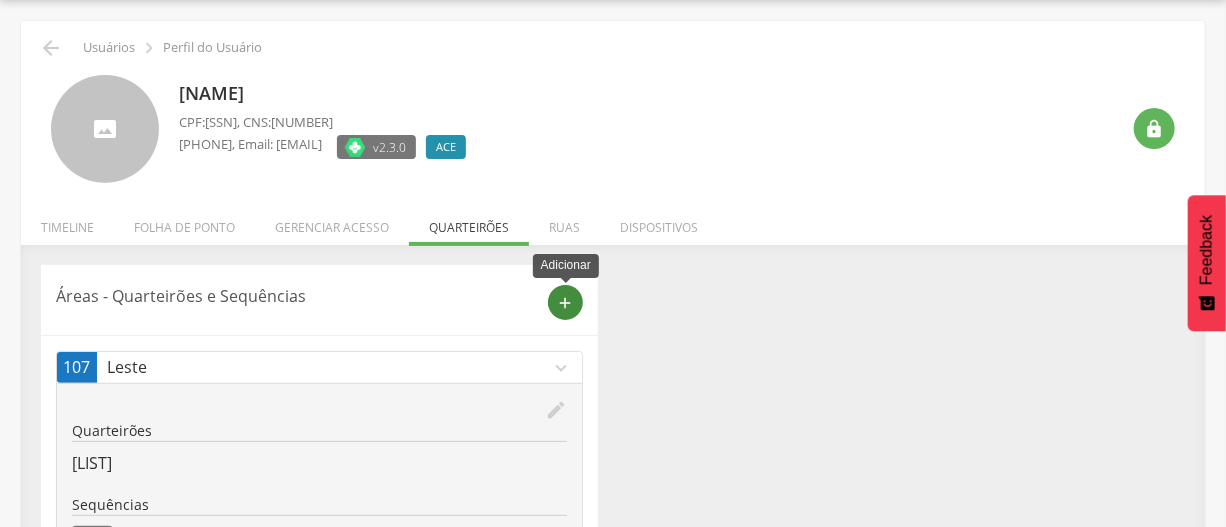click on "add" at bounding box center (566, 303) 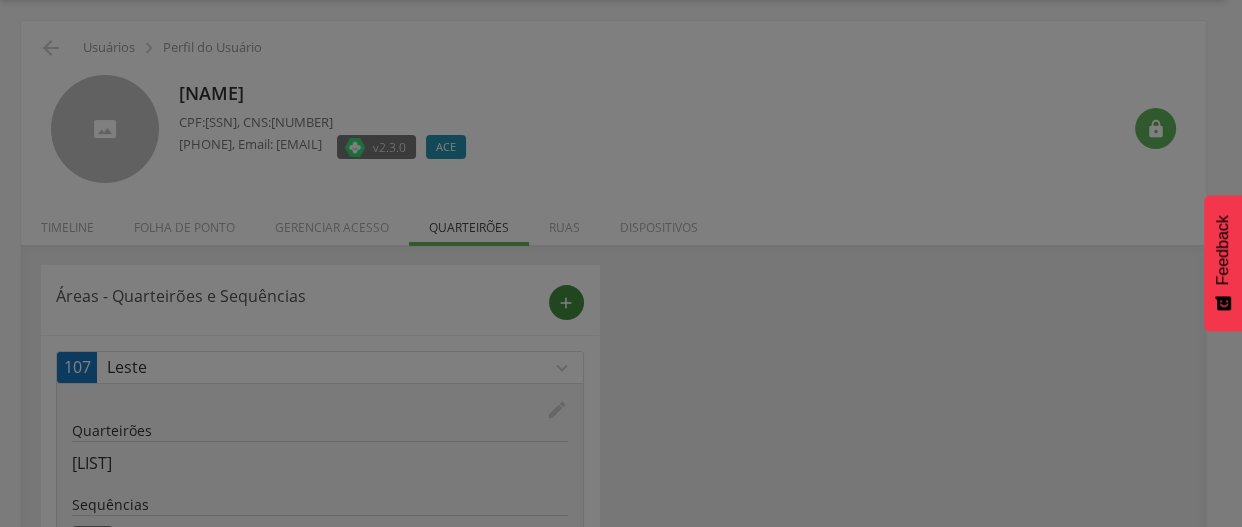 scroll, scrollTop: 0, scrollLeft: 0, axis: both 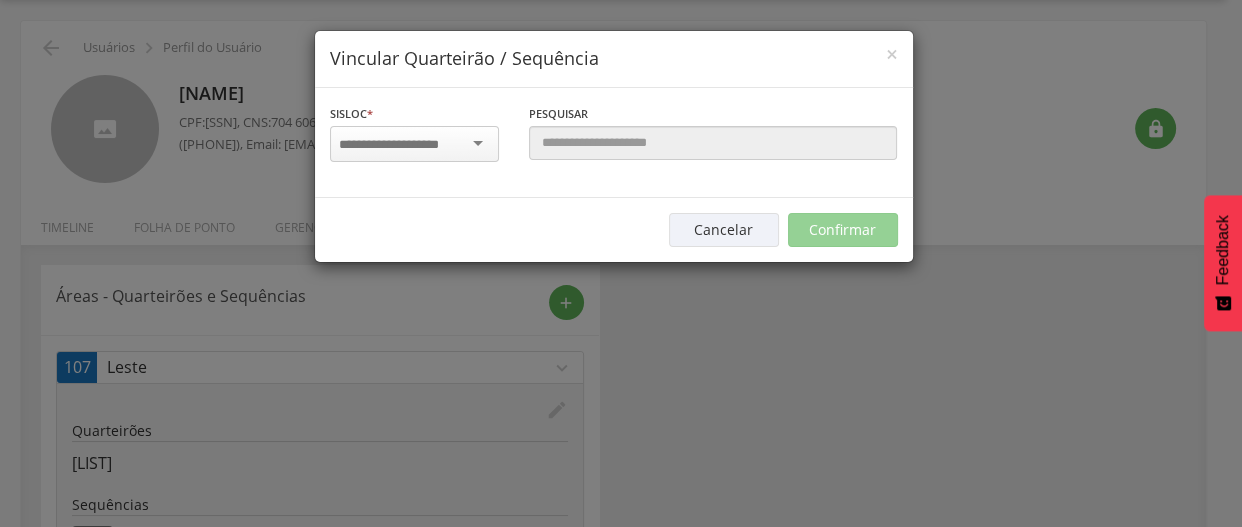 click at bounding box center [414, 144] 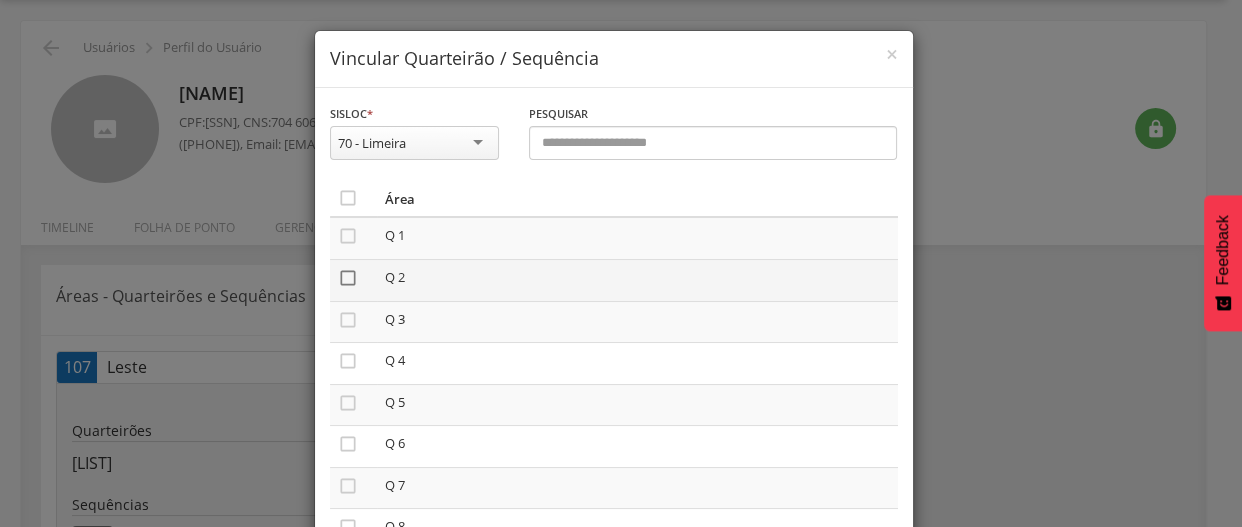 click on "" at bounding box center [348, 278] 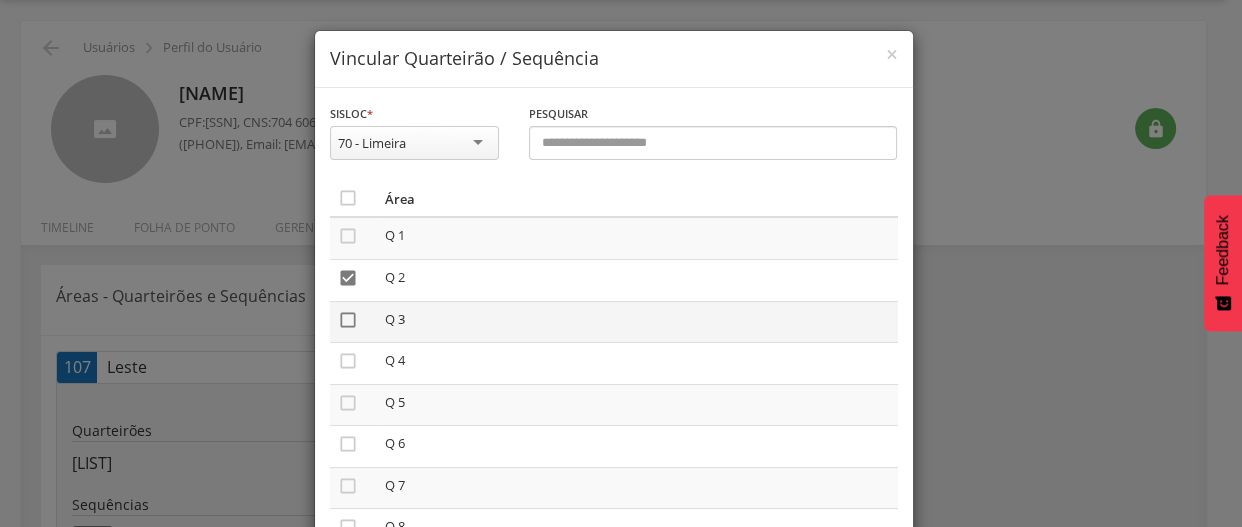 click on "" at bounding box center (348, 320) 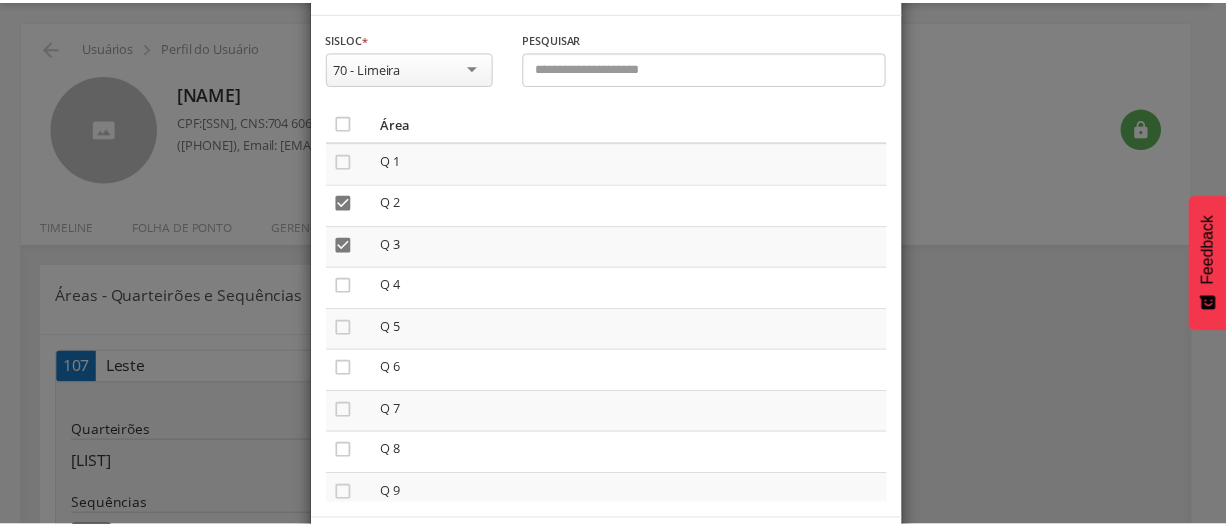 scroll, scrollTop: 163, scrollLeft: 0, axis: vertical 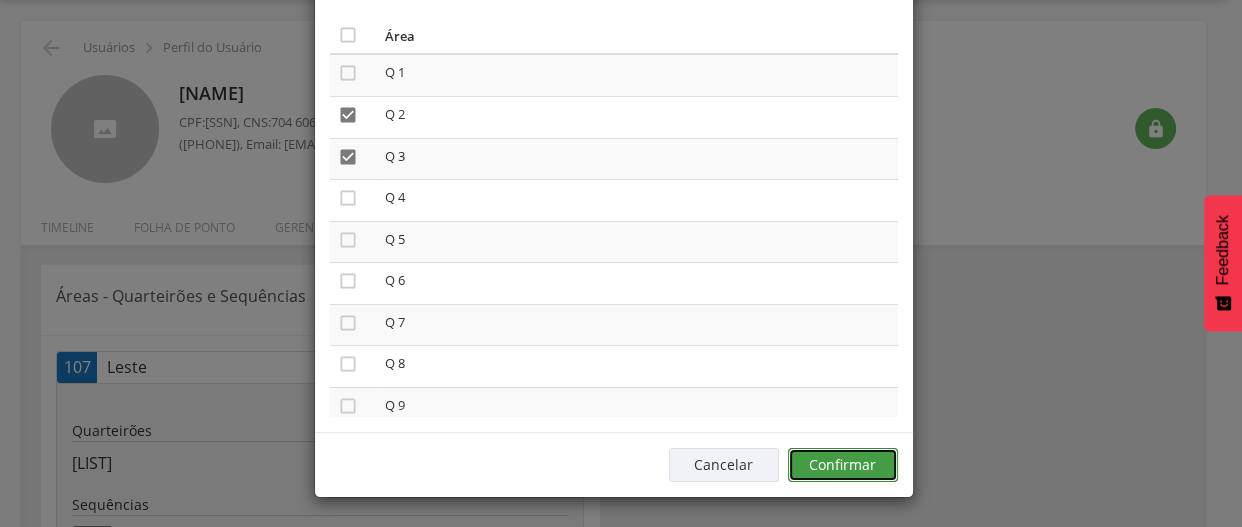 click on "Confirmar" at bounding box center [843, 465] 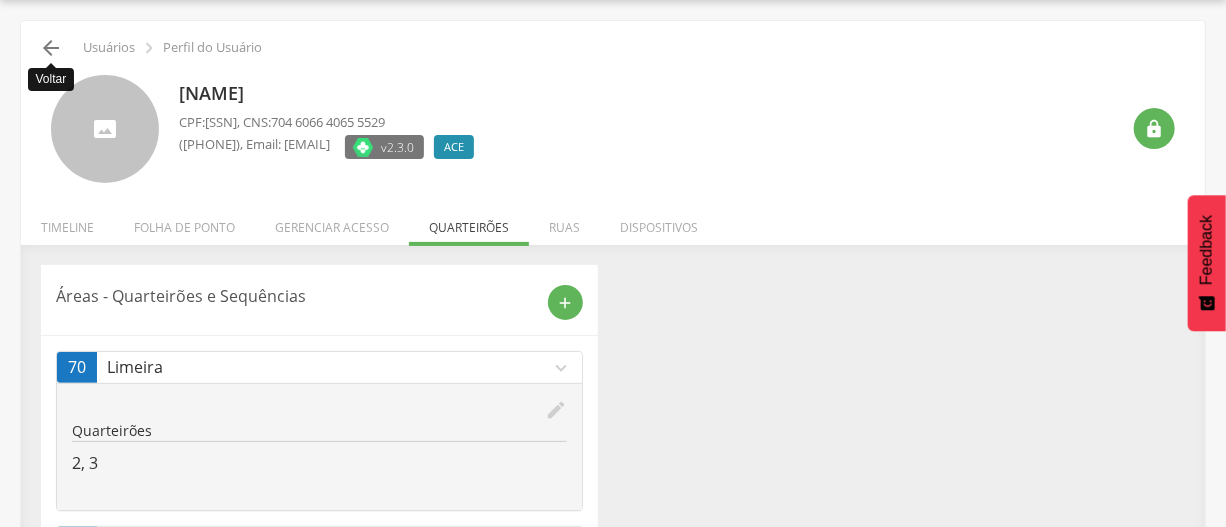 click on "" at bounding box center (51, 48) 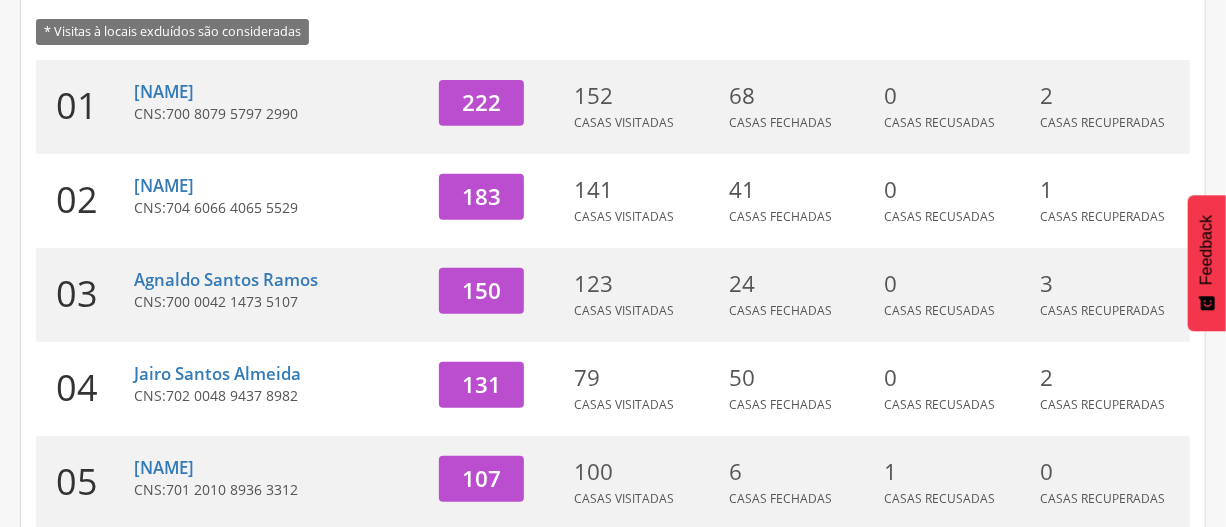scroll, scrollTop: 332, scrollLeft: 0, axis: vertical 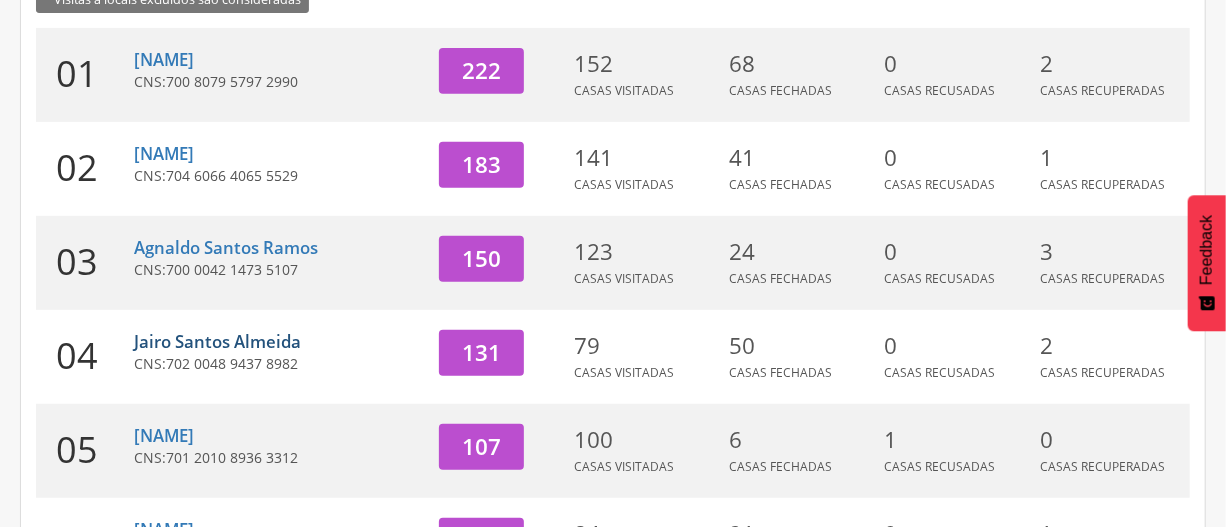 click on "Jairo Santos Almeida" at bounding box center (217, 341) 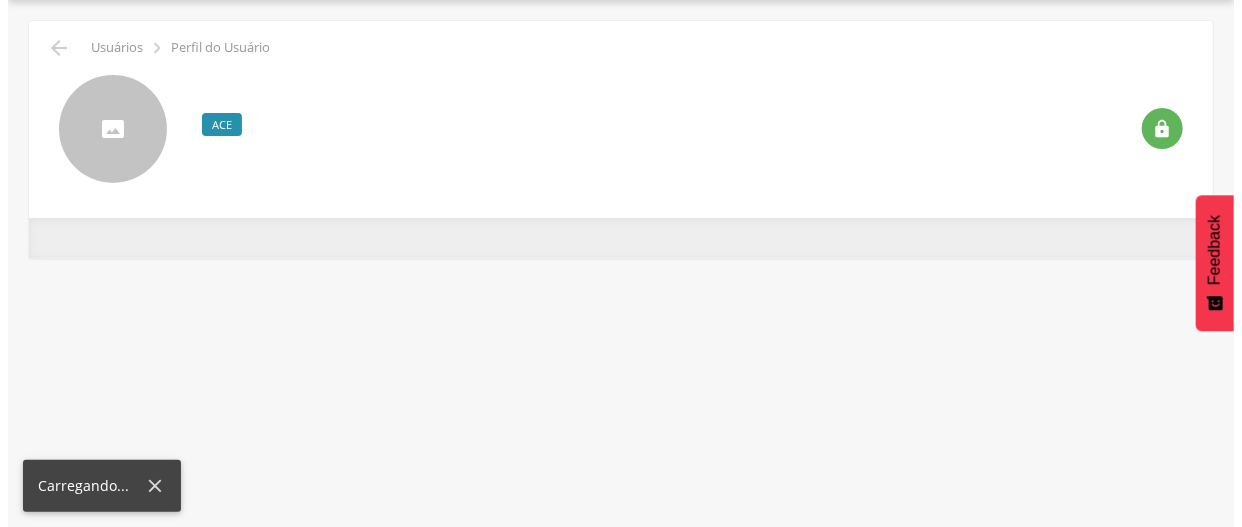 scroll, scrollTop: 60, scrollLeft: 0, axis: vertical 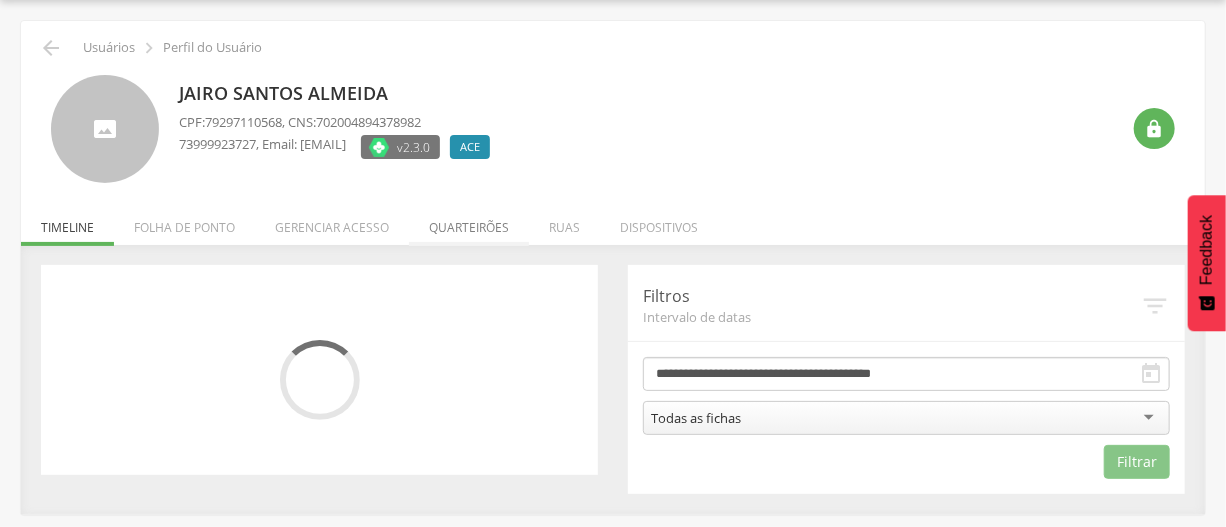 click on "Quarteirões" at bounding box center (469, 222) 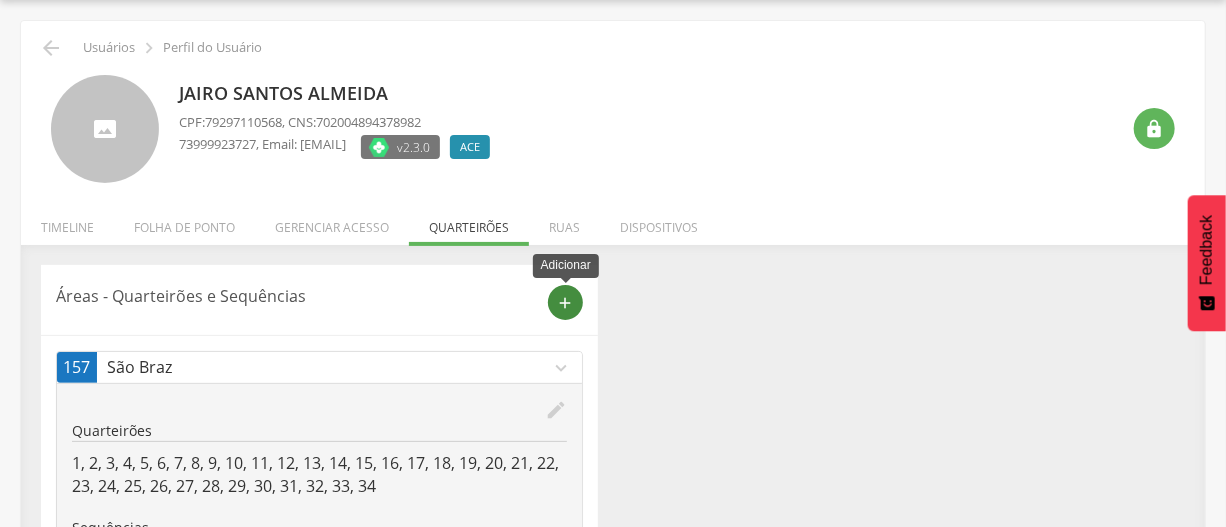 click on "add" at bounding box center [566, 303] 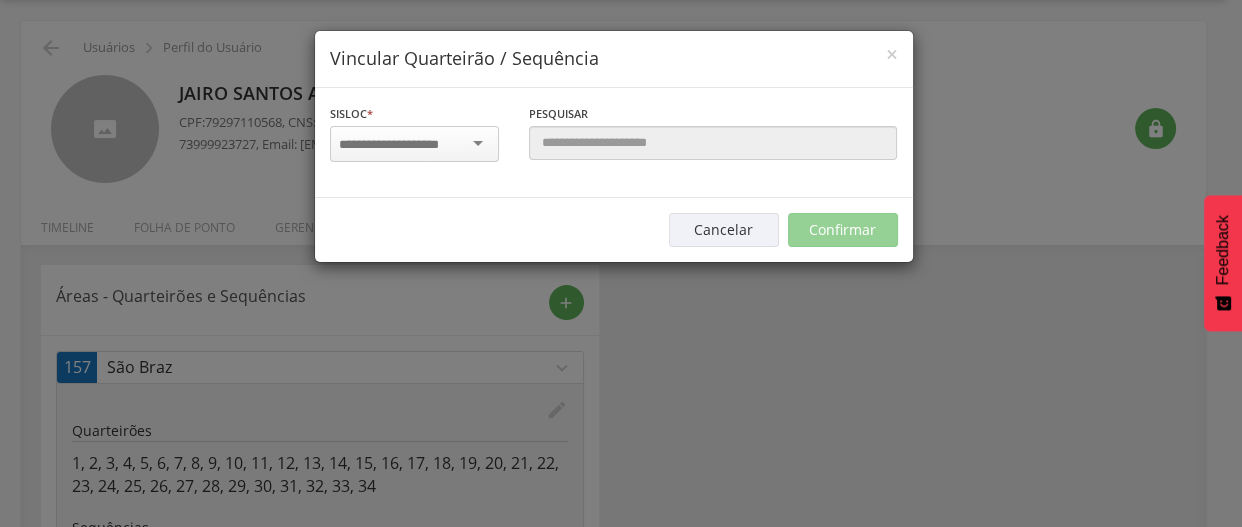scroll, scrollTop: 0, scrollLeft: 0, axis: both 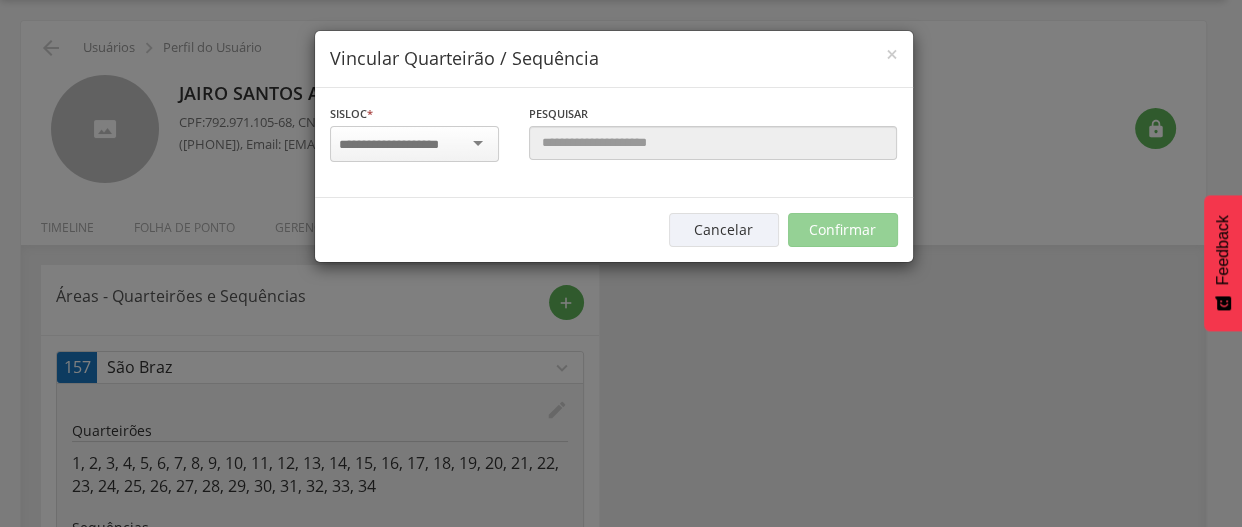 click at bounding box center [414, 144] 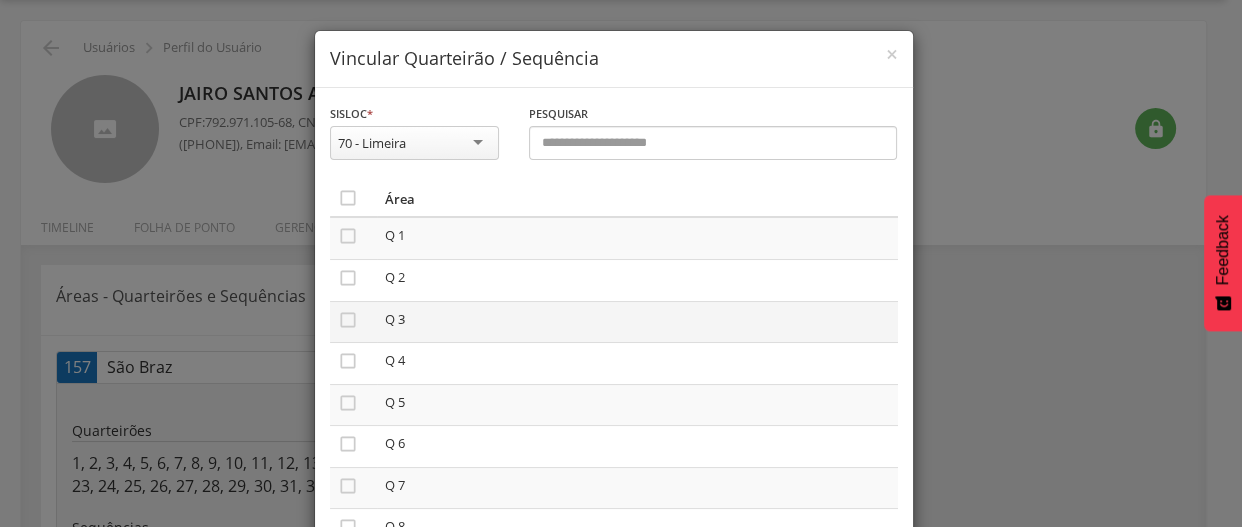 scroll, scrollTop: 90, scrollLeft: 0, axis: vertical 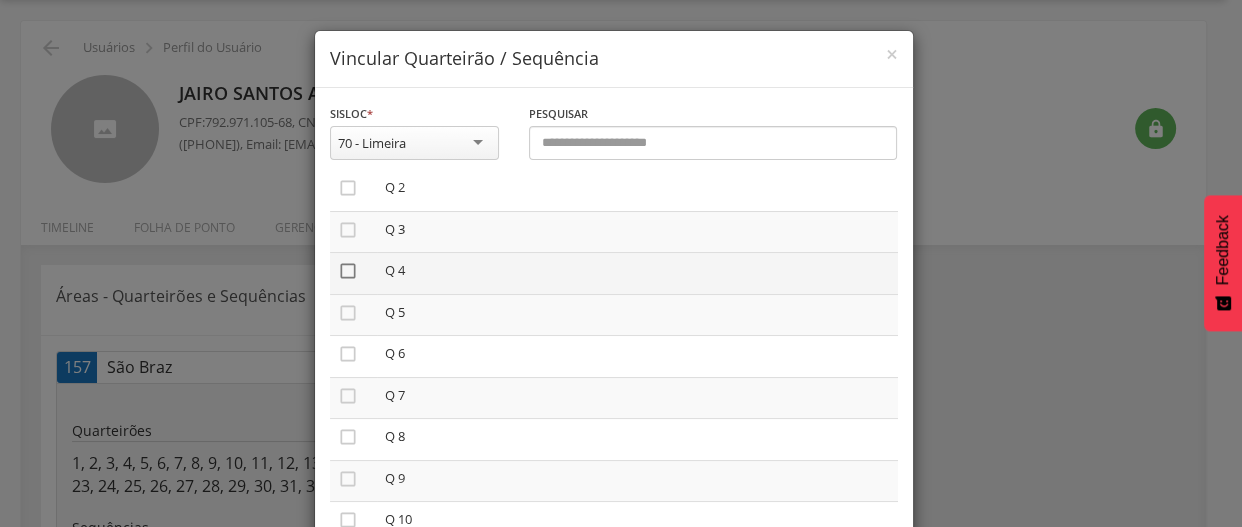 click on "" at bounding box center [348, 271] 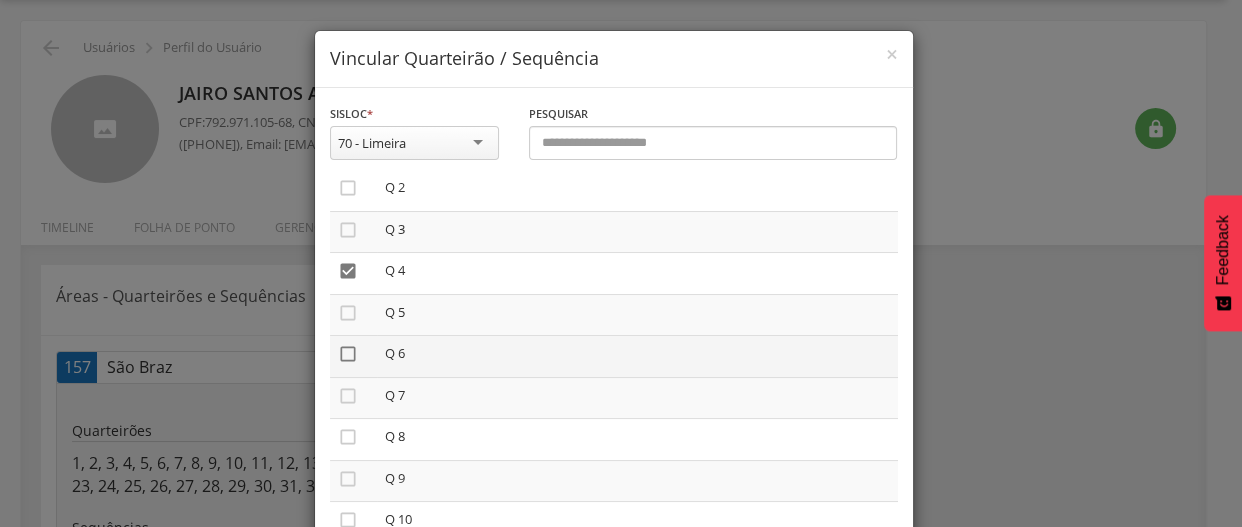 click on "" at bounding box center (348, 354) 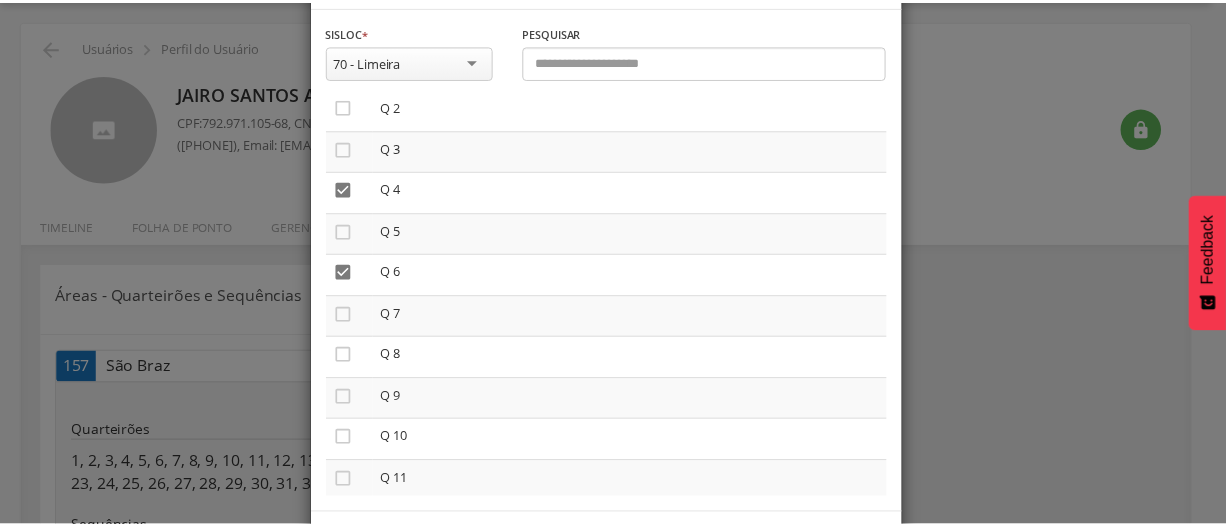 scroll, scrollTop: 163, scrollLeft: 0, axis: vertical 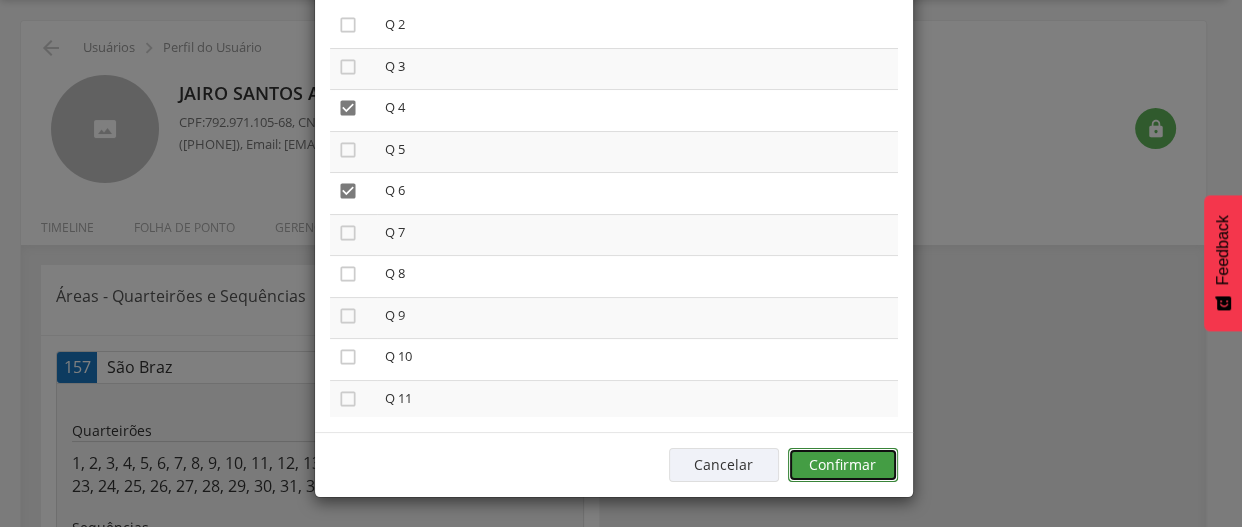 click on "Confirmar" at bounding box center [843, 465] 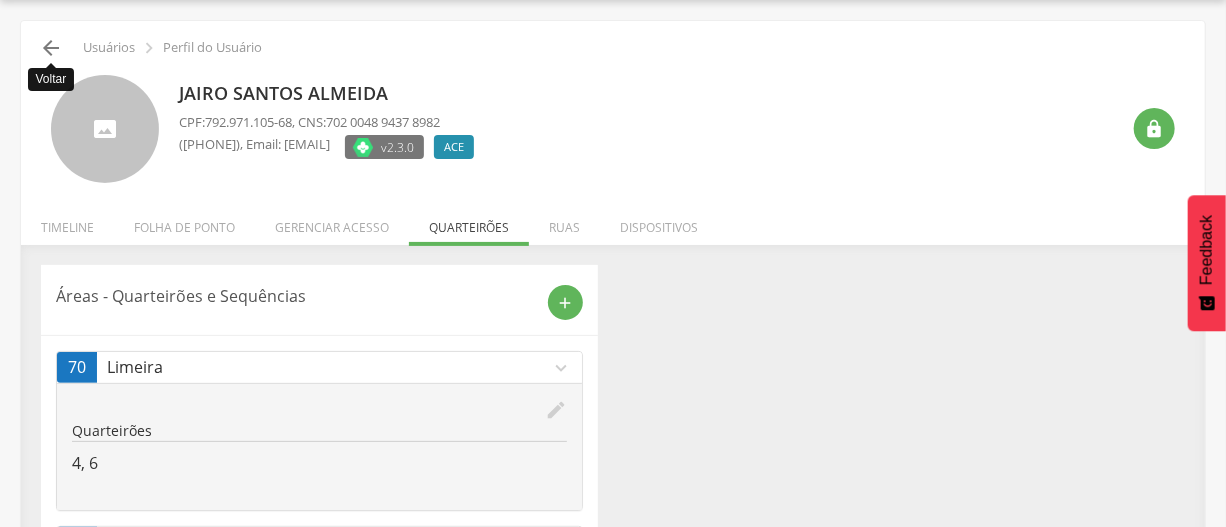 click on "" at bounding box center [51, 48] 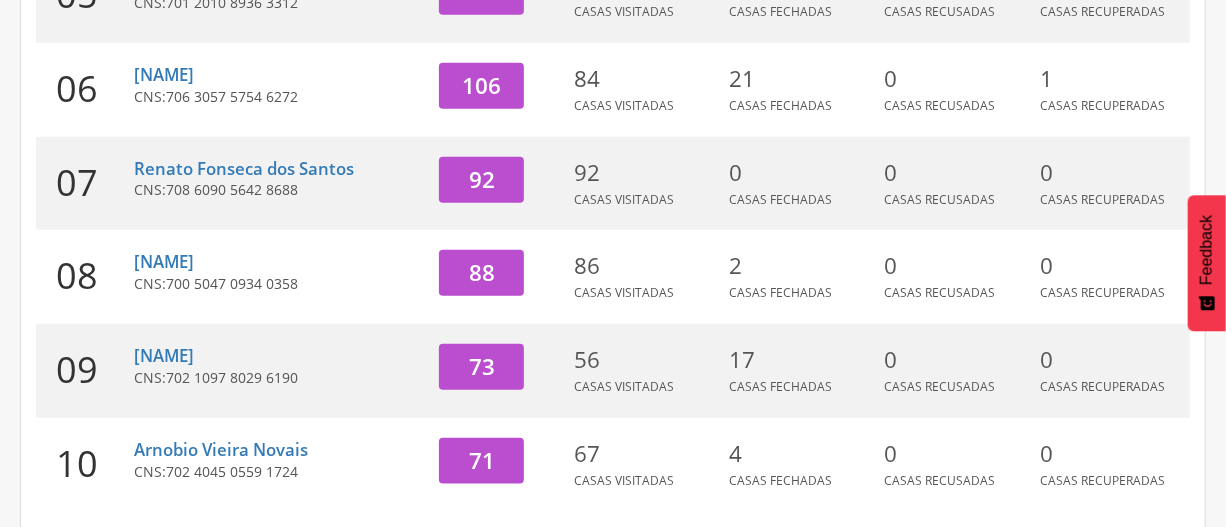 scroll, scrollTop: 861, scrollLeft: 0, axis: vertical 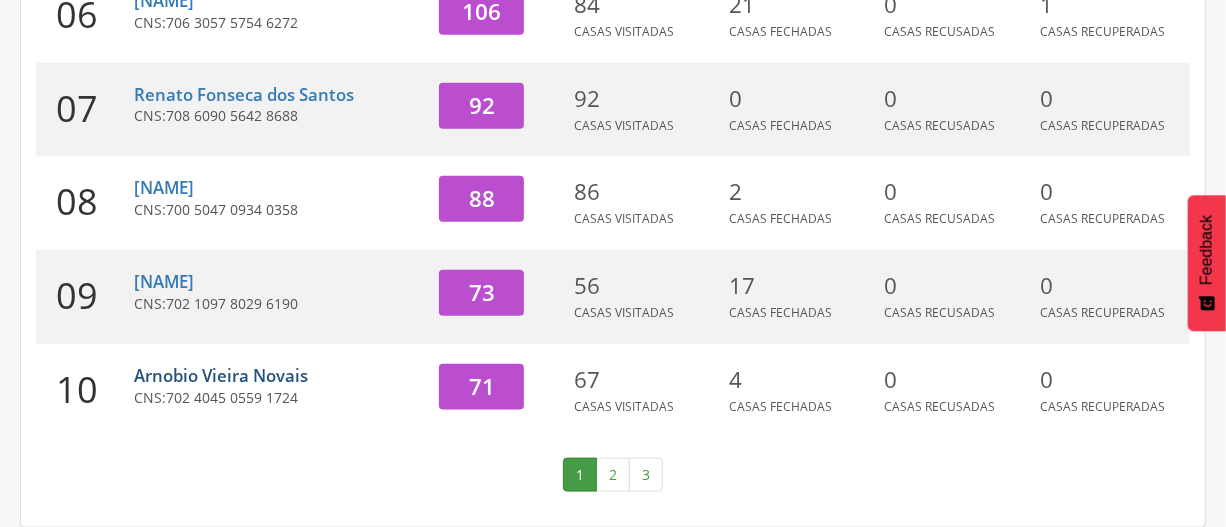 click on "Arnobio Vieira Novais" at bounding box center (221, 375) 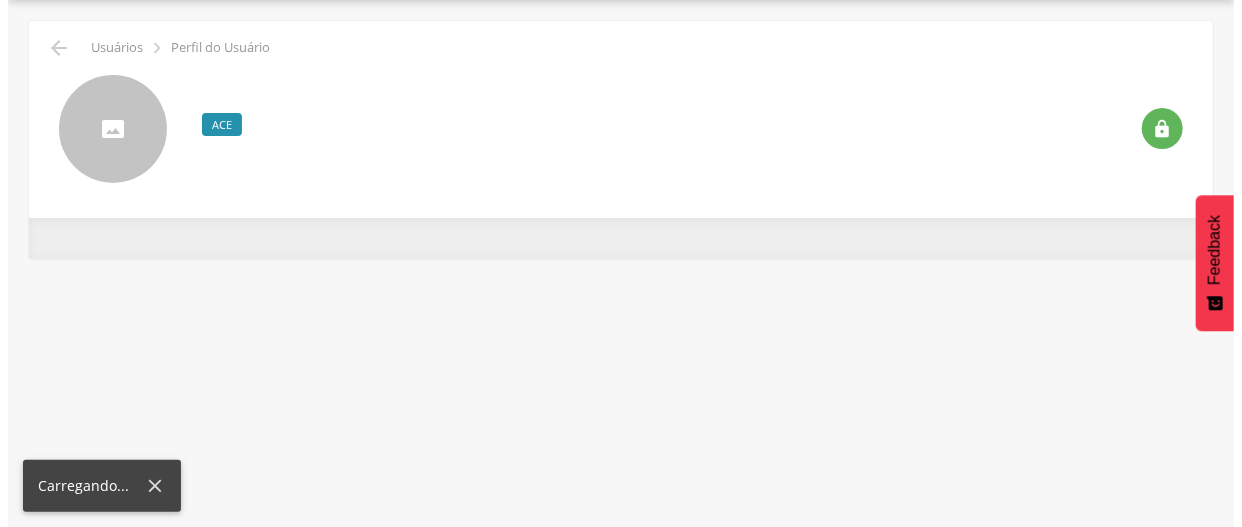 scroll, scrollTop: 60, scrollLeft: 0, axis: vertical 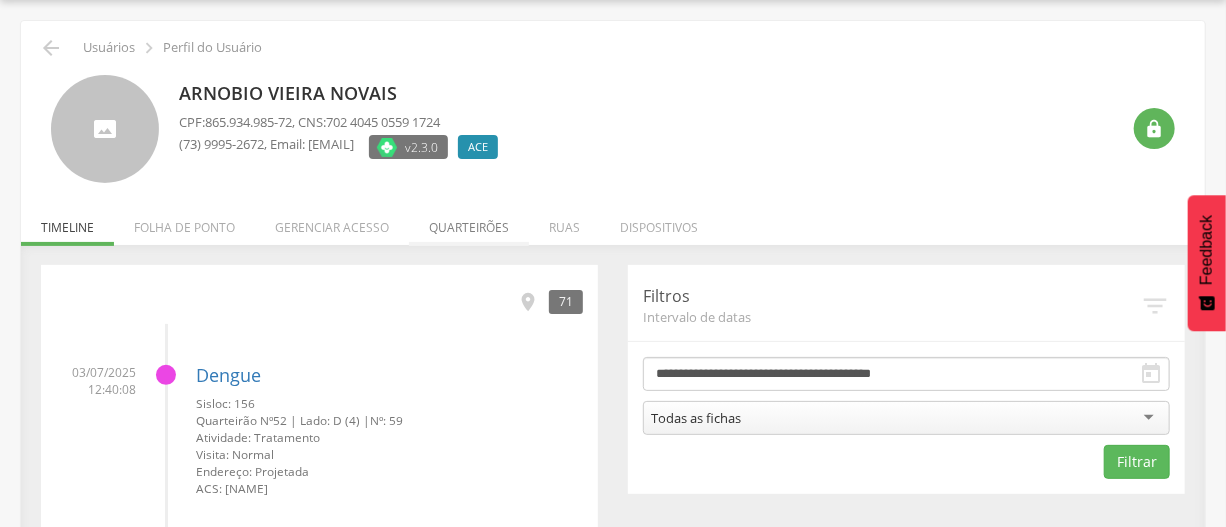 click on "Quarteirões" at bounding box center [469, 222] 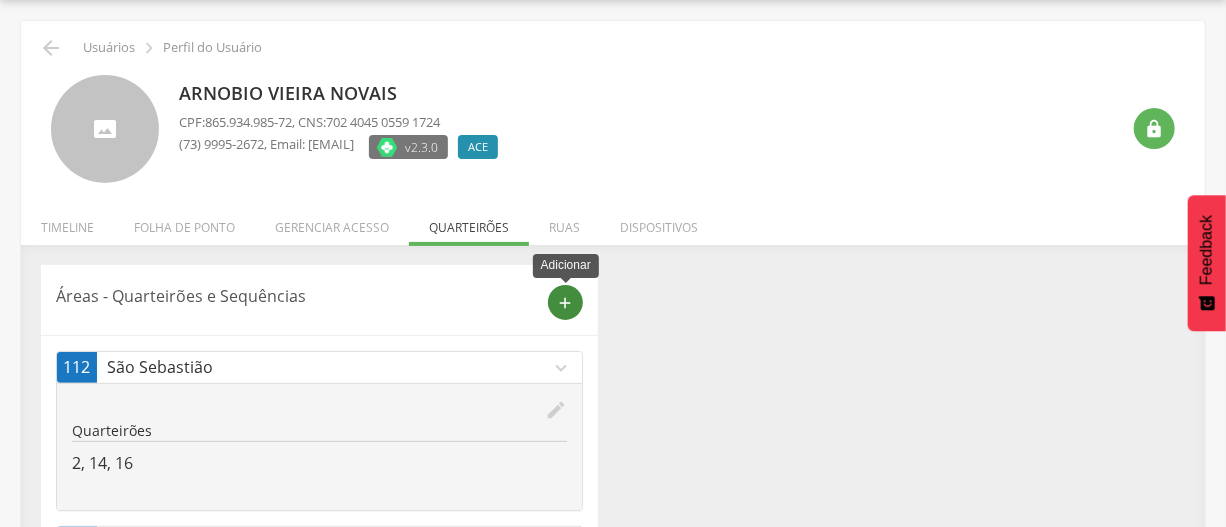click on "add" at bounding box center [565, 302] 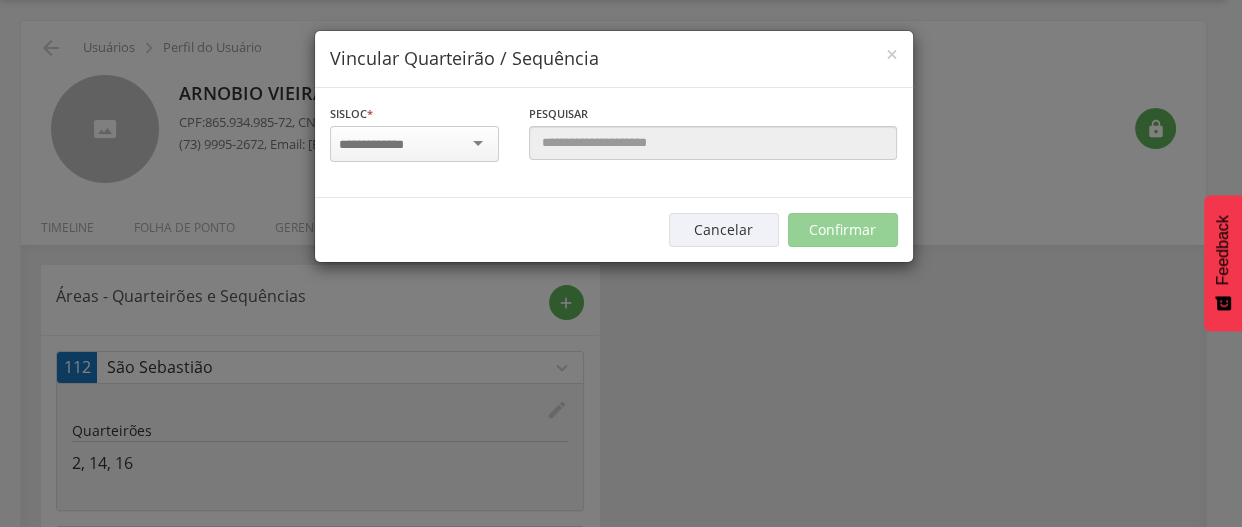 scroll, scrollTop: 0, scrollLeft: 0, axis: both 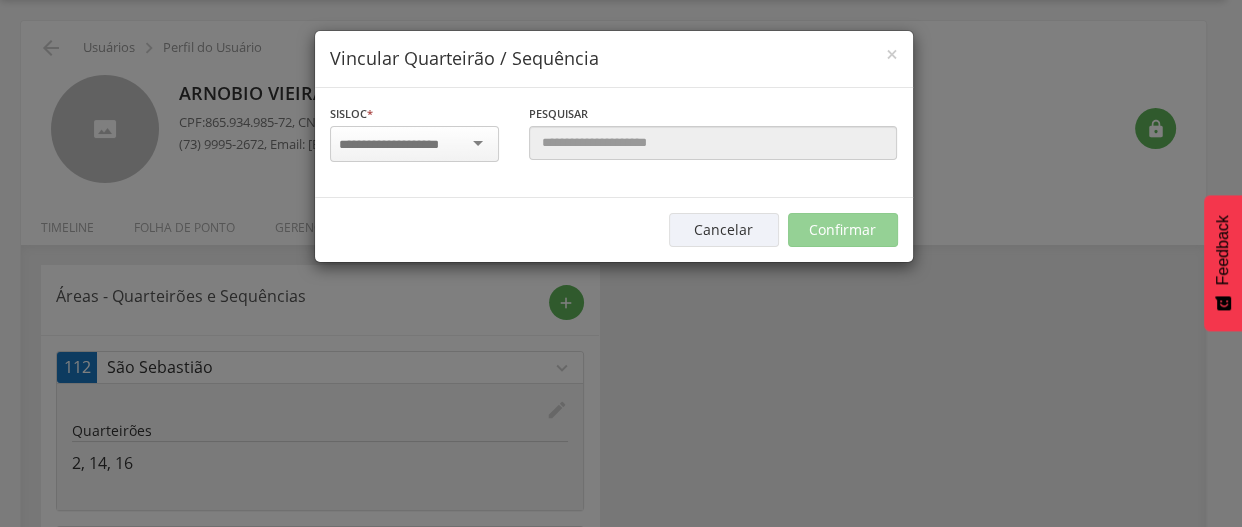 click at bounding box center [402, 145] 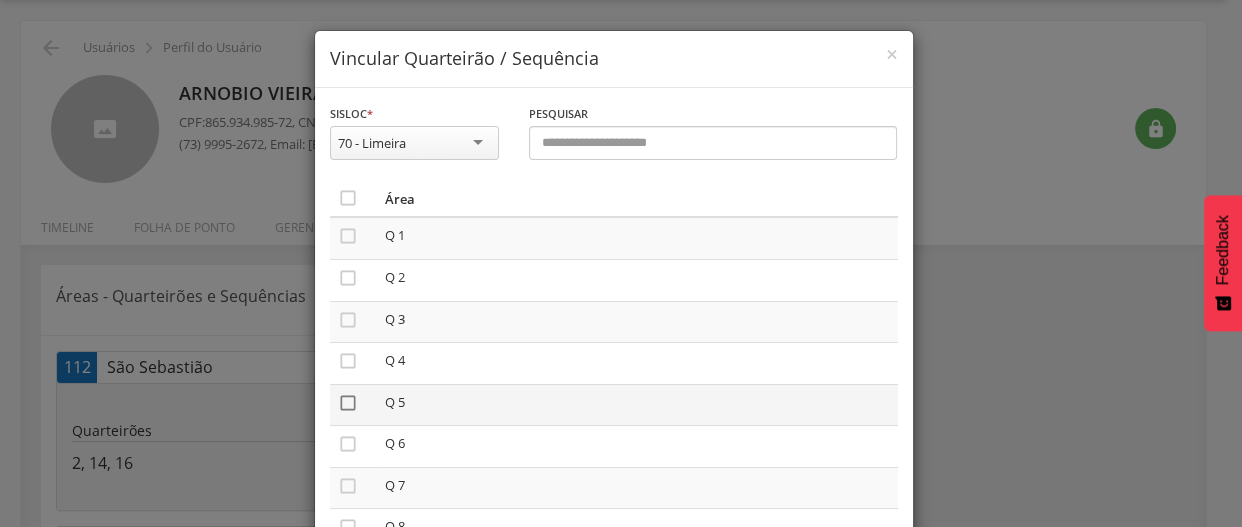 click on "" at bounding box center [348, 403] 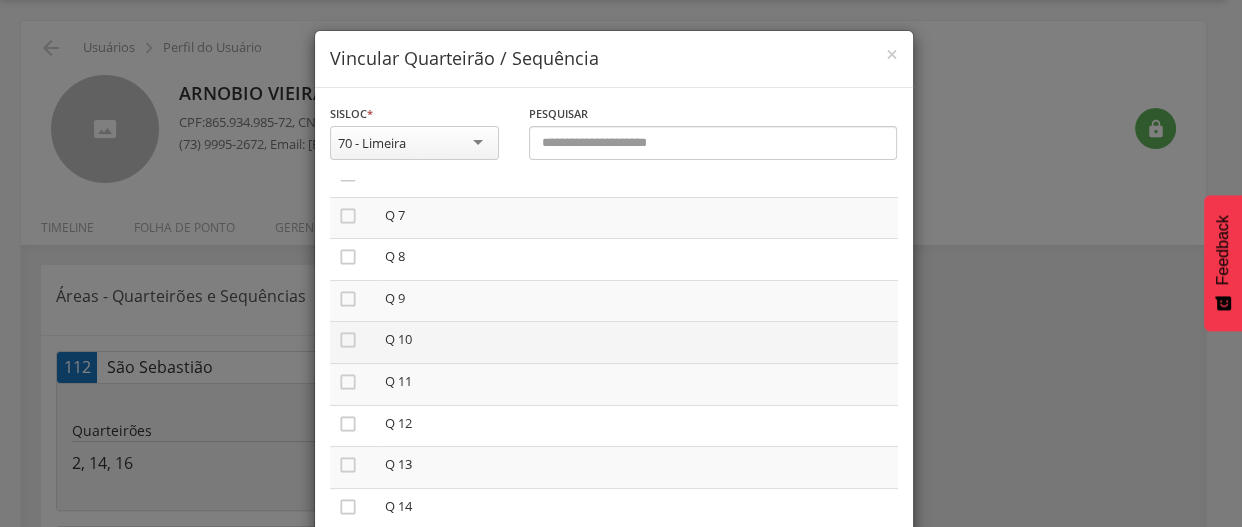 scroll, scrollTop: 272, scrollLeft: 0, axis: vertical 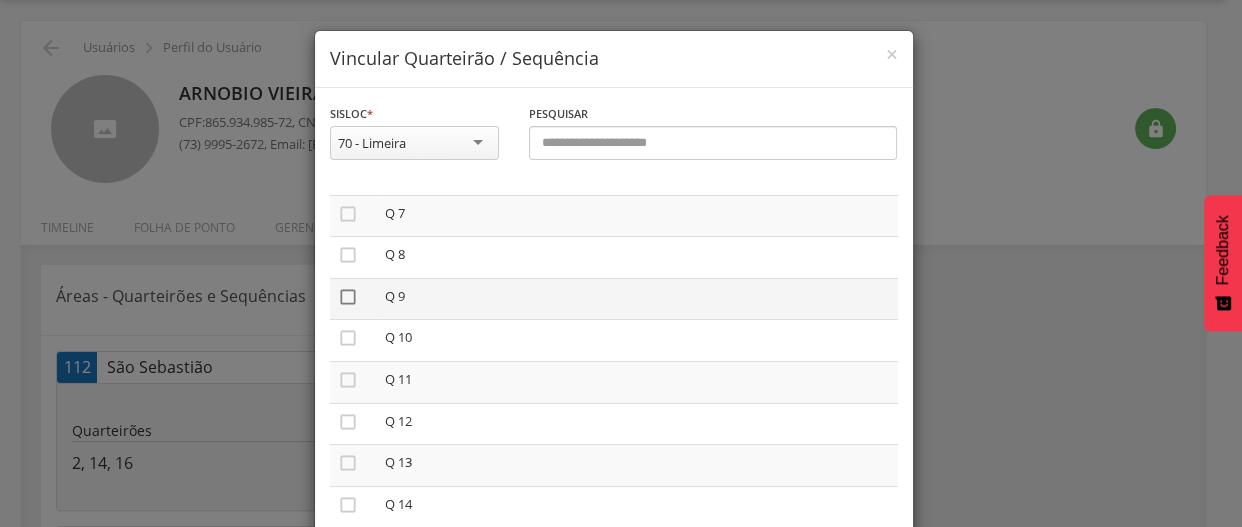 click on "" at bounding box center [348, 297] 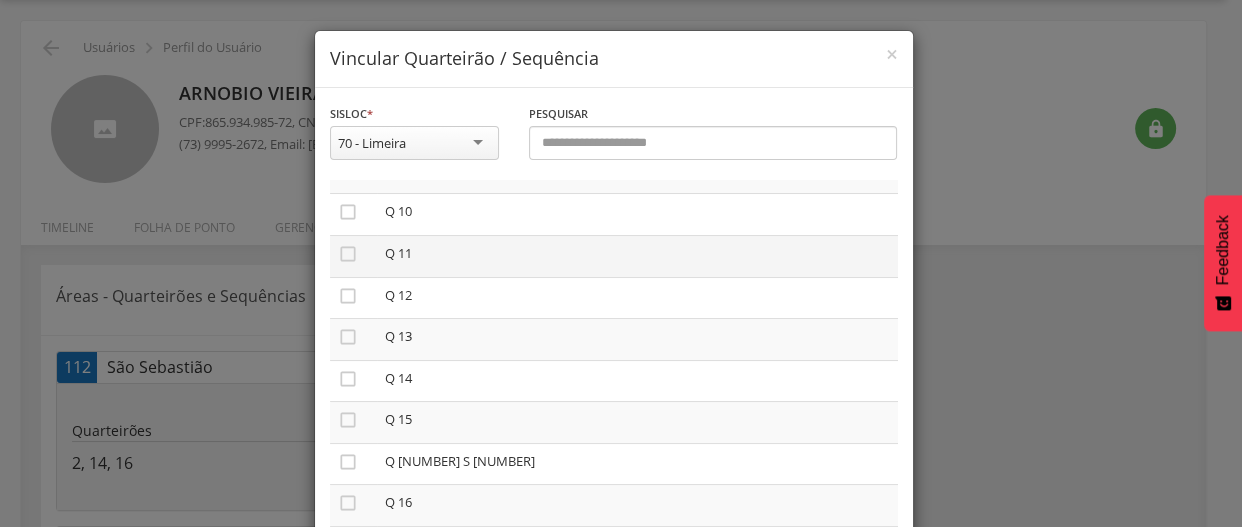 scroll, scrollTop: 451, scrollLeft: 0, axis: vertical 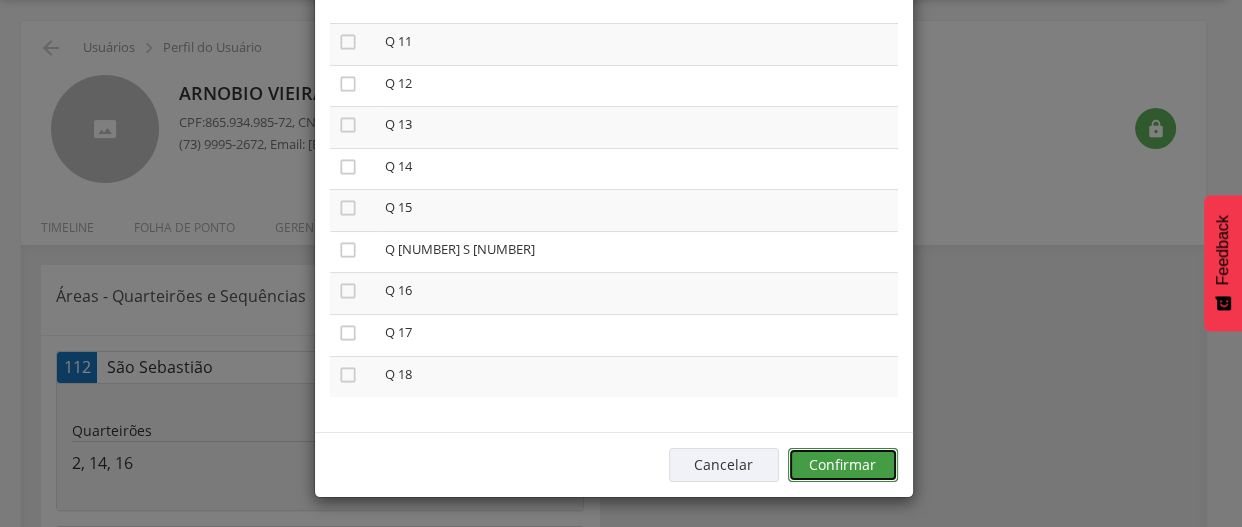 click on "Confirmar" at bounding box center [843, 465] 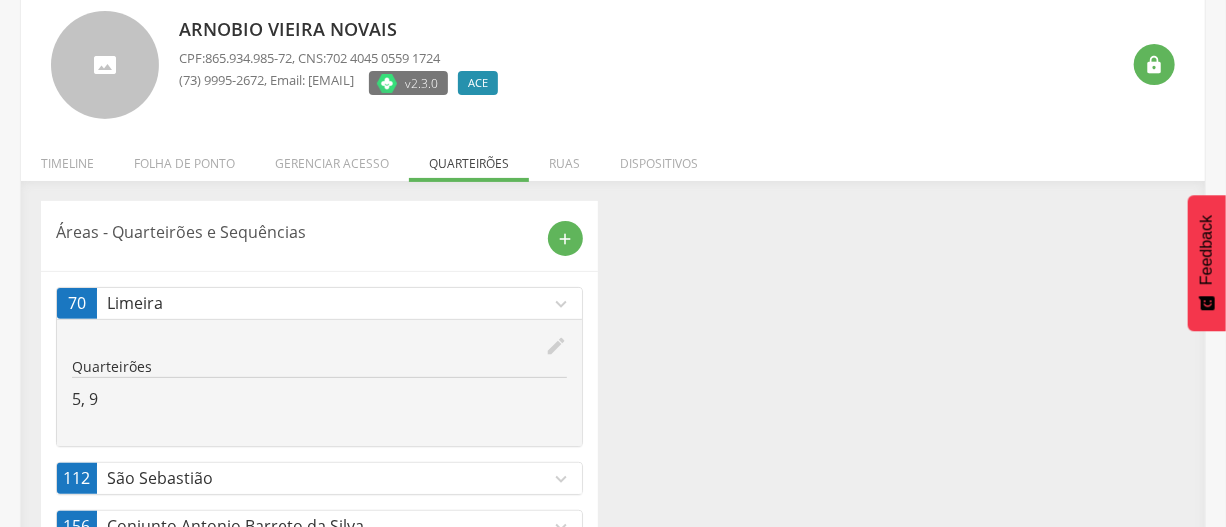 scroll, scrollTop: 0, scrollLeft: 0, axis: both 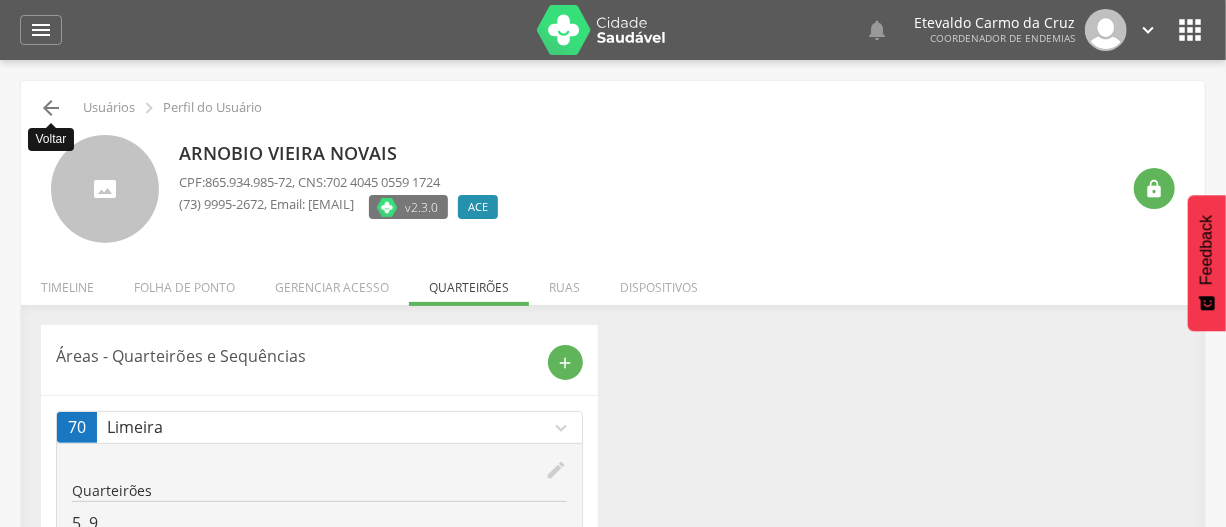 click on "" at bounding box center (51, 108) 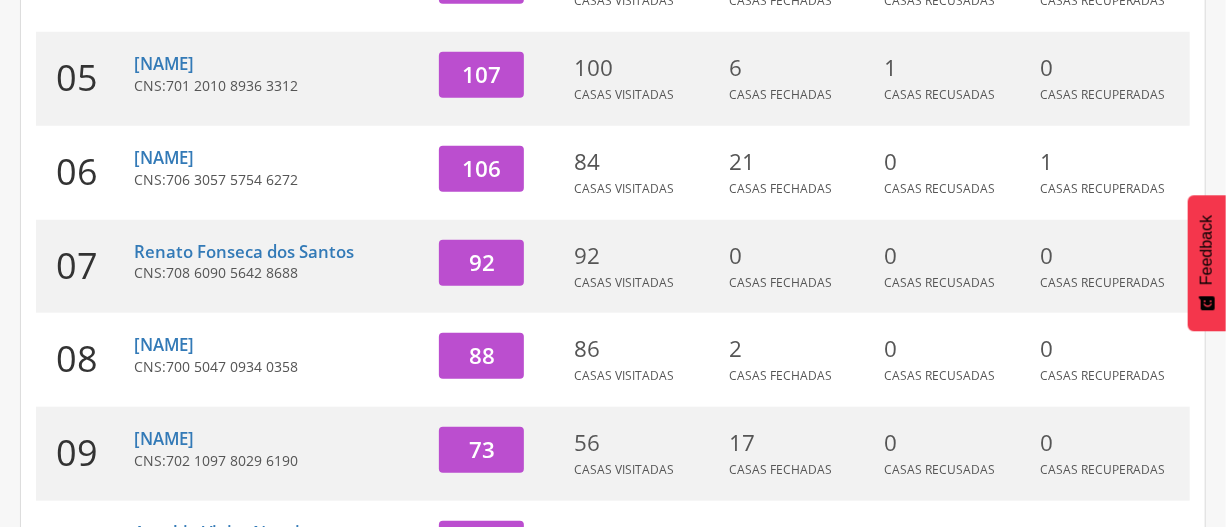 scroll, scrollTop: 861, scrollLeft: 0, axis: vertical 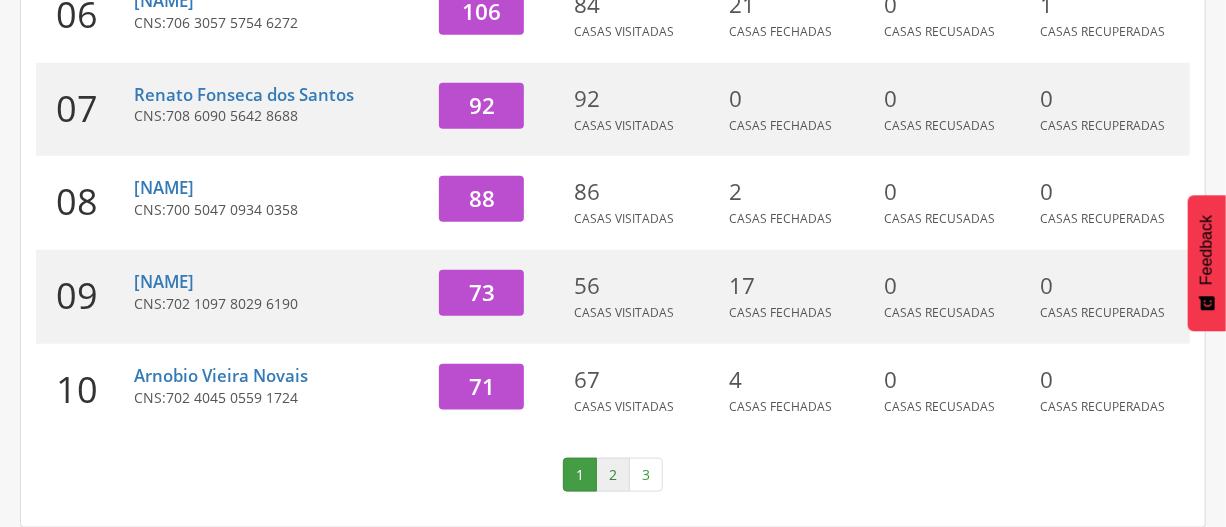 click on "2" at bounding box center [613, 475] 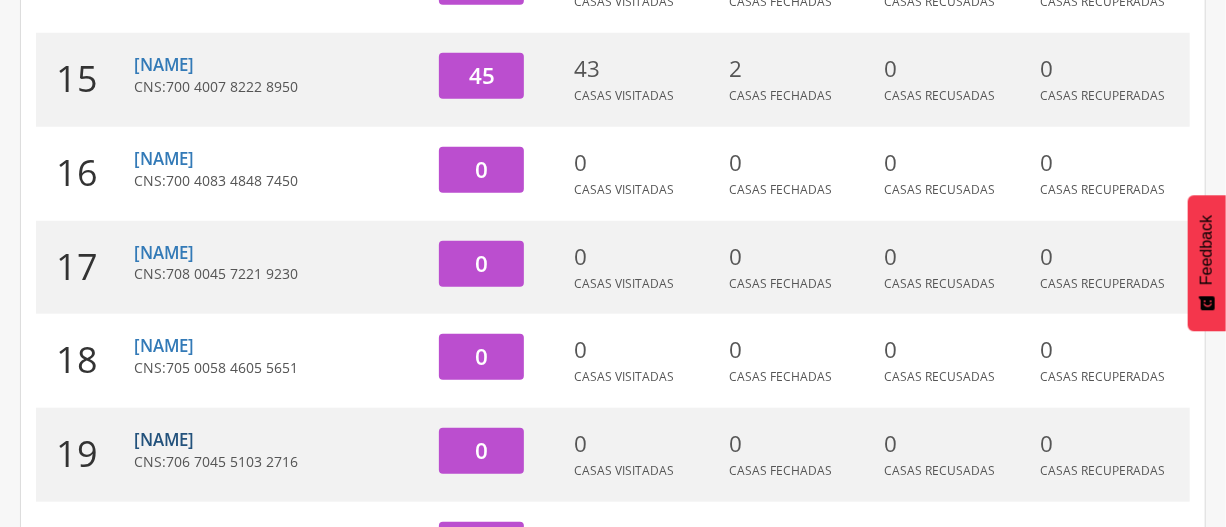 scroll, scrollTop: 612, scrollLeft: 0, axis: vertical 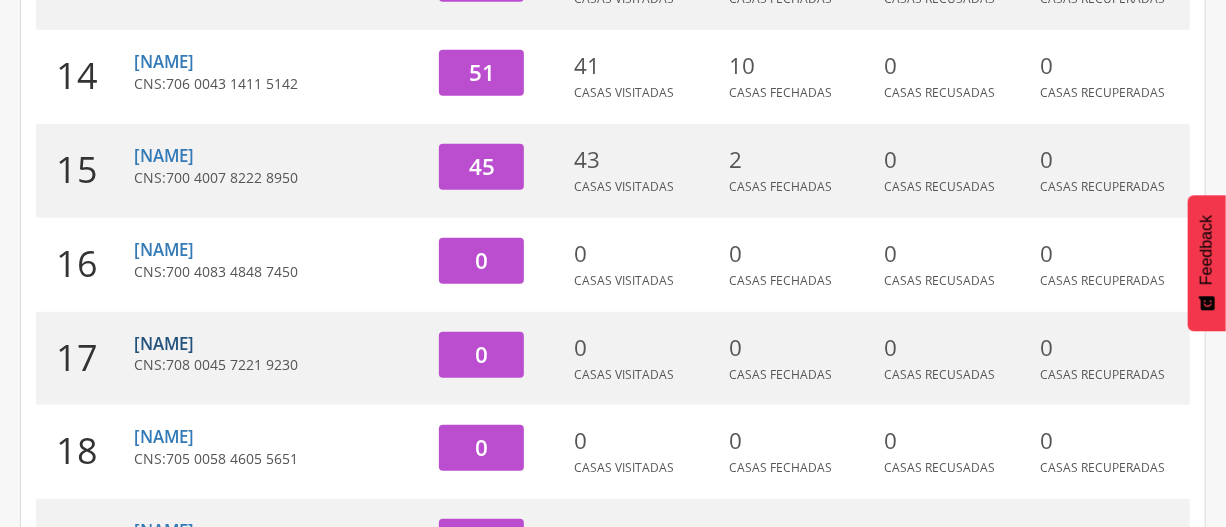 click on "[NAME]" at bounding box center (164, 343) 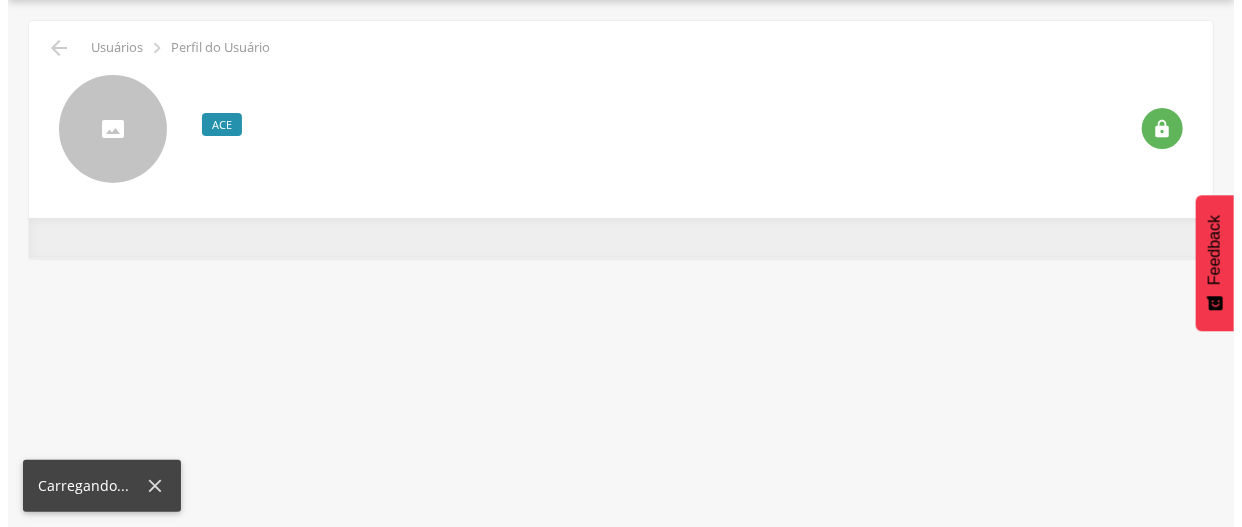scroll, scrollTop: 60, scrollLeft: 0, axis: vertical 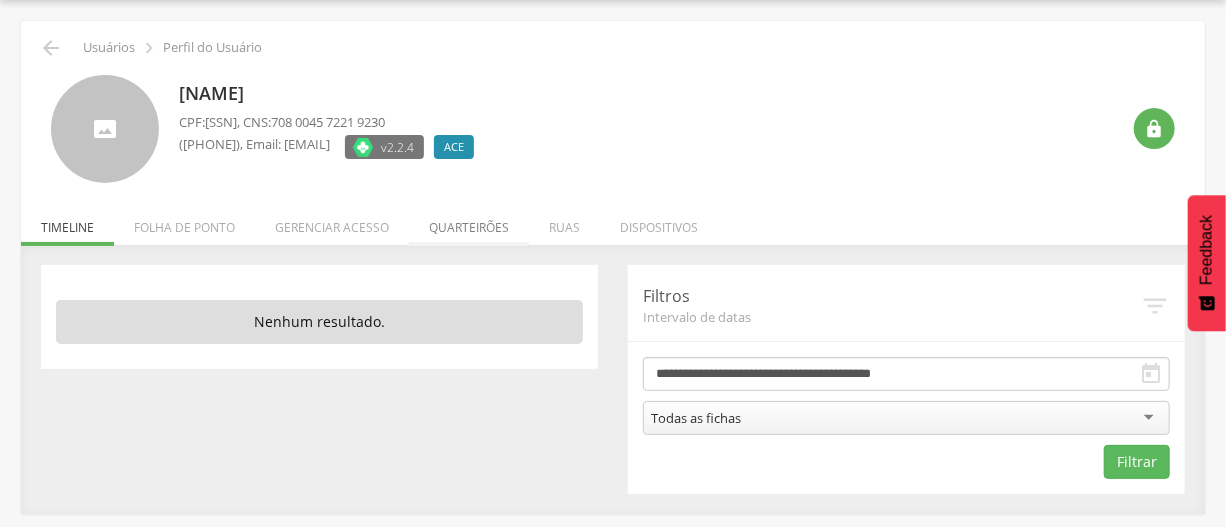 click on "Quarteirões" at bounding box center [469, 222] 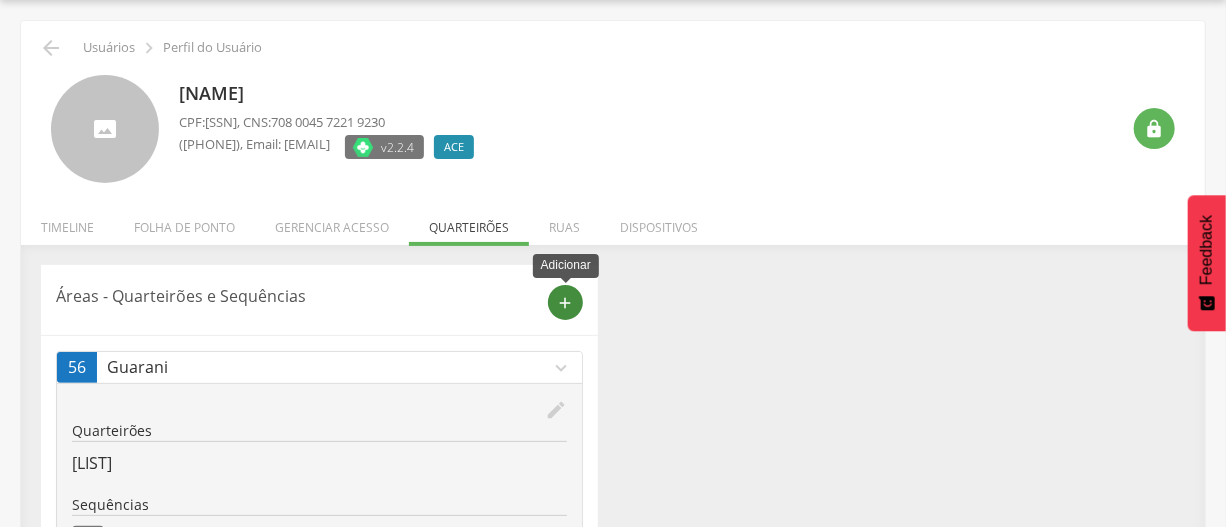 click on "add" at bounding box center (566, 303) 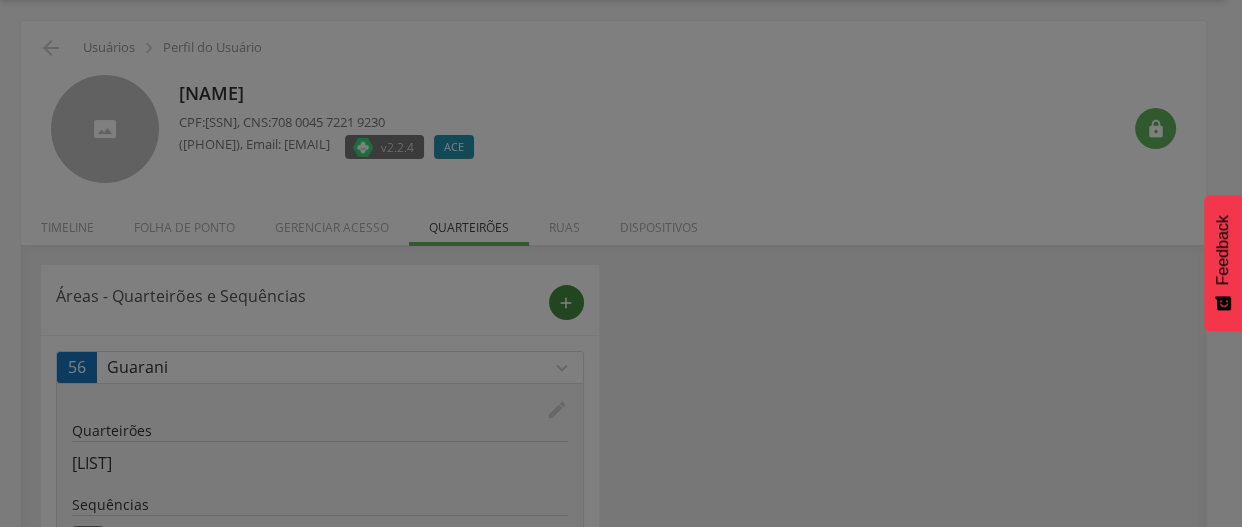 scroll, scrollTop: 0, scrollLeft: 0, axis: both 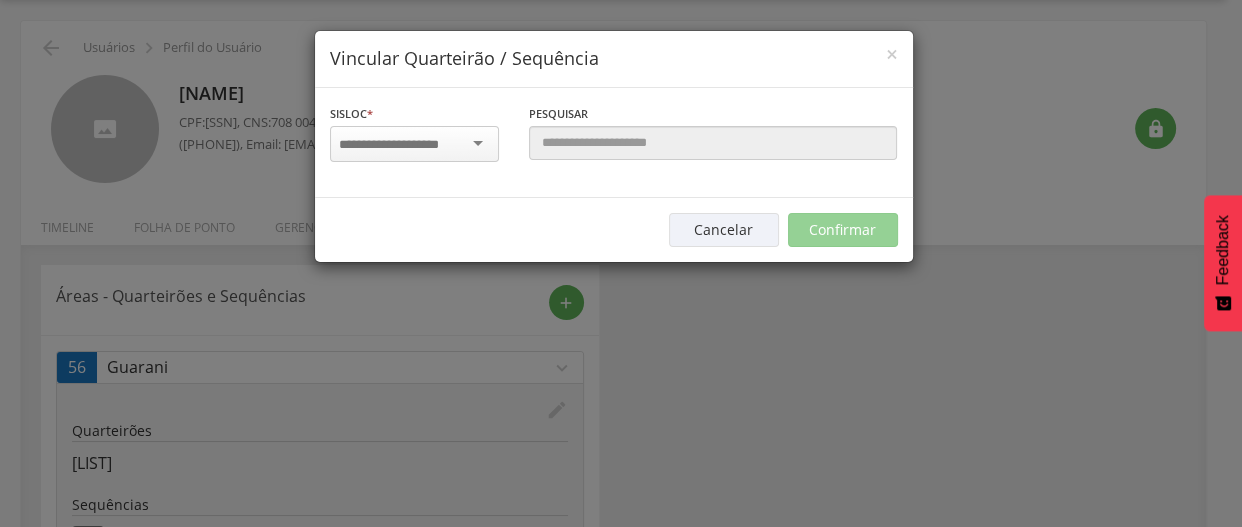 click at bounding box center [402, 145] 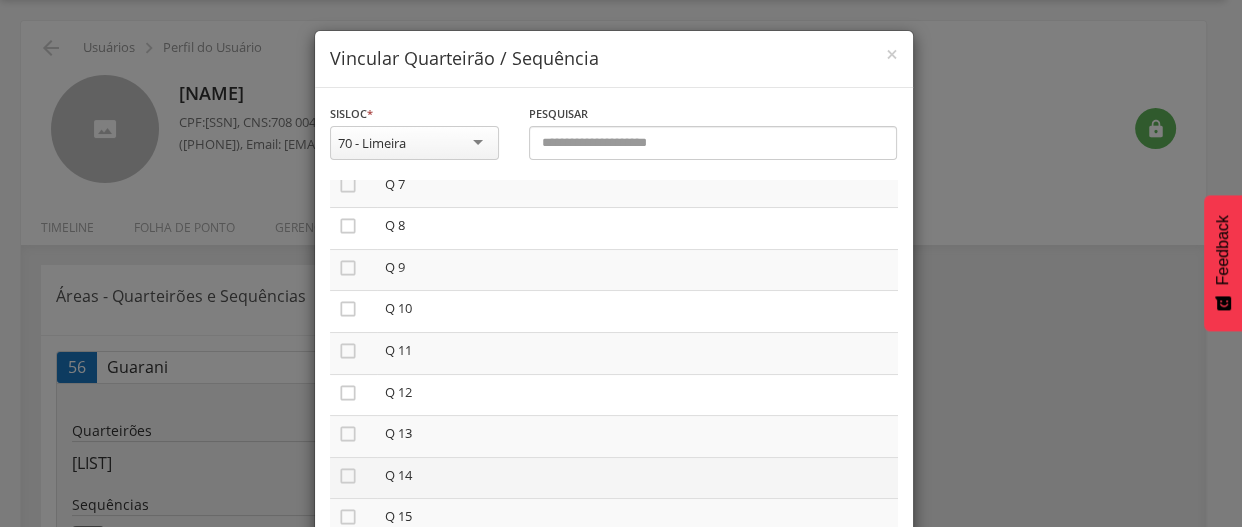 scroll, scrollTop: 270, scrollLeft: 0, axis: vertical 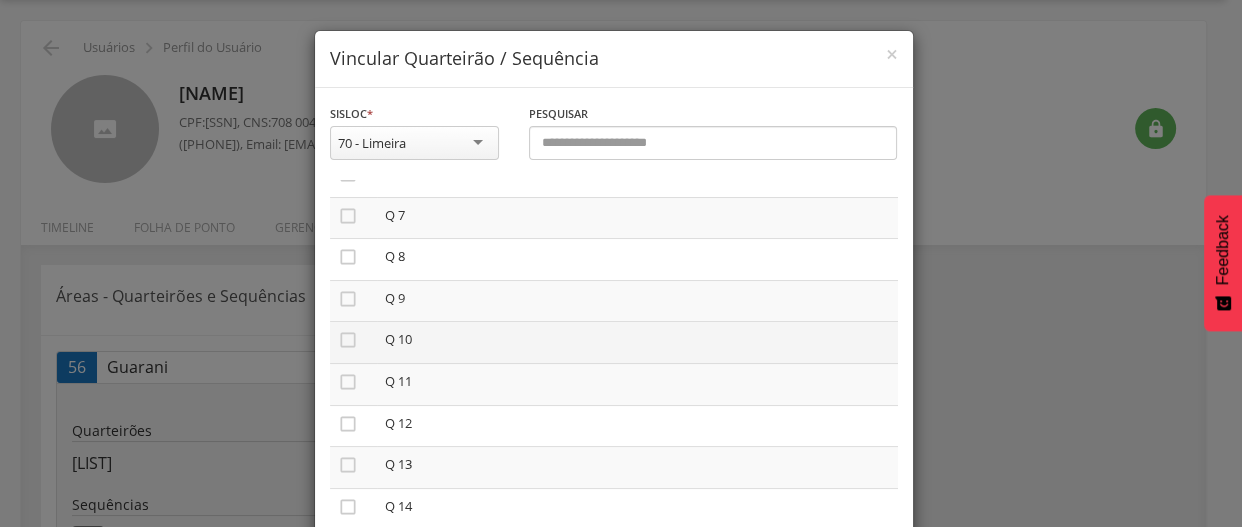 drag, startPoint x: 333, startPoint y: 341, endPoint x: 339, endPoint y: 359, distance: 18.973665 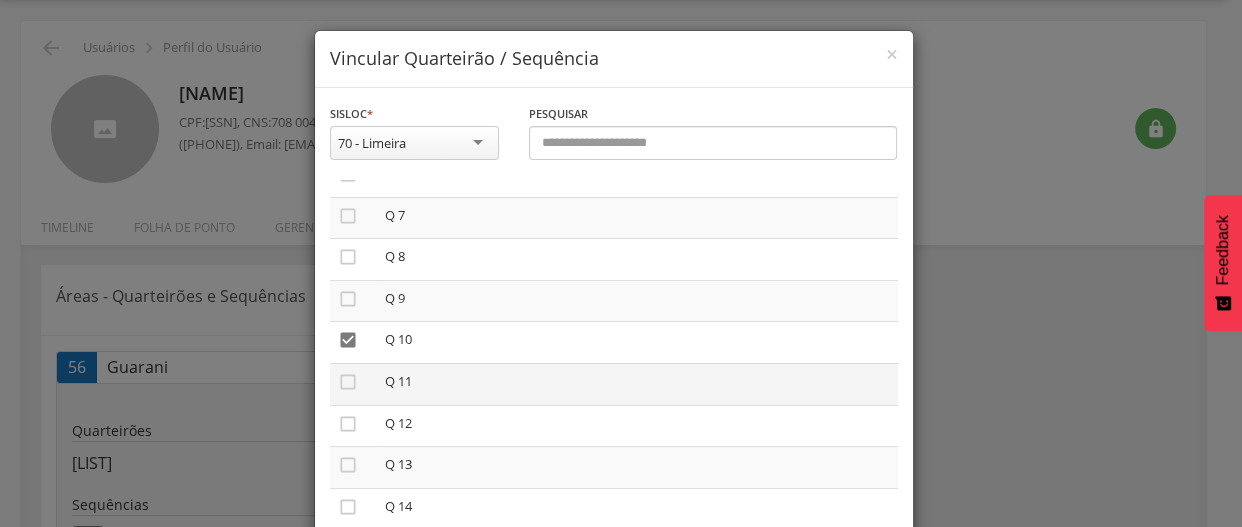 drag, startPoint x: 339, startPoint y: 385, endPoint x: 430, endPoint y: 382, distance: 91.04944 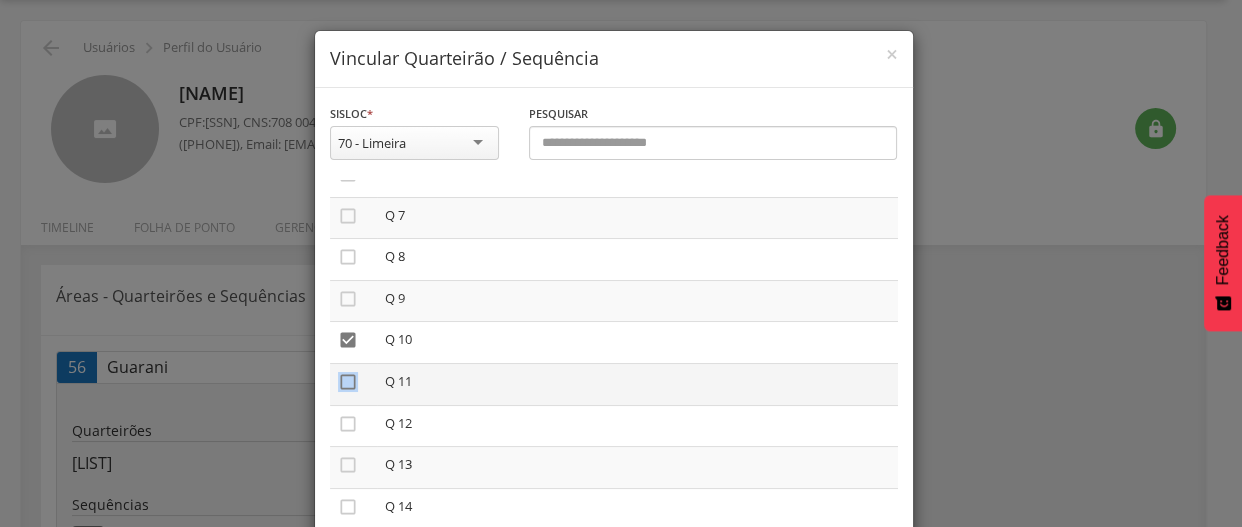 click on "" at bounding box center [348, 382] 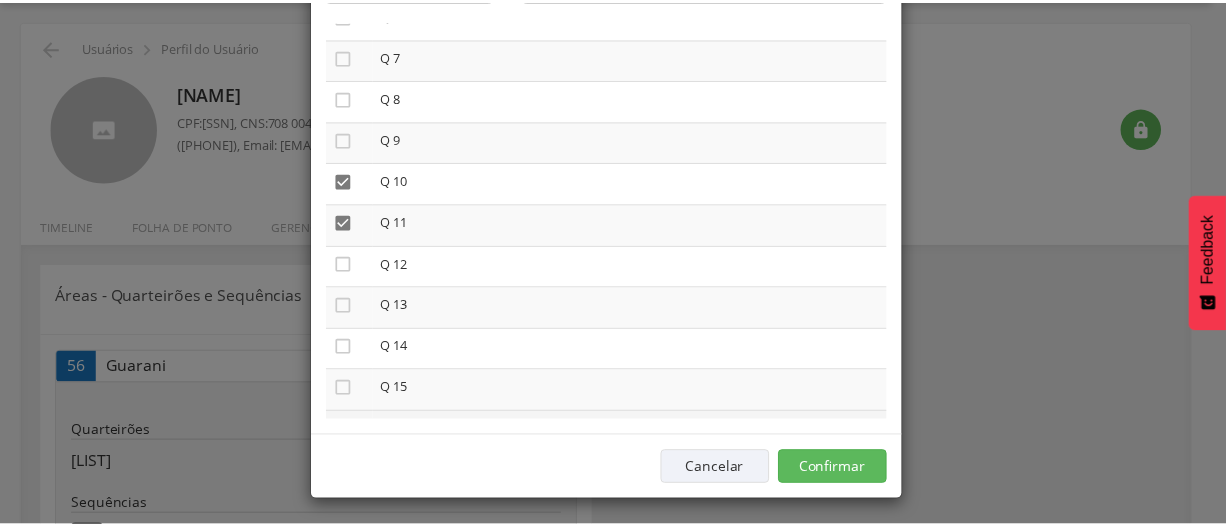 scroll, scrollTop: 163, scrollLeft: 0, axis: vertical 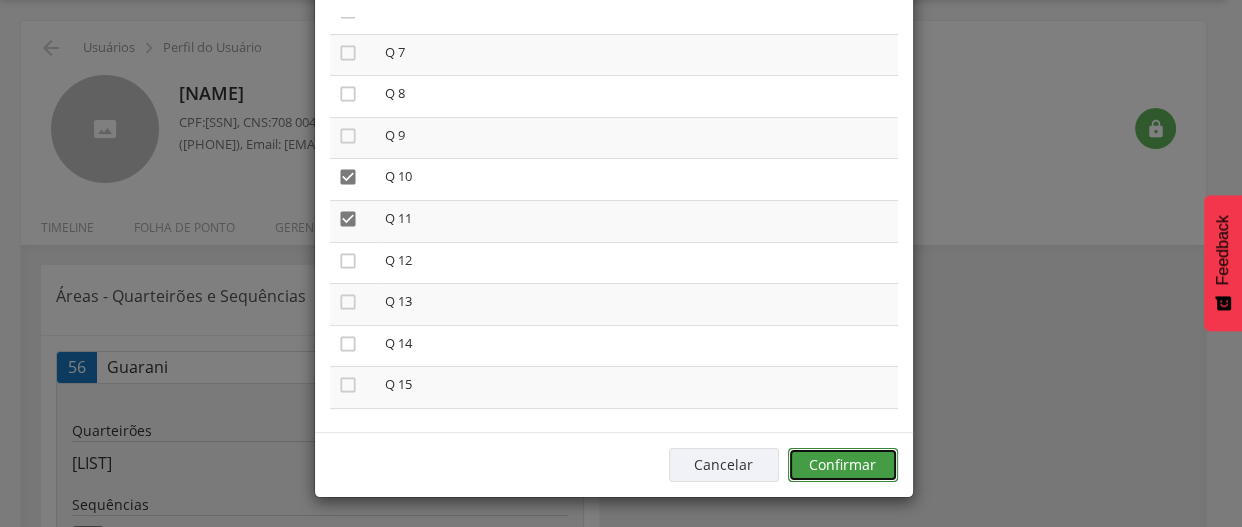 click on "Confirmar" at bounding box center [843, 465] 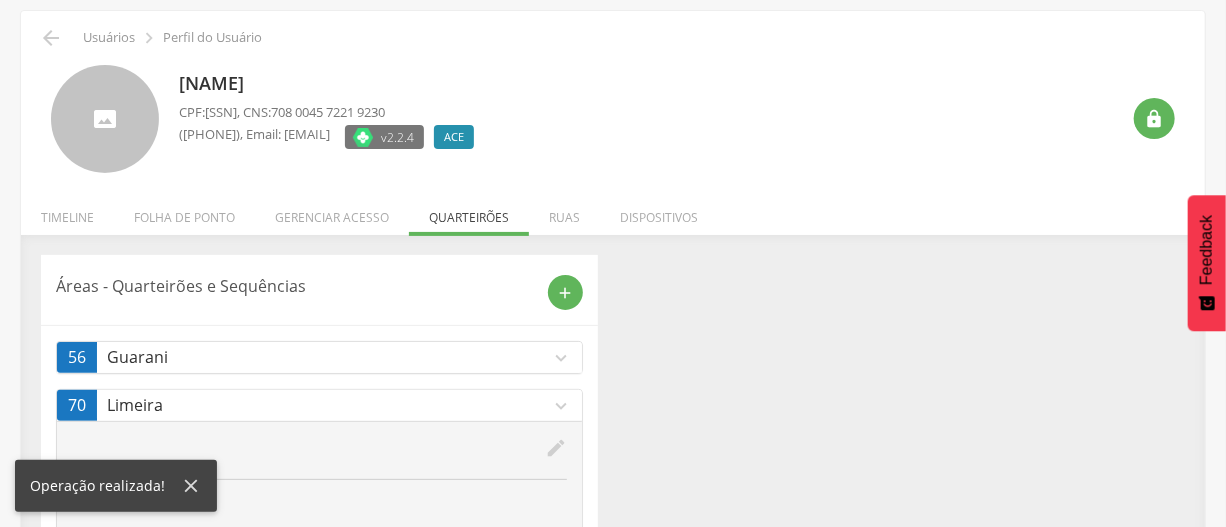 scroll, scrollTop: 0, scrollLeft: 0, axis: both 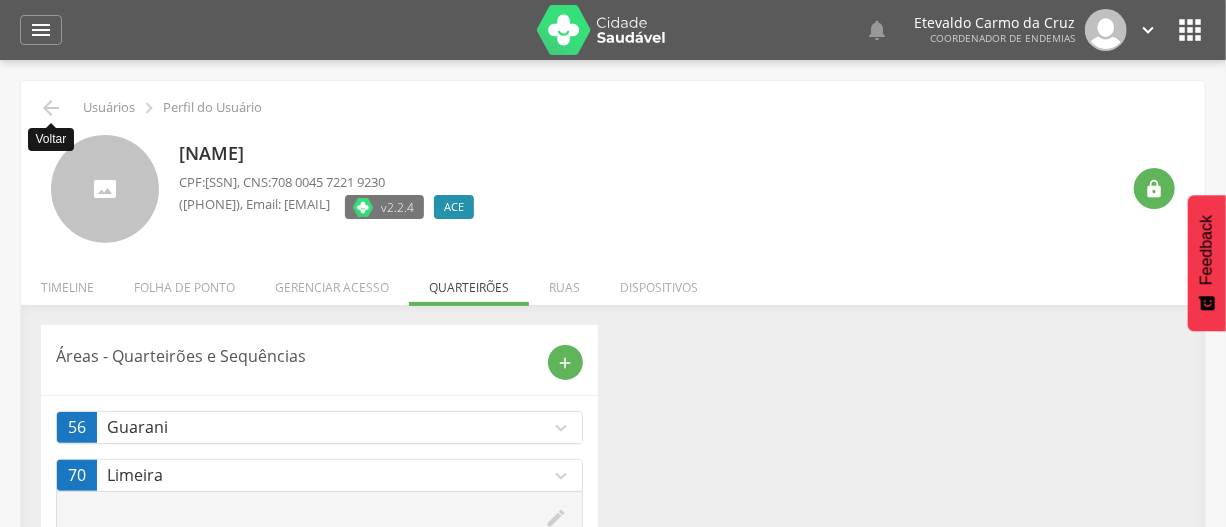 drag, startPoint x: 49, startPoint y: 105, endPoint x: 68, endPoint y: 109, distance: 19.416489 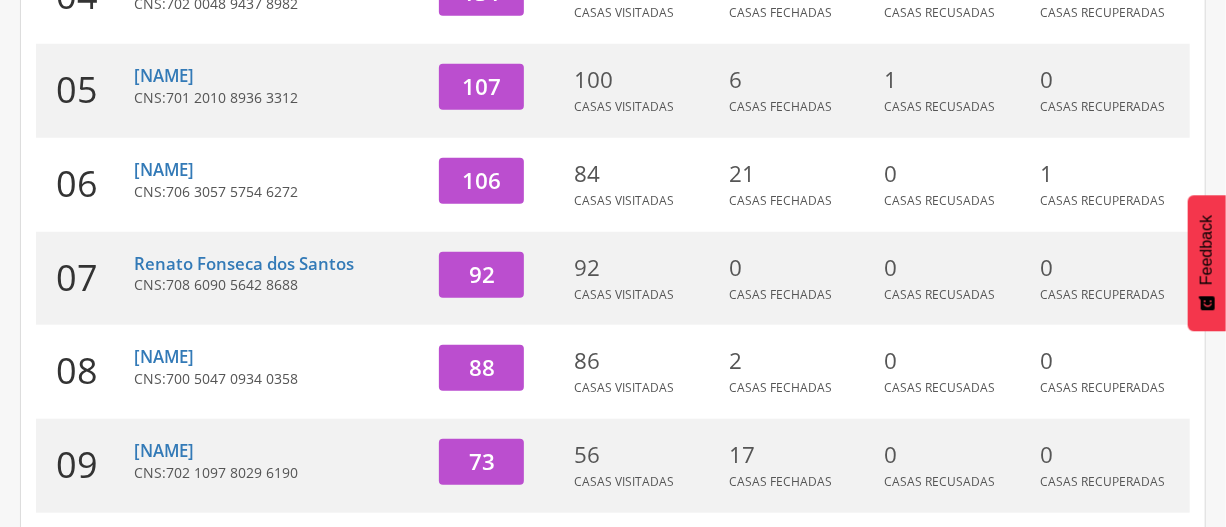 scroll, scrollTop: 861, scrollLeft: 0, axis: vertical 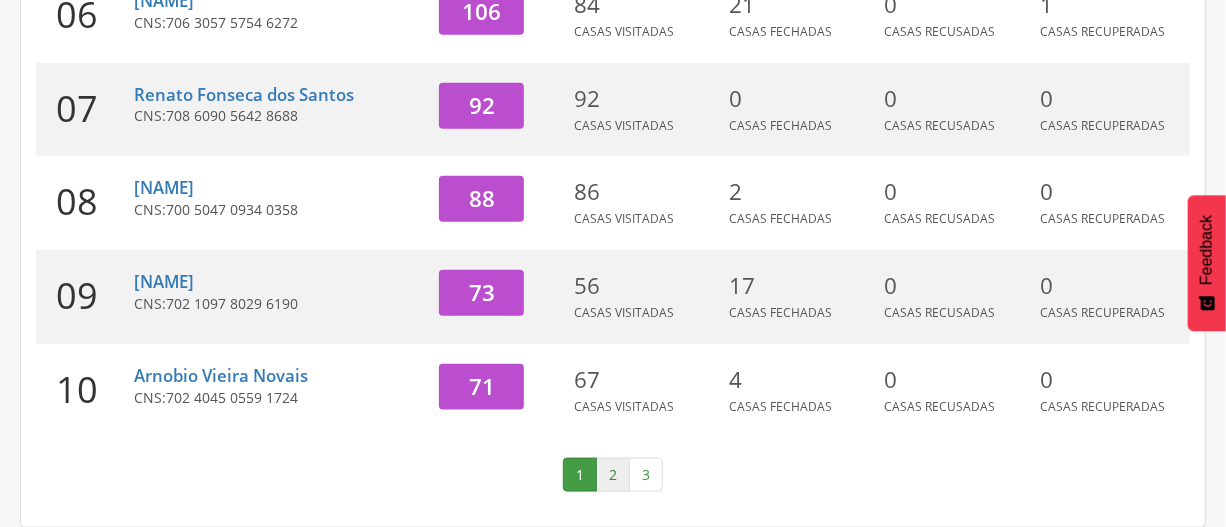 click on "2" at bounding box center [613, 475] 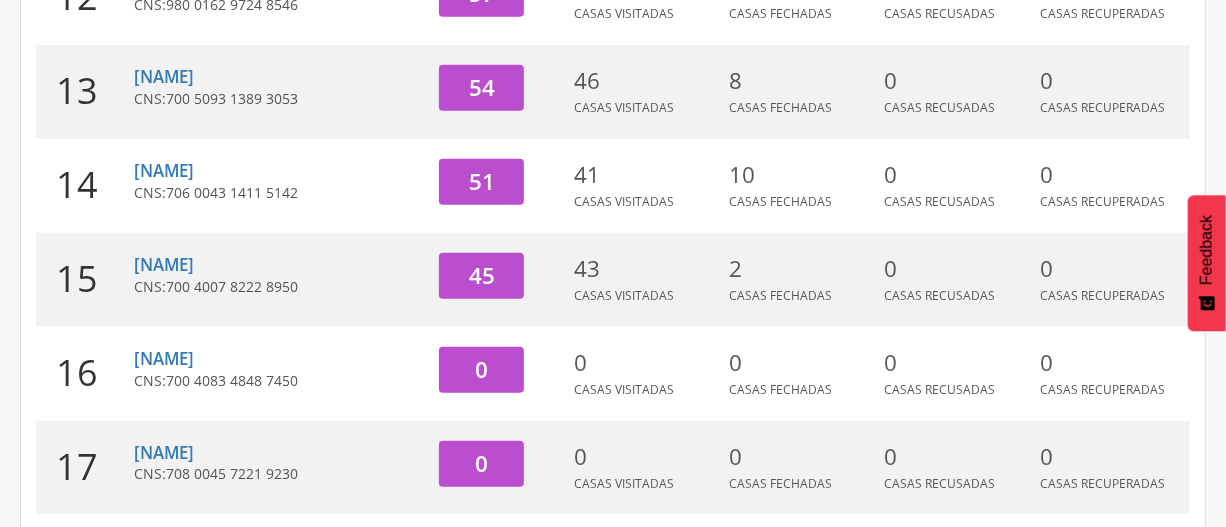 scroll, scrollTop: 498, scrollLeft: 0, axis: vertical 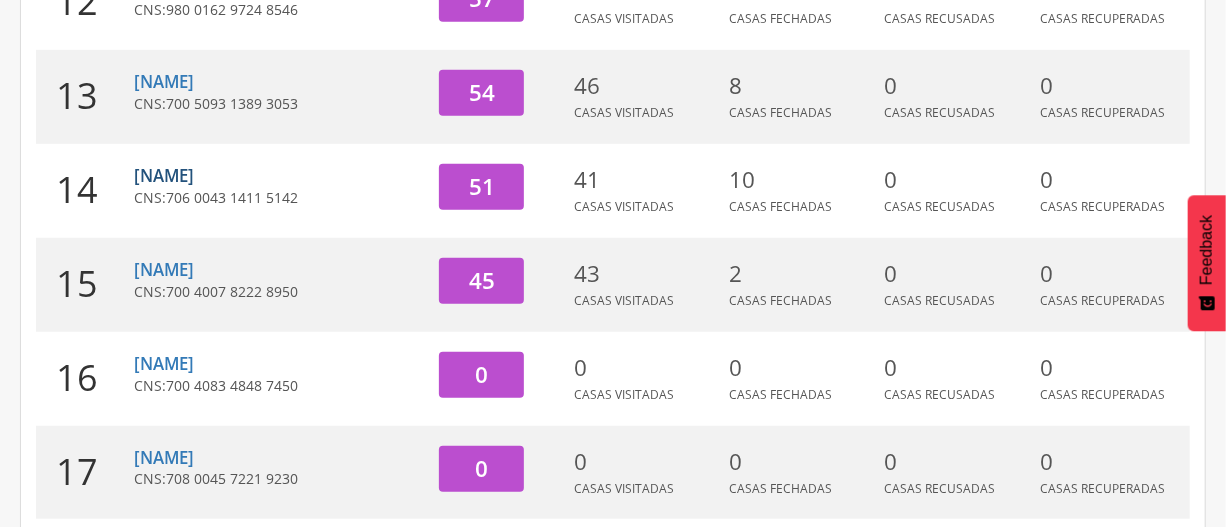 click on "[NAME]" at bounding box center [164, 175] 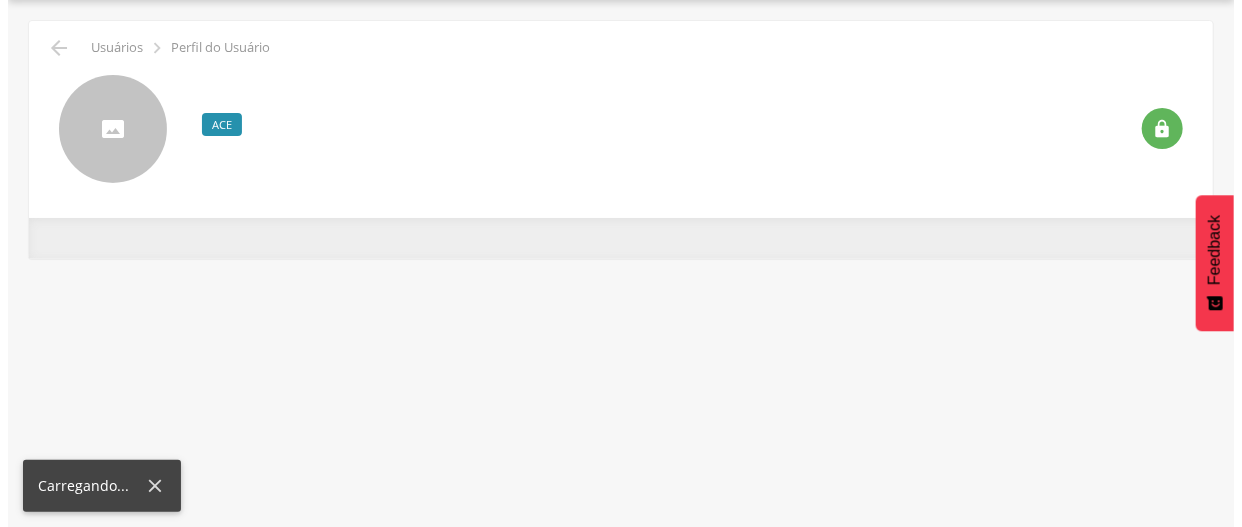 scroll, scrollTop: 60, scrollLeft: 0, axis: vertical 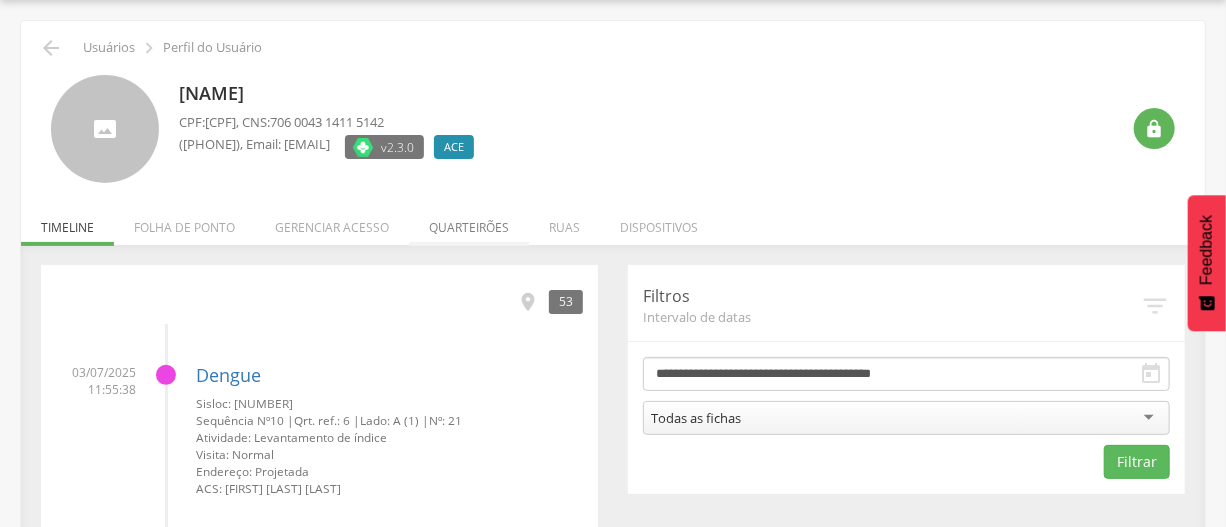 click on "Quarteirões" at bounding box center (469, 222) 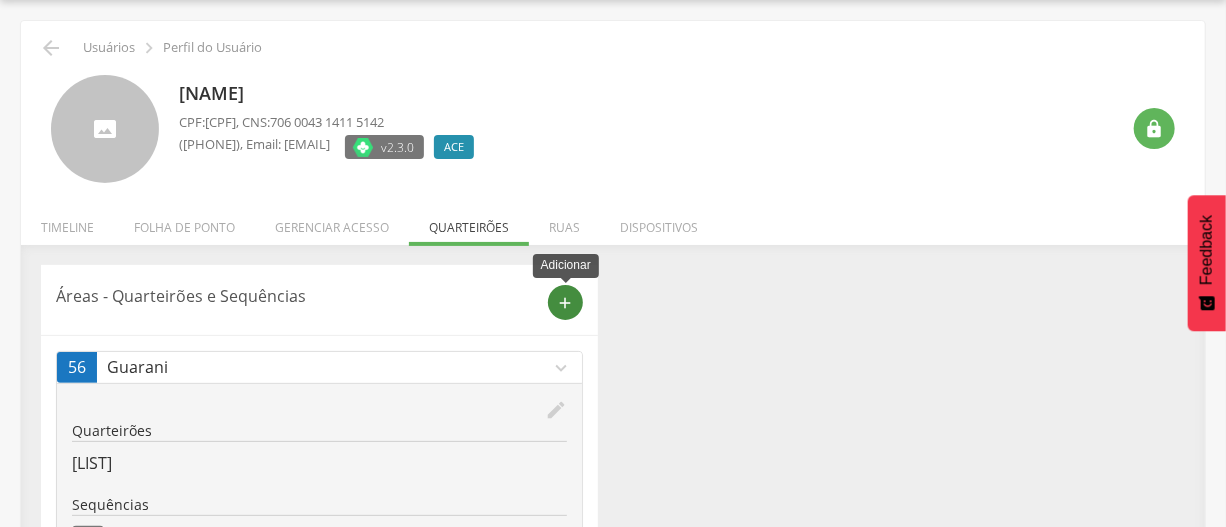 click on "add" at bounding box center [566, 303] 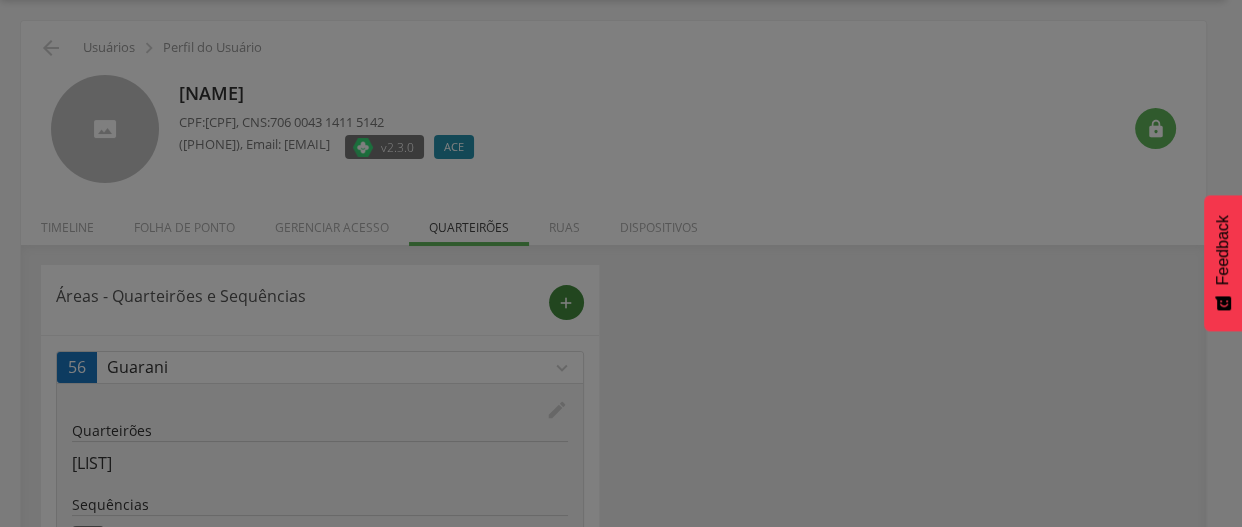 scroll, scrollTop: 0, scrollLeft: 0, axis: both 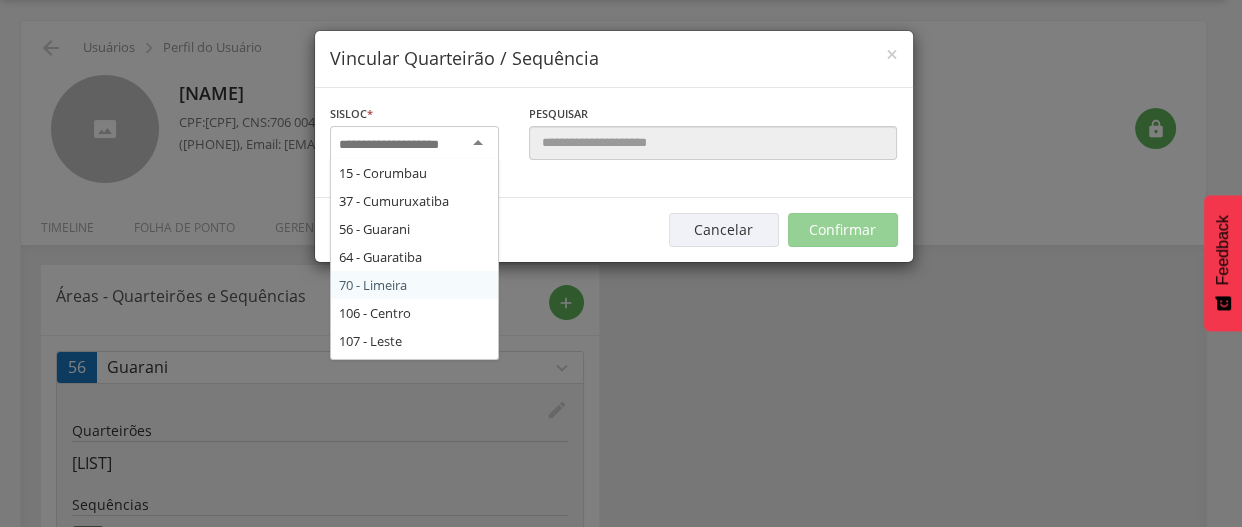 click at bounding box center (402, 145) 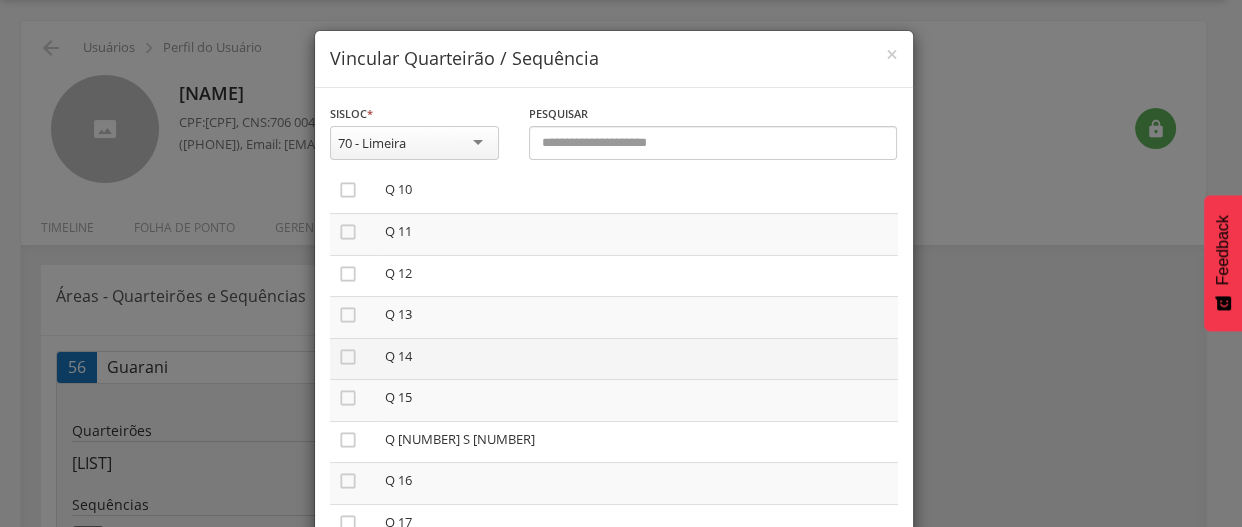 scroll, scrollTop: 451, scrollLeft: 0, axis: vertical 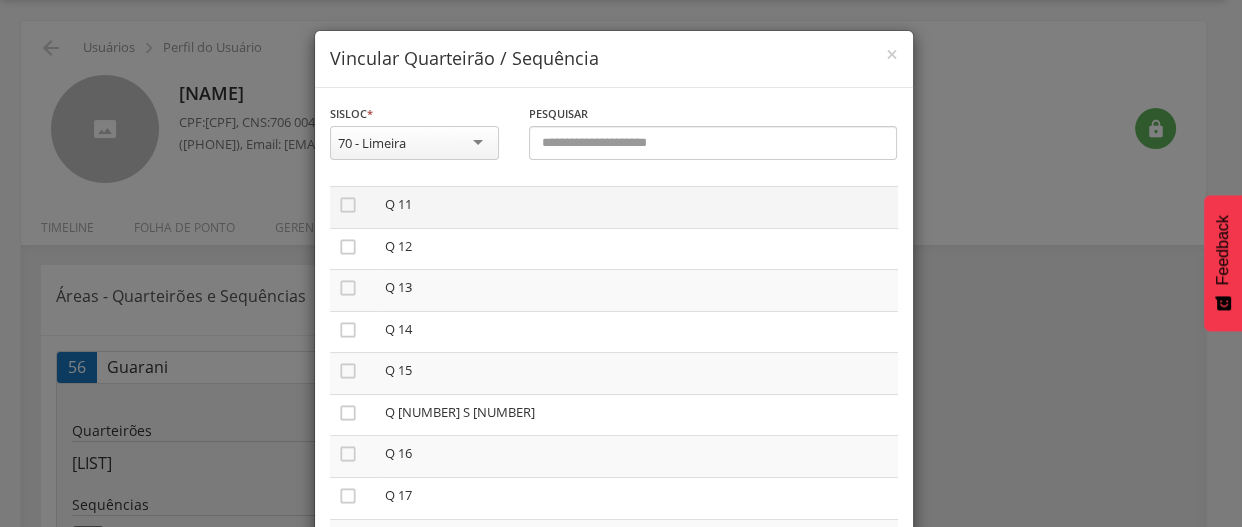 drag, startPoint x: 340, startPoint y: 200, endPoint x: 338, endPoint y: 216, distance: 16.124516 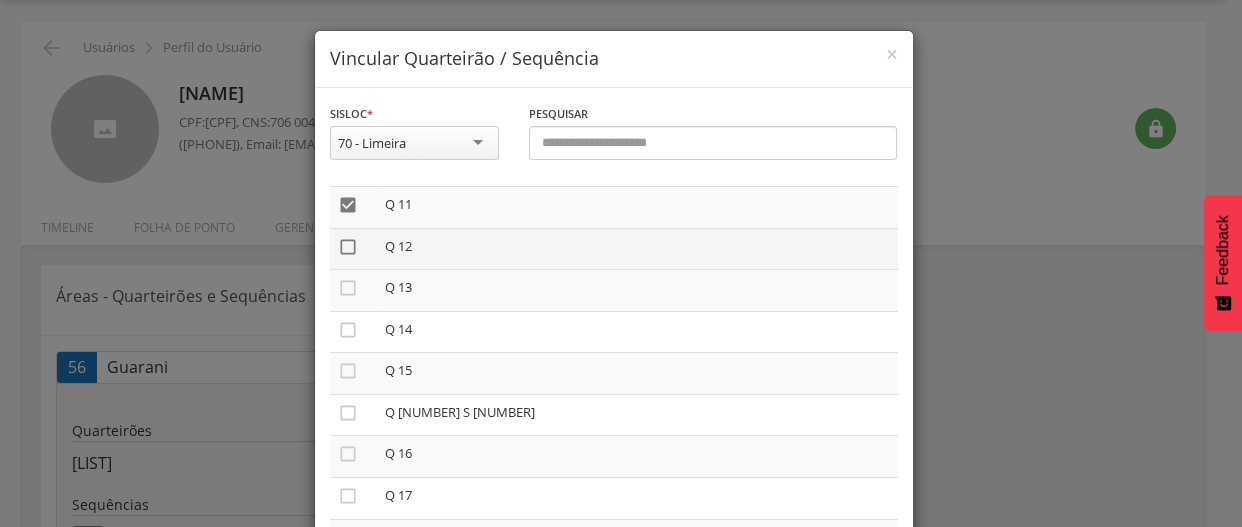 click on "" at bounding box center (348, 247) 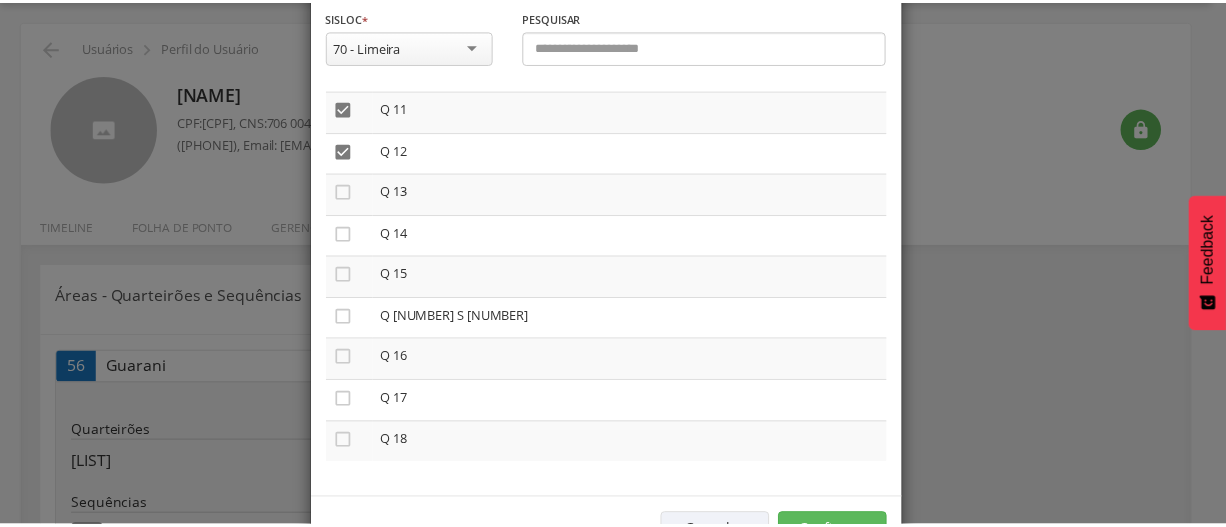 scroll, scrollTop: 163, scrollLeft: 0, axis: vertical 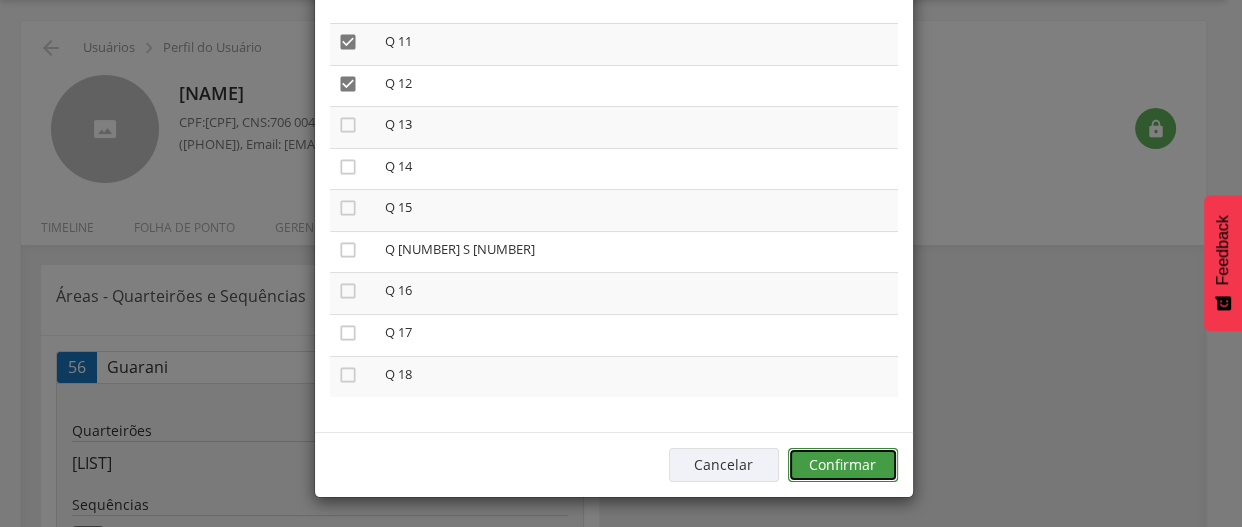 click on "Confirmar" at bounding box center (843, 465) 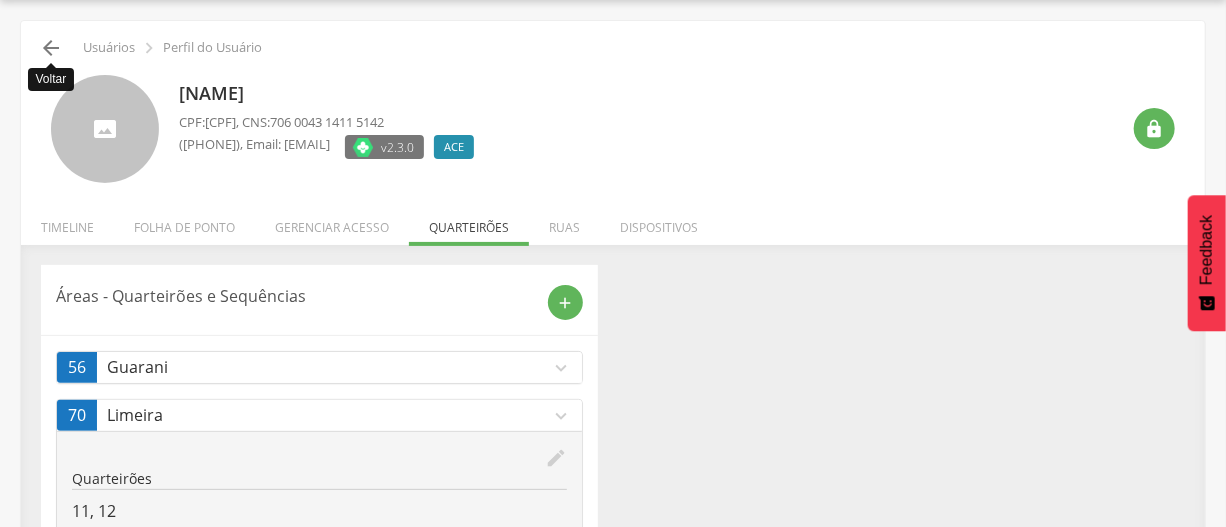 click on "" at bounding box center [51, 48] 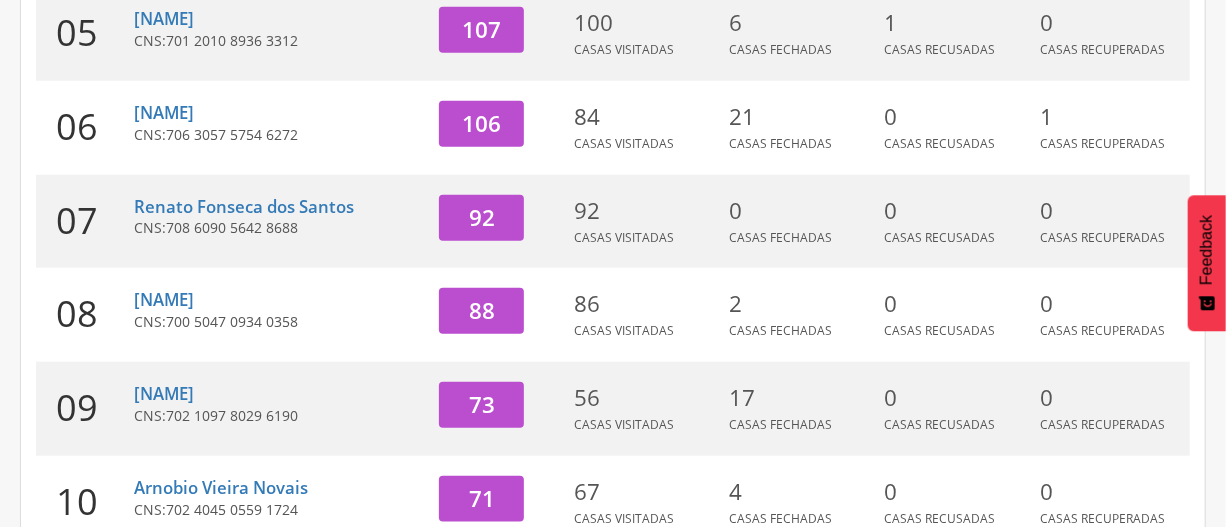 scroll, scrollTop: 861, scrollLeft: 0, axis: vertical 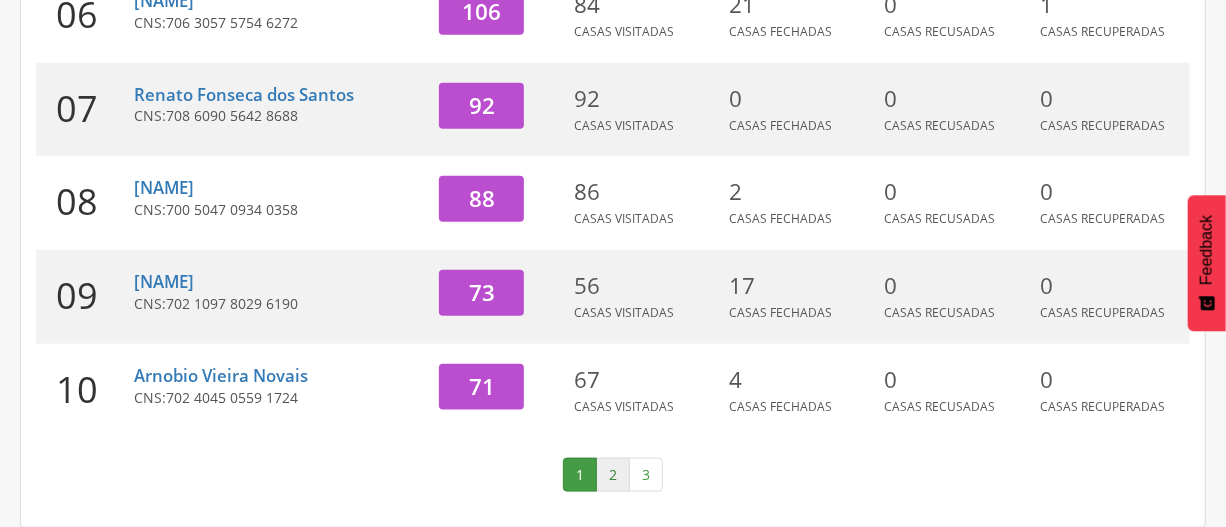 click on "2" at bounding box center (613, 475) 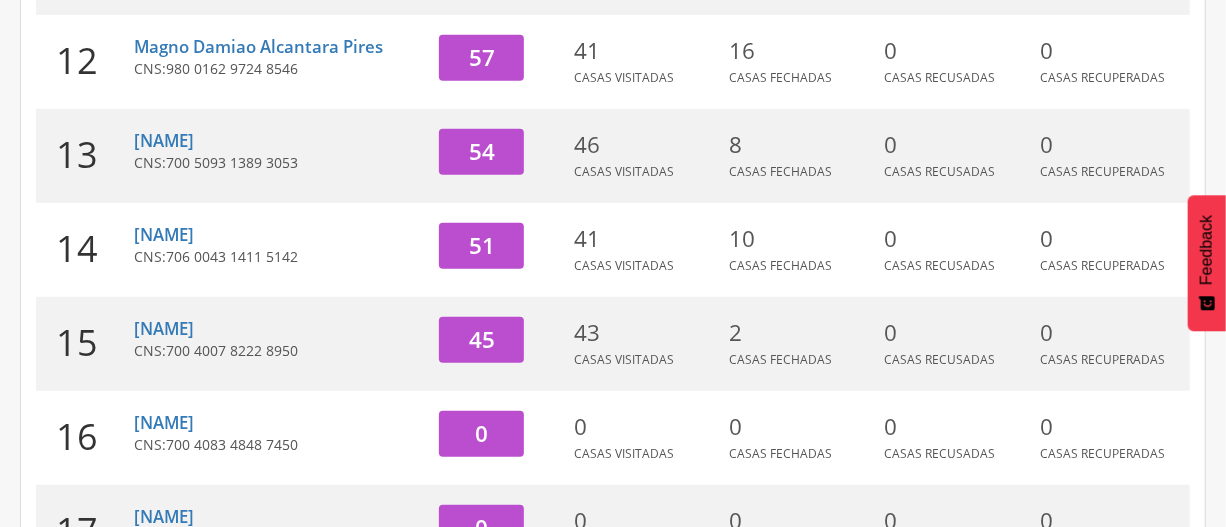 scroll, scrollTop: 407, scrollLeft: 0, axis: vertical 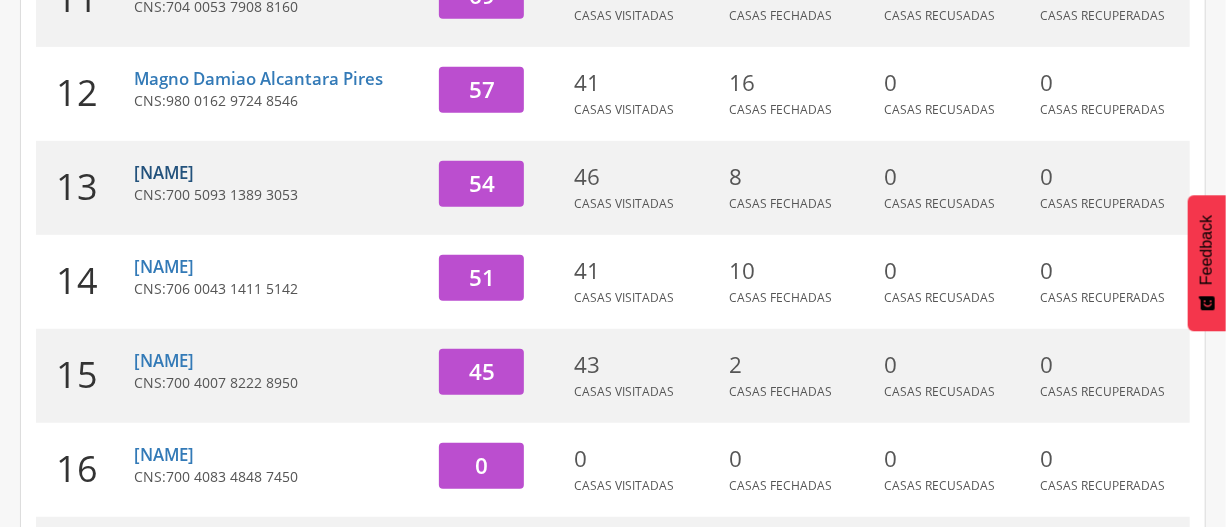 click on "[NAME]" at bounding box center [164, 172] 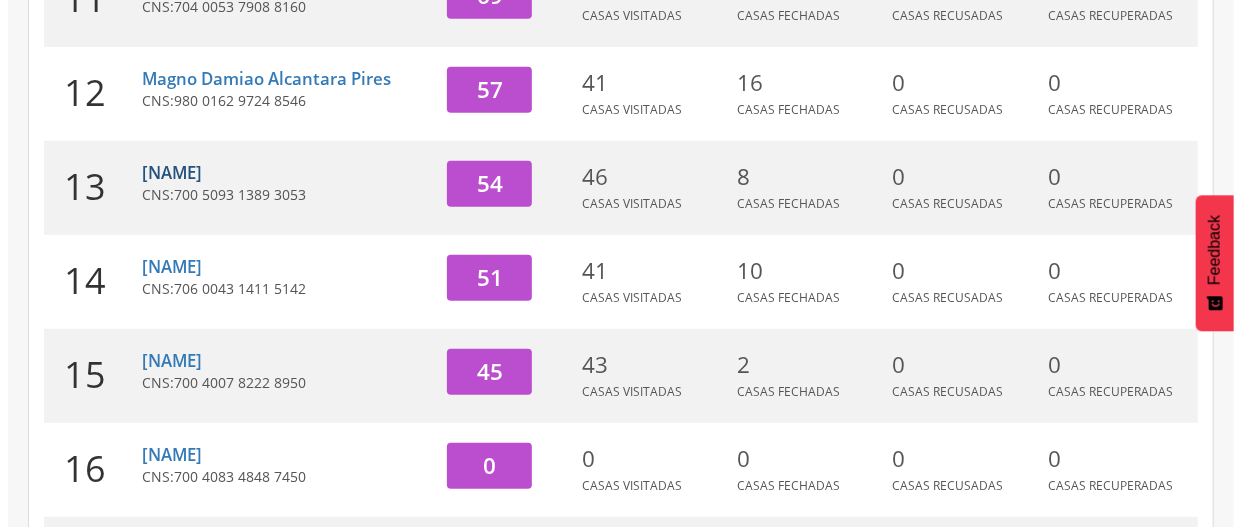 scroll, scrollTop: 60, scrollLeft: 0, axis: vertical 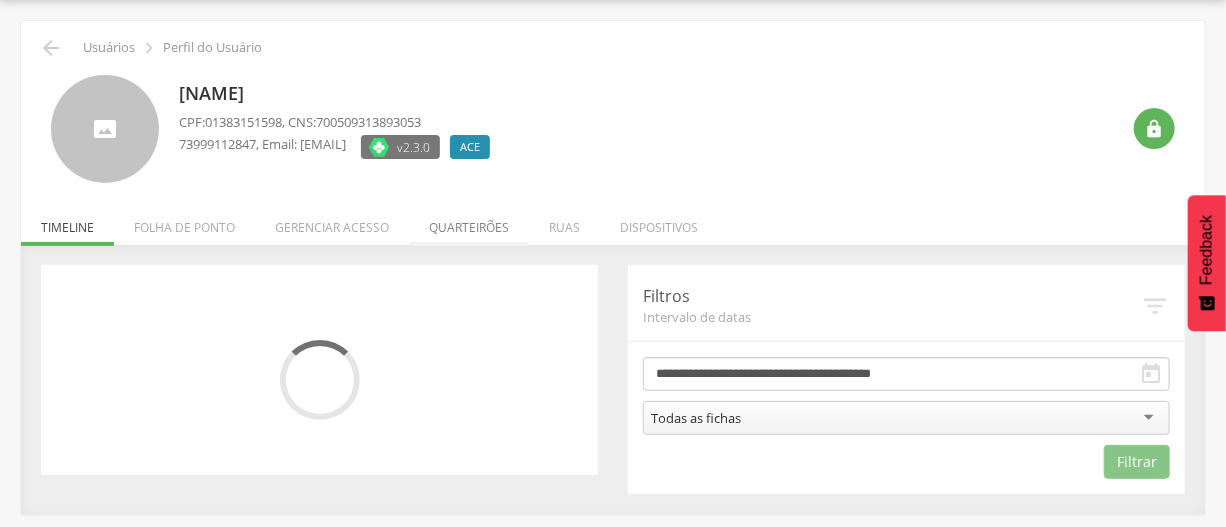 click on "Quarteirões" at bounding box center [469, 222] 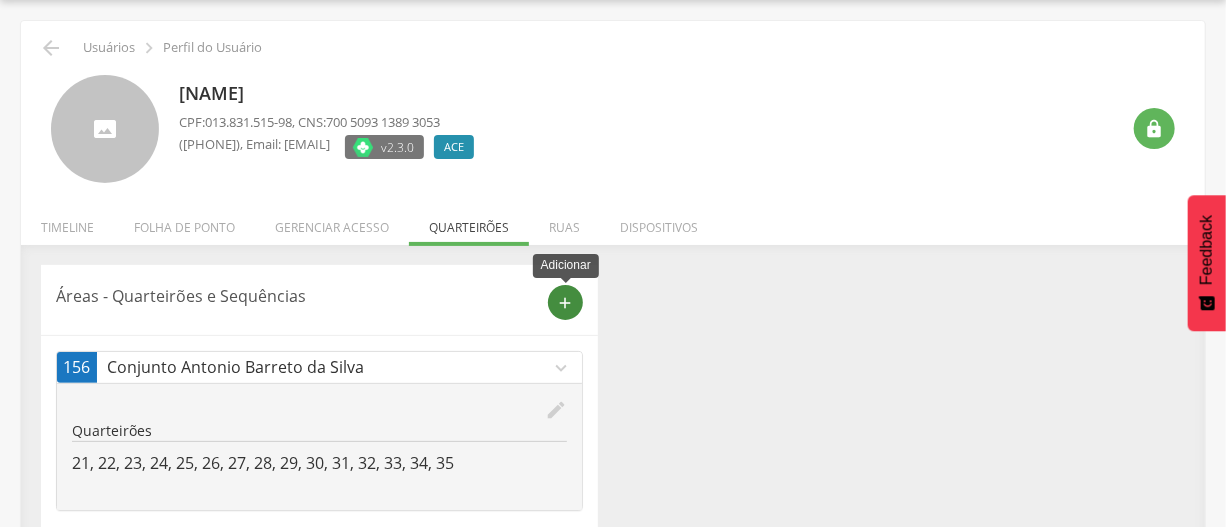 click on "add" at bounding box center (566, 303) 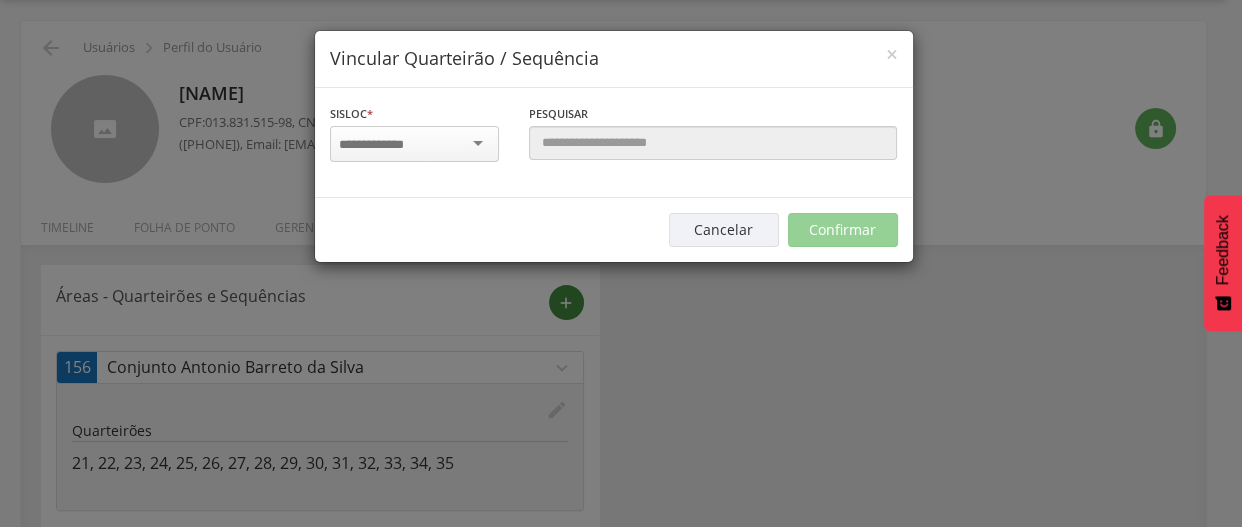 scroll, scrollTop: 0, scrollLeft: 0, axis: both 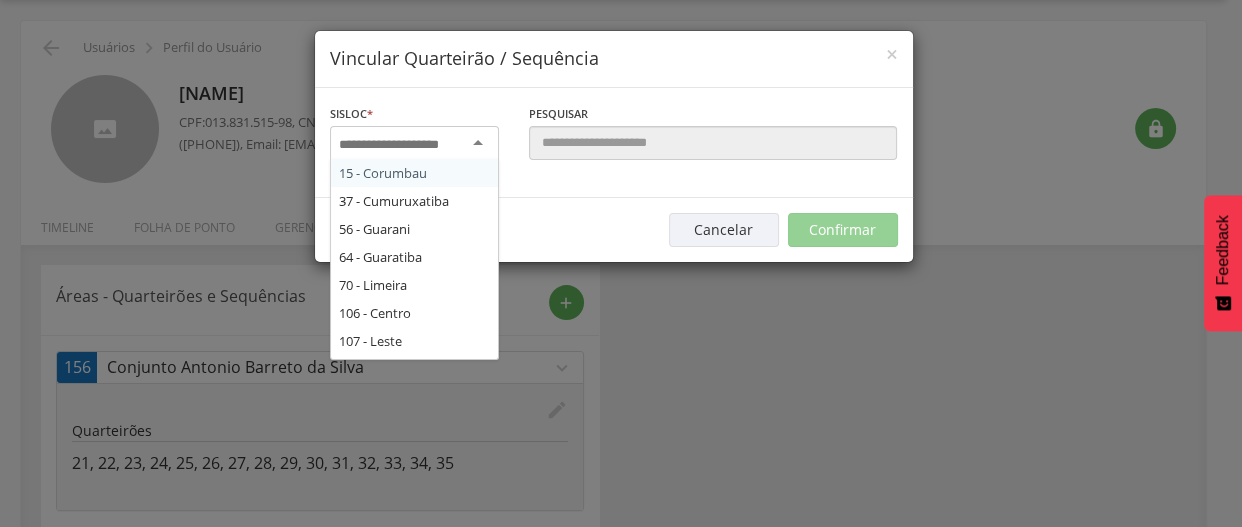 click at bounding box center [414, 144] 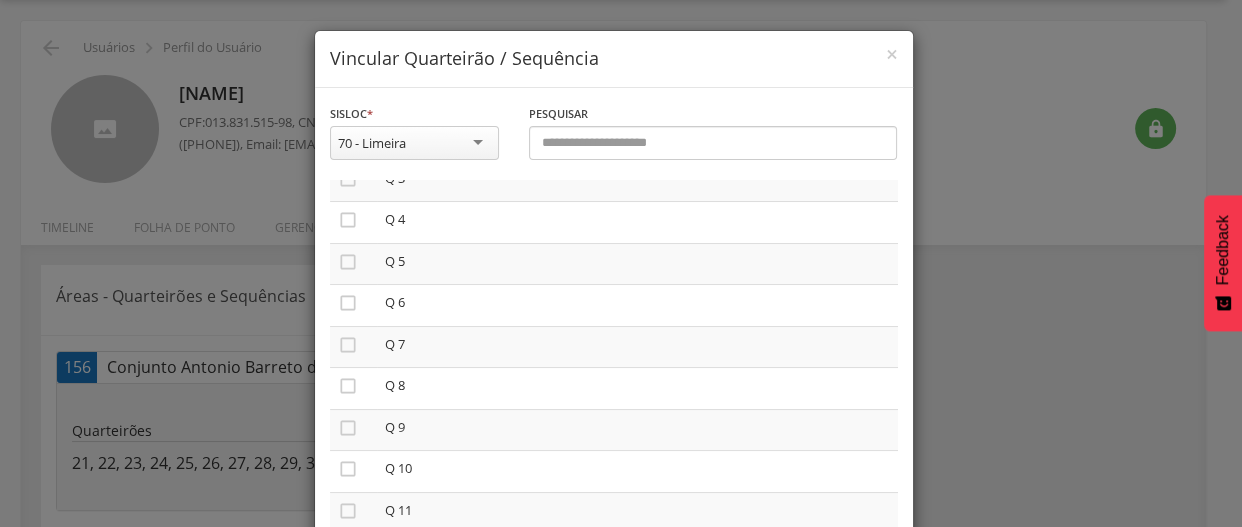 scroll, scrollTop: 451, scrollLeft: 0, axis: vertical 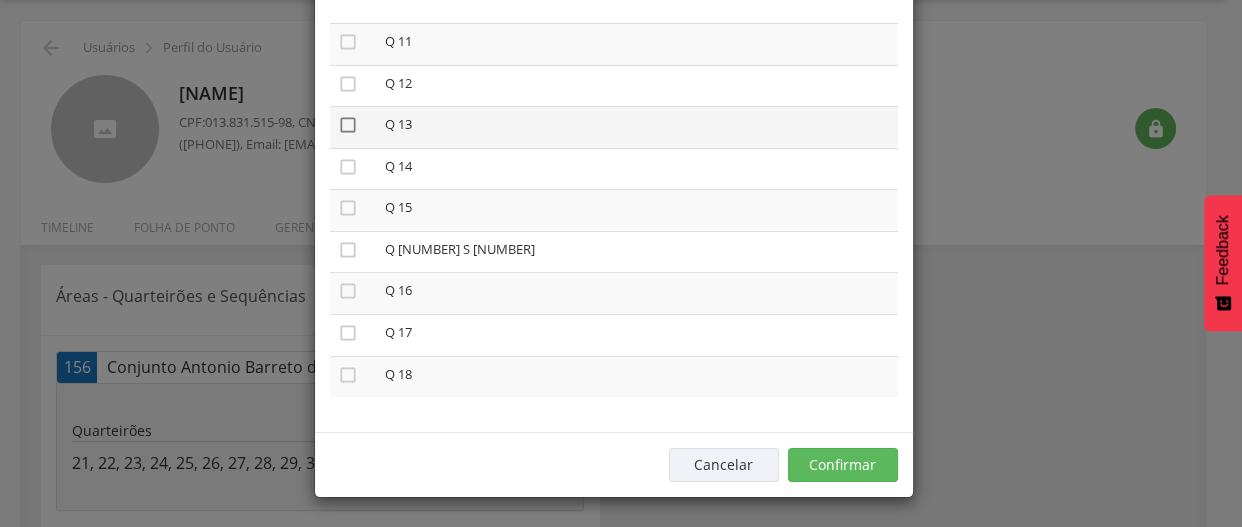 click on "" at bounding box center (348, 125) 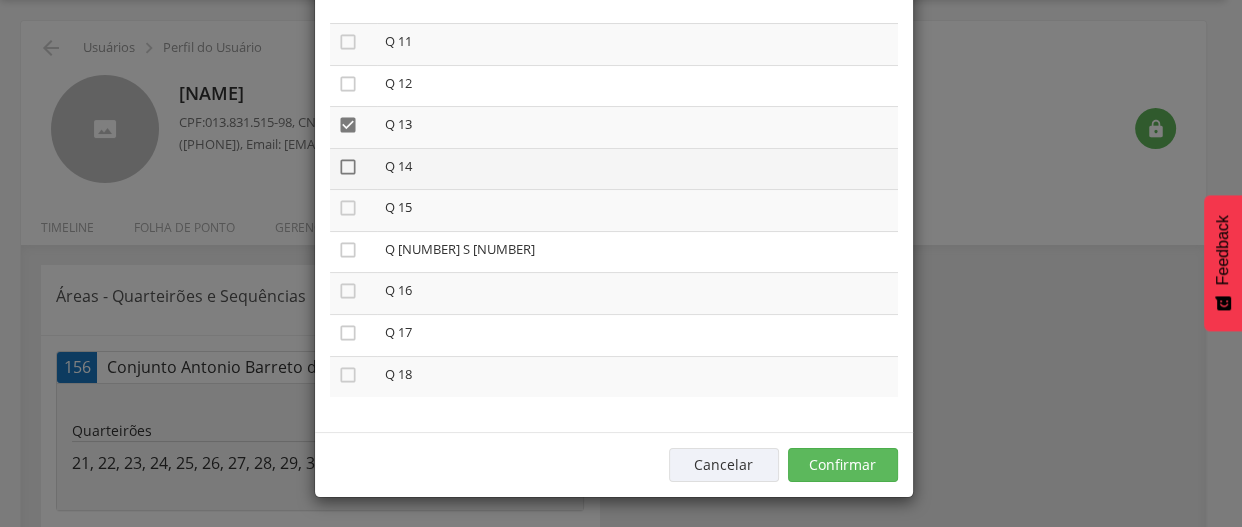 click on "" at bounding box center [348, 167] 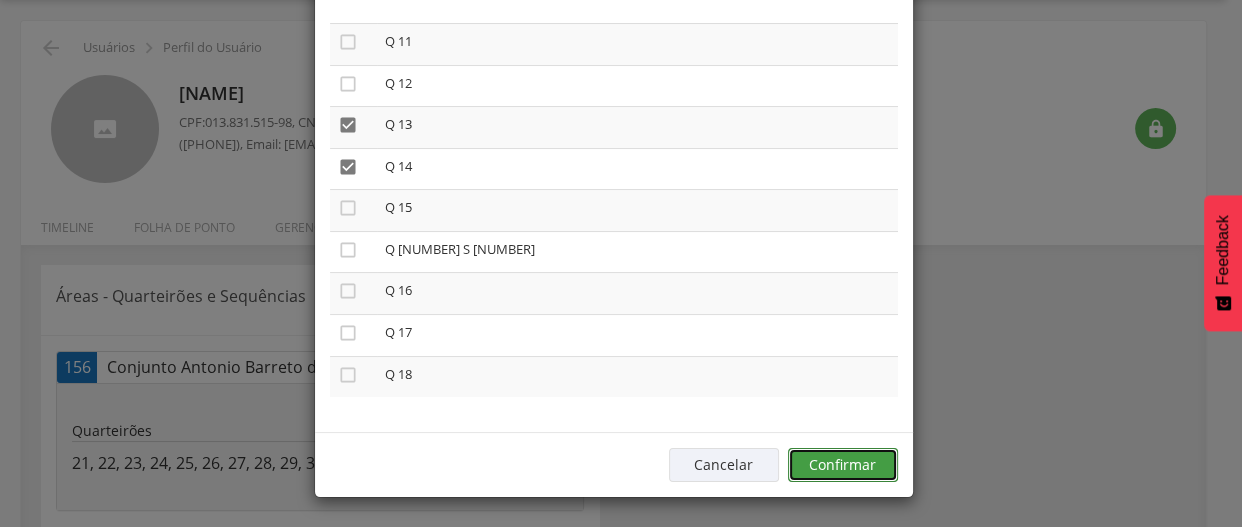 click on "Confirmar" at bounding box center [843, 465] 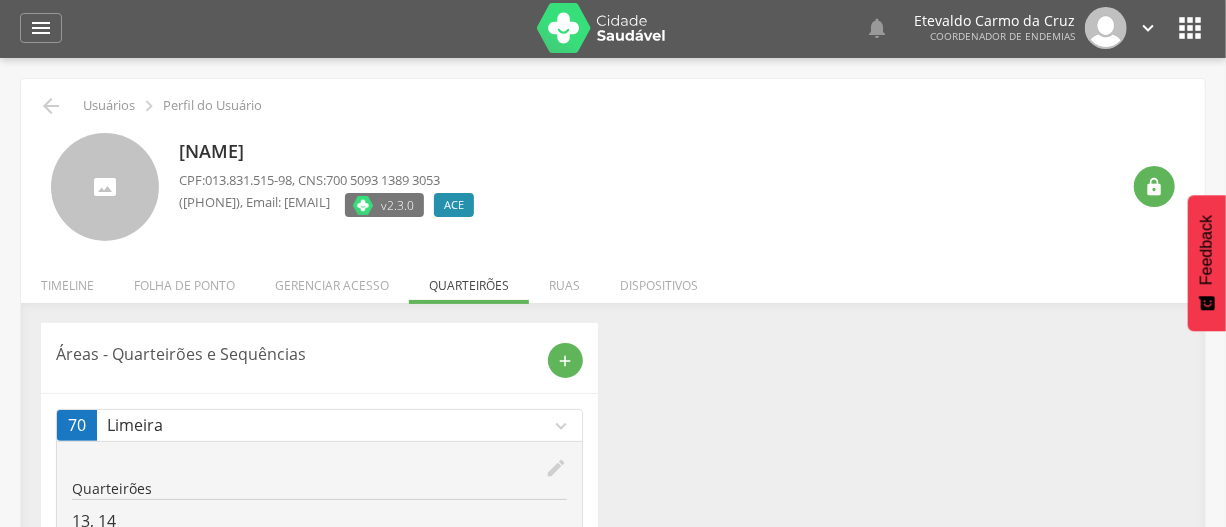 scroll, scrollTop: 0, scrollLeft: 0, axis: both 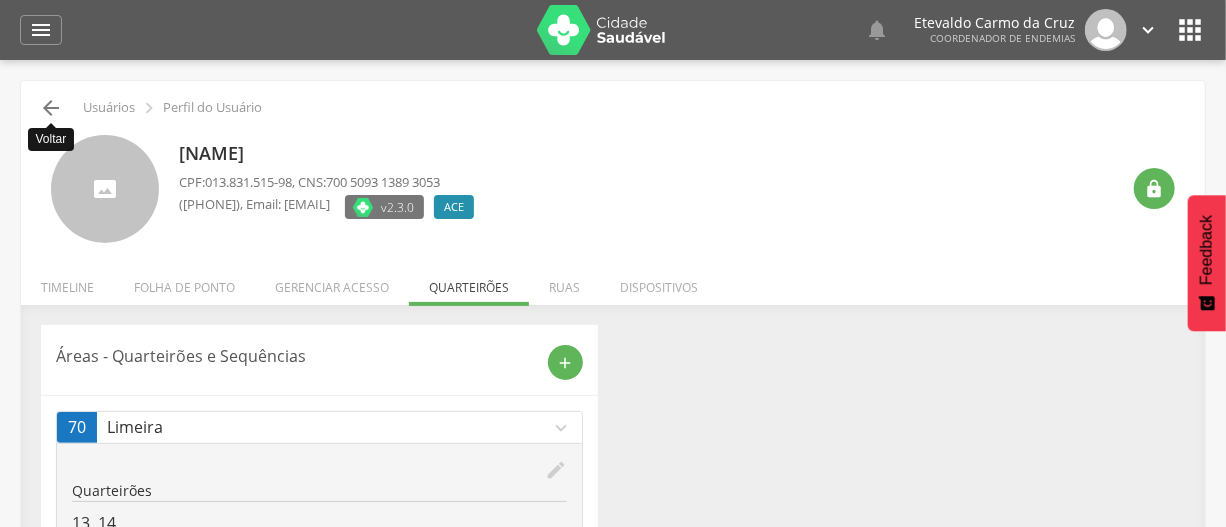 click on "" at bounding box center (51, 108) 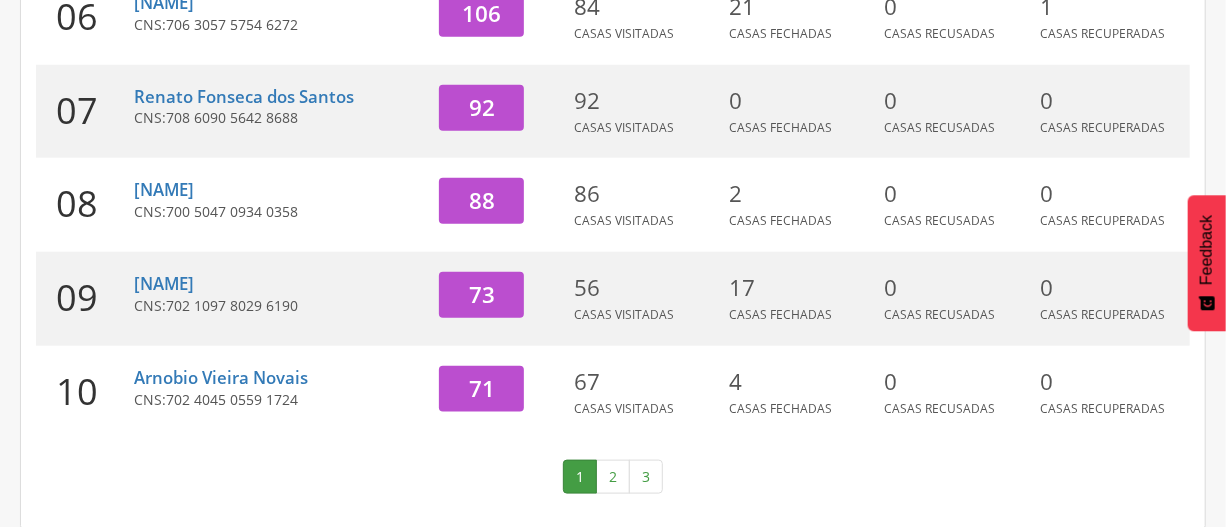 scroll, scrollTop: 861, scrollLeft: 0, axis: vertical 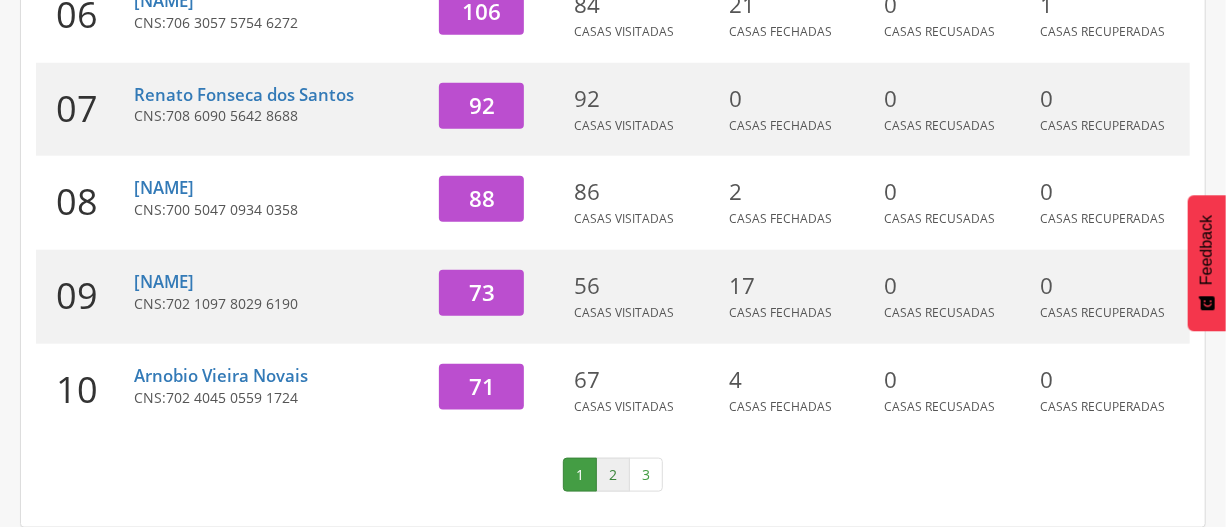 click on "2" at bounding box center (613, 475) 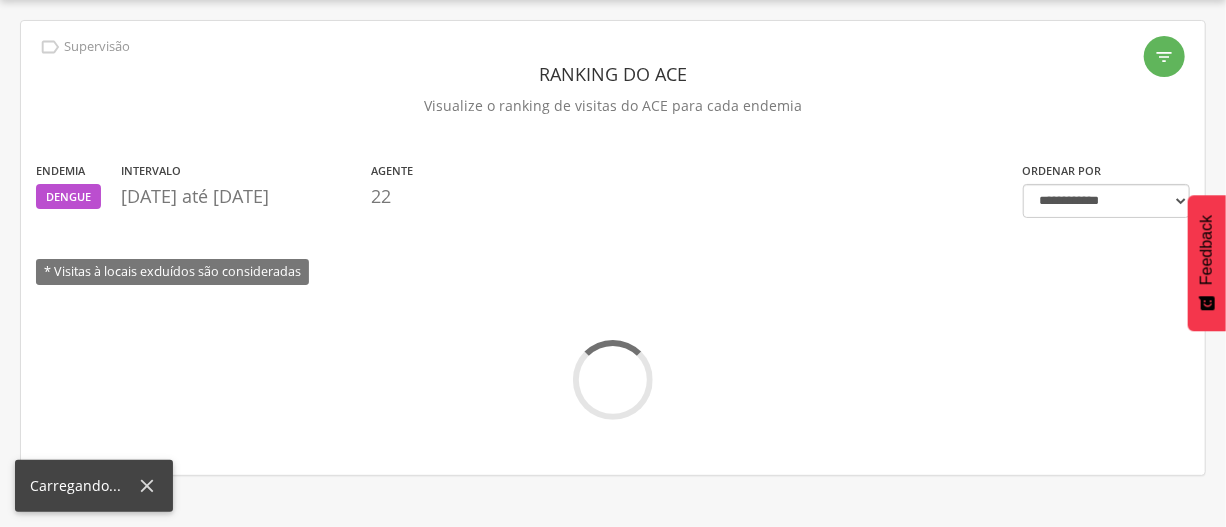 scroll, scrollTop: 861, scrollLeft: 0, axis: vertical 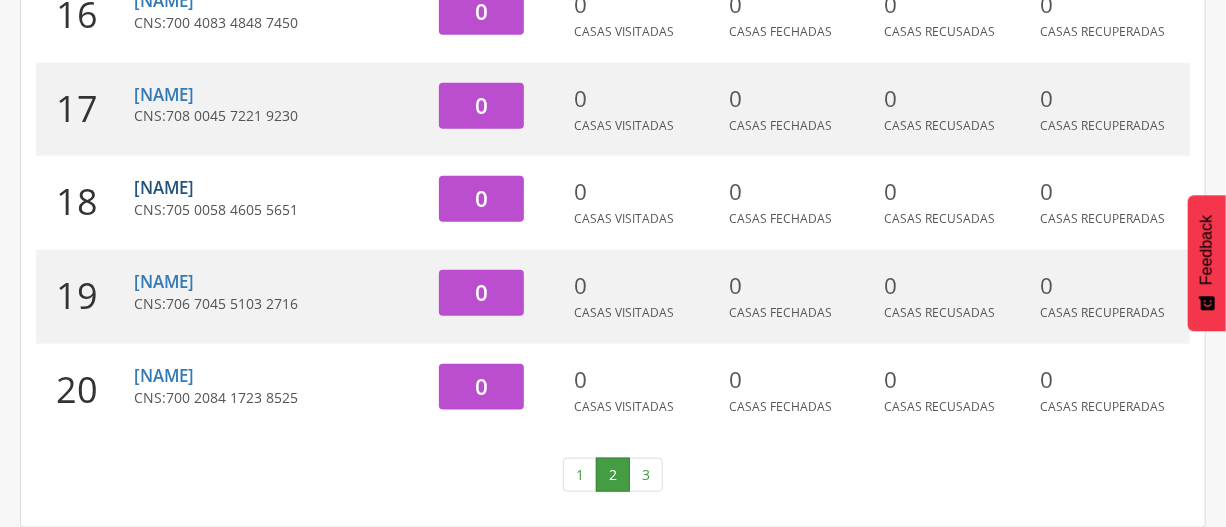 click on "[NAME]" at bounding box center [164, 187] 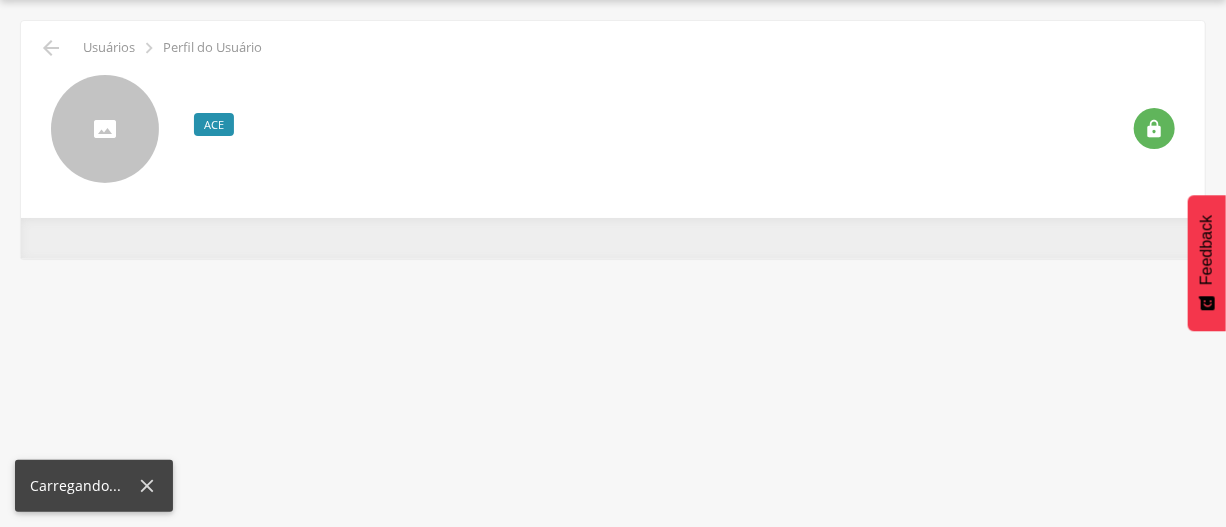 scroll, scrollTop: 60, scrollLeft: 0, axis: vertical 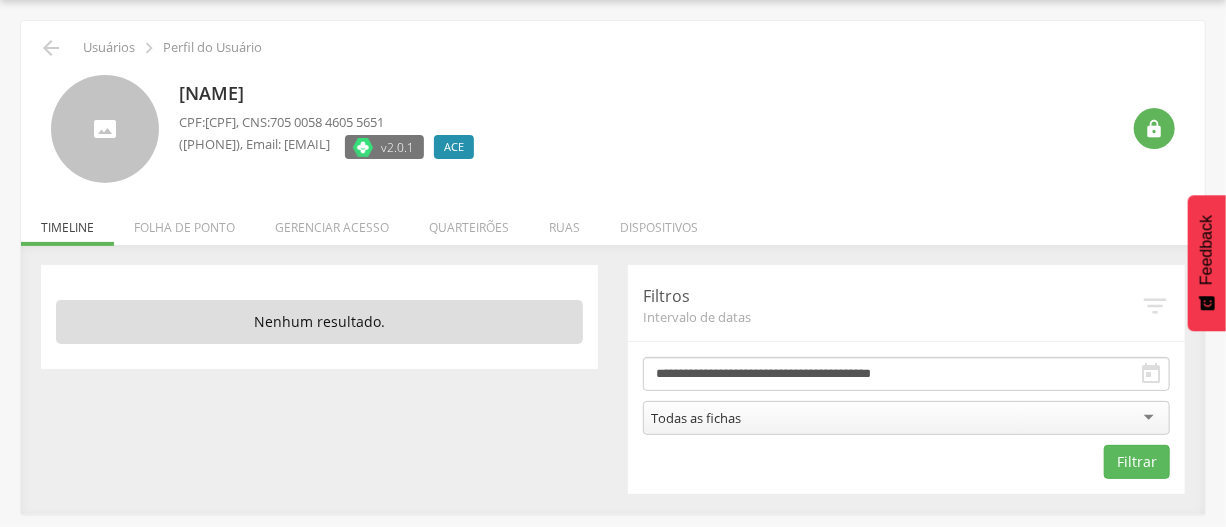 click on "Quarteirões" at bounding box center (469, 222) 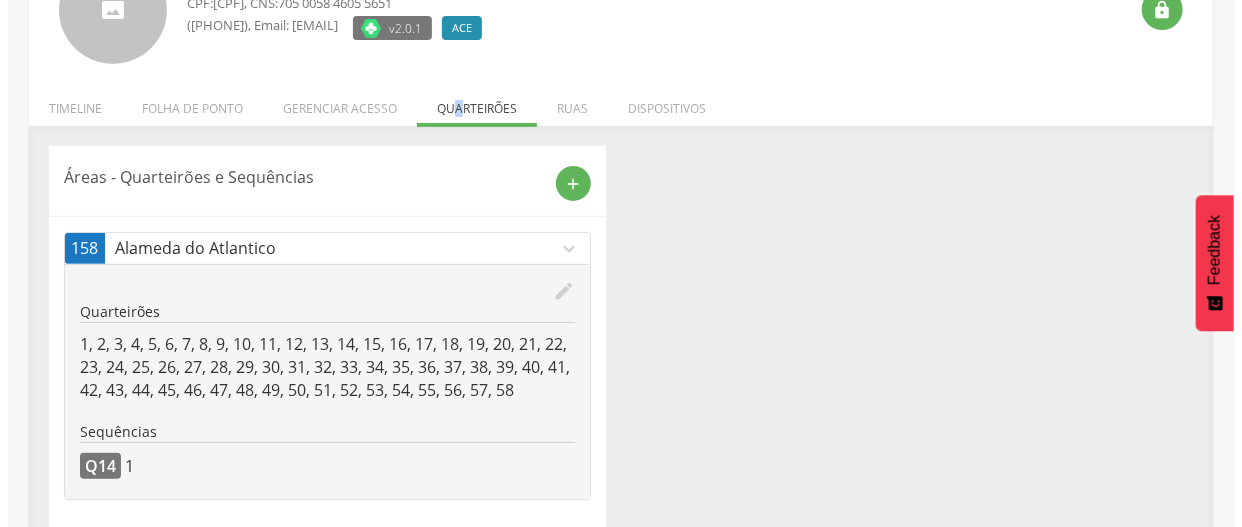 scroll, scrollTop: 207, scrollLeft: 0, axis: vertical 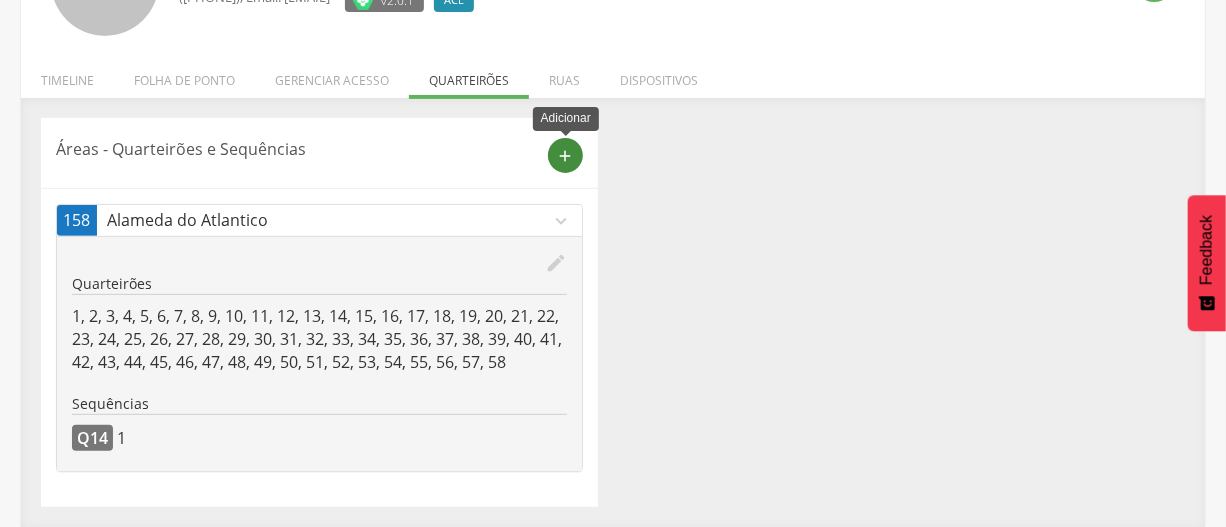 click on "add" at bounding box center (566, 156) 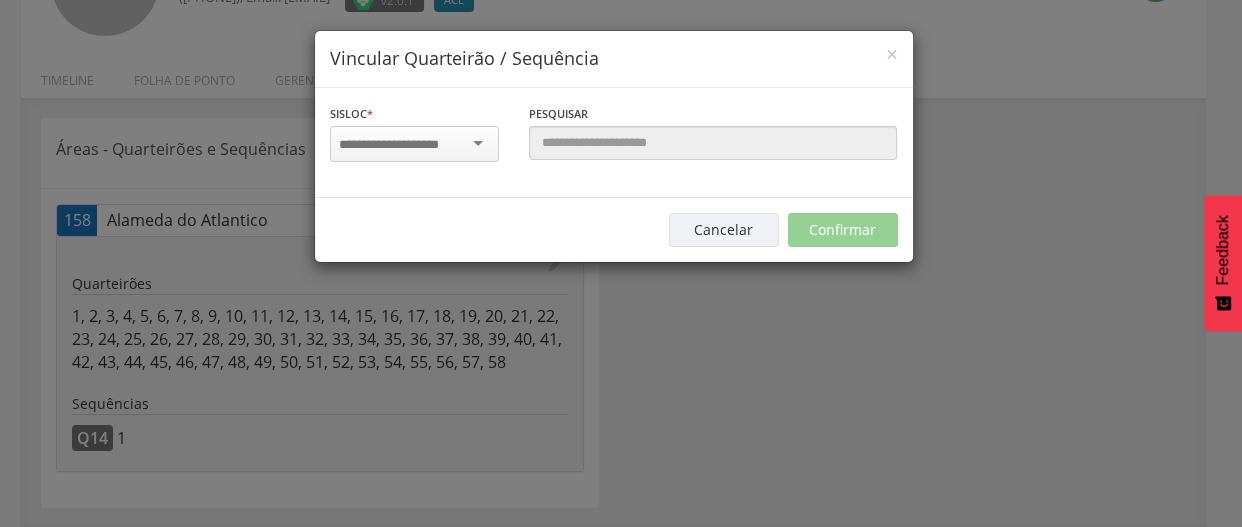 scroll, scrollTop: 0, scrollLeft: 0, axis: both 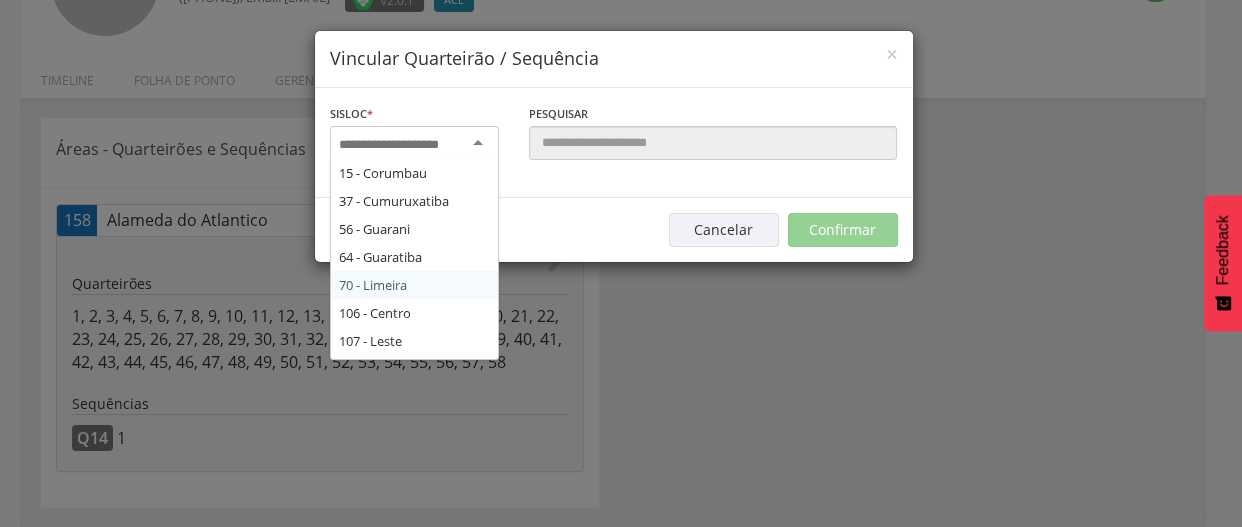 click at bounding box center [402, 145] 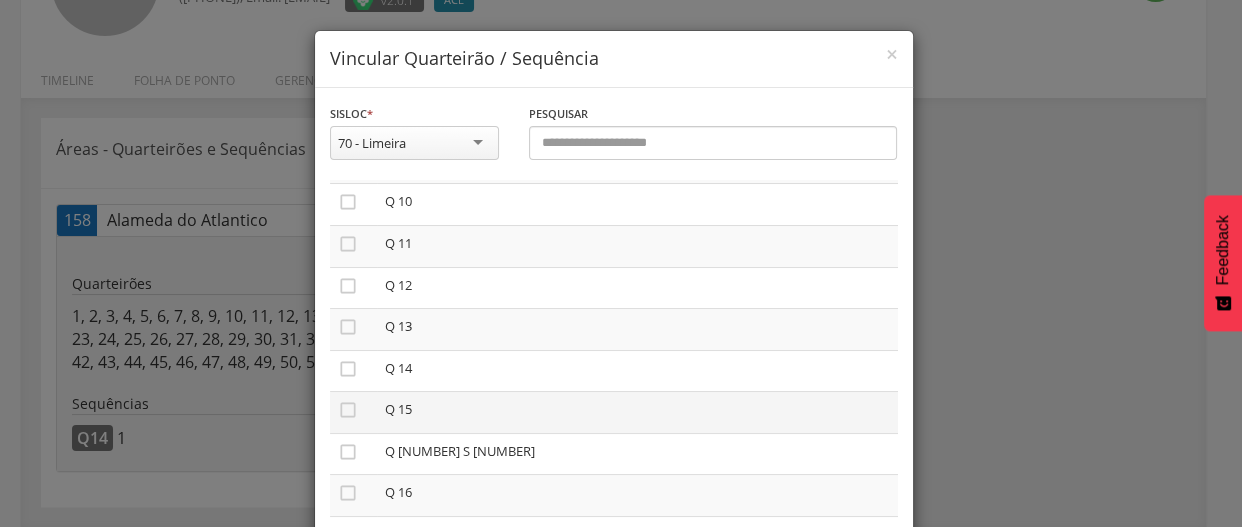 scroll, scrollTop: 451, scrollLeft: 0, axis: vertical 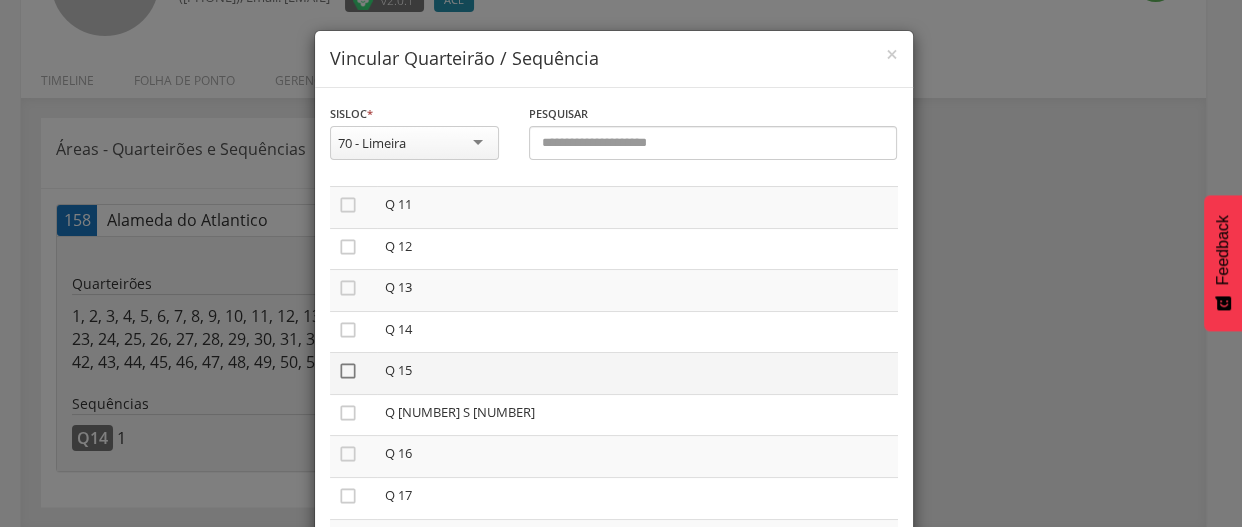 click on "" at bounding box center [348, 371] 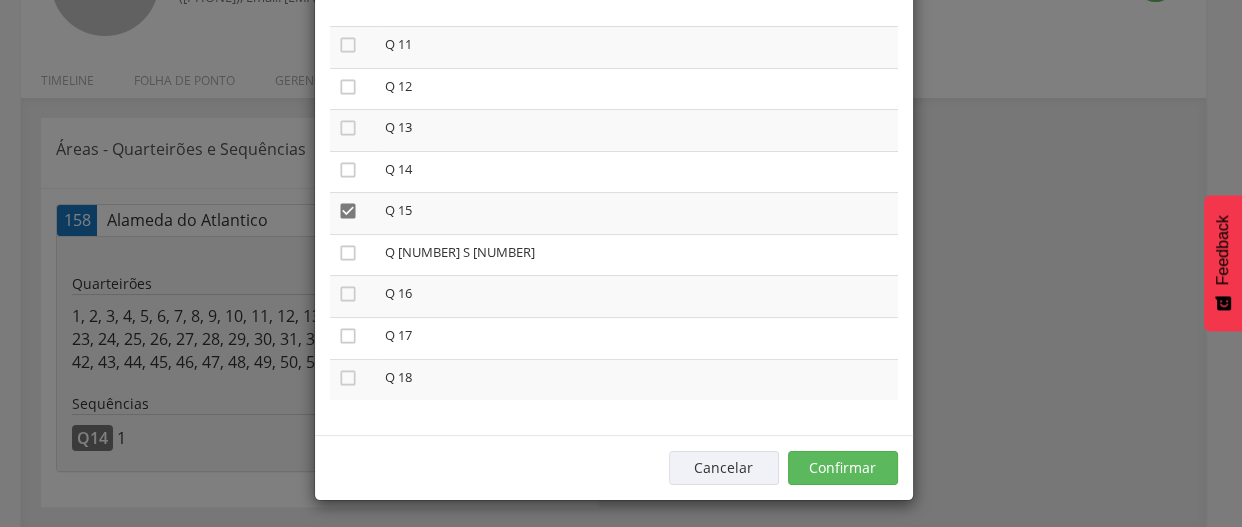scroll, scrollTop: 163, scrollLeft: 0, axis: vertical 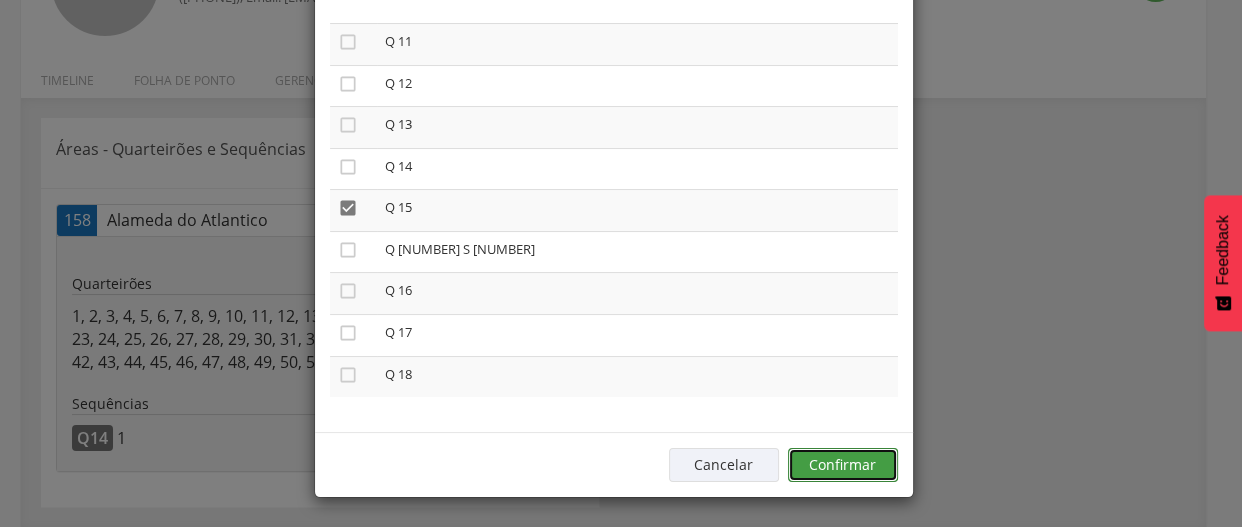 click on "Confirmar" at bounding box center [843, 465] 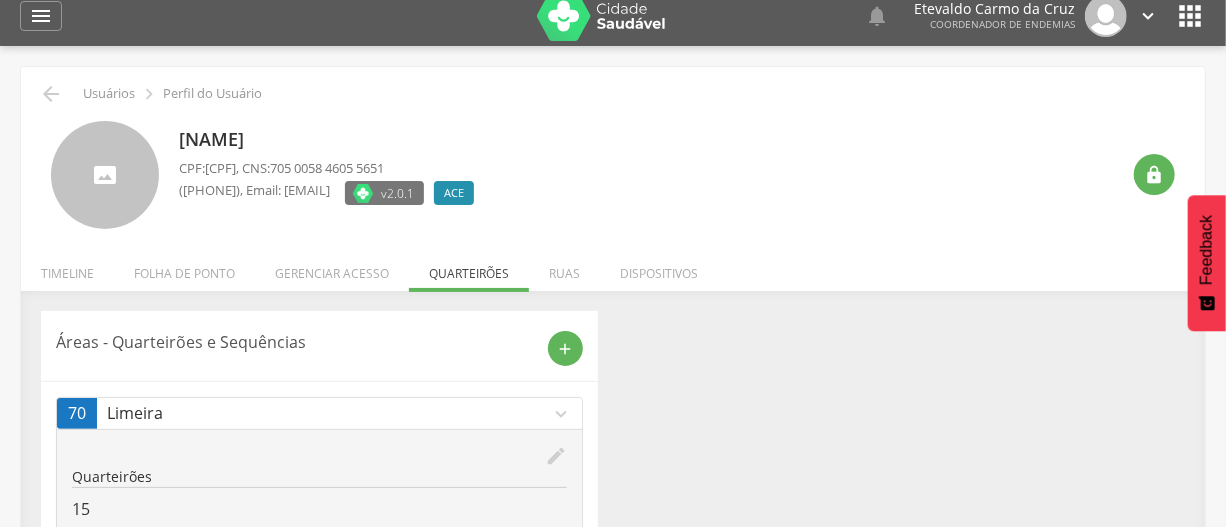 scroll, scrollTop: 0, scrollLeft: 0, axis: both 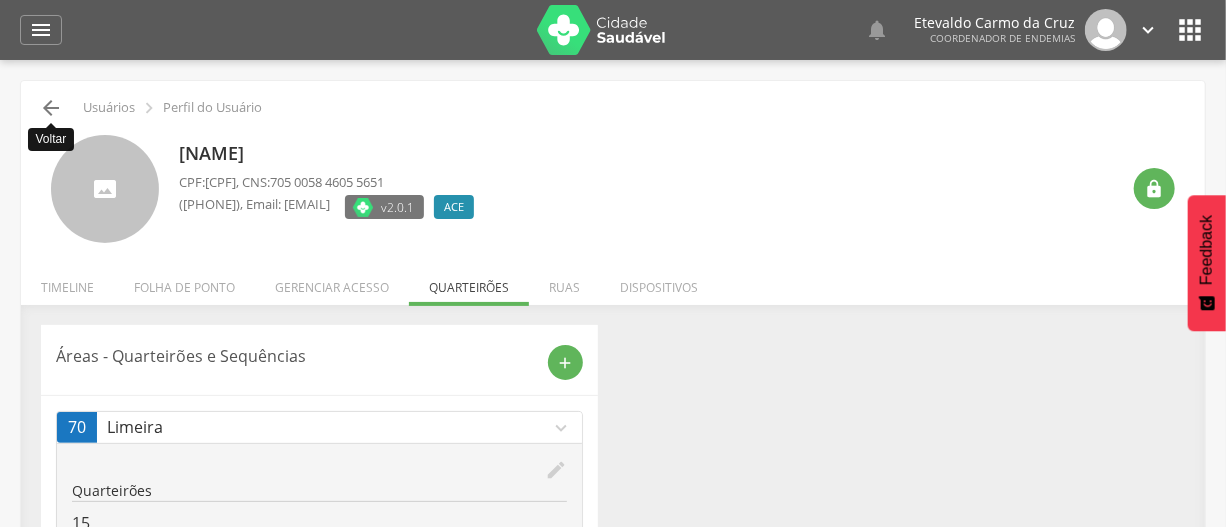 click on "" at bounding box center [51, 108] 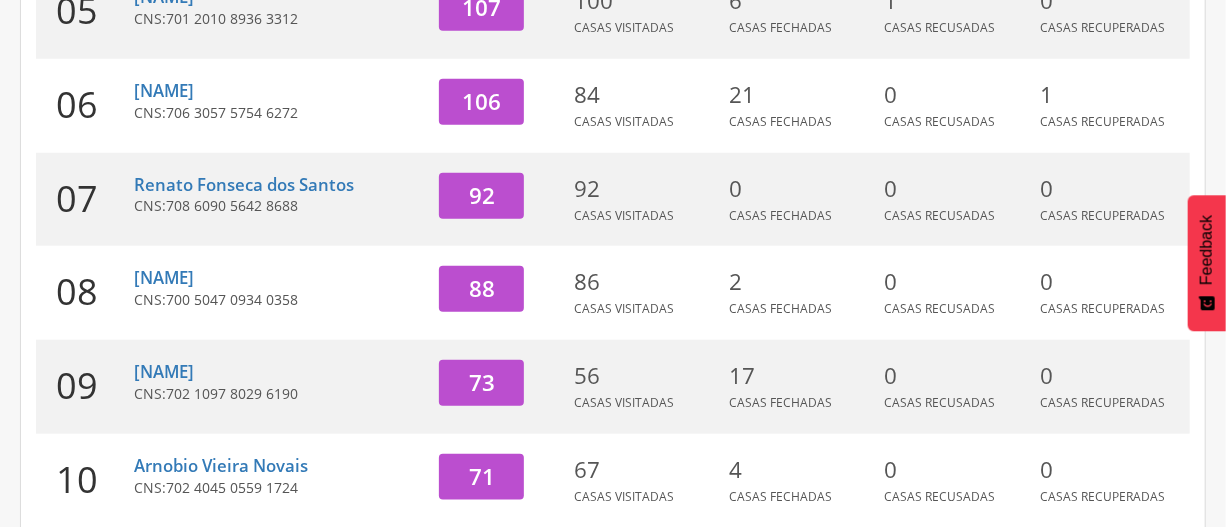 scroll, scrollTop: 861, scrollLeft: 0, axis: vertical 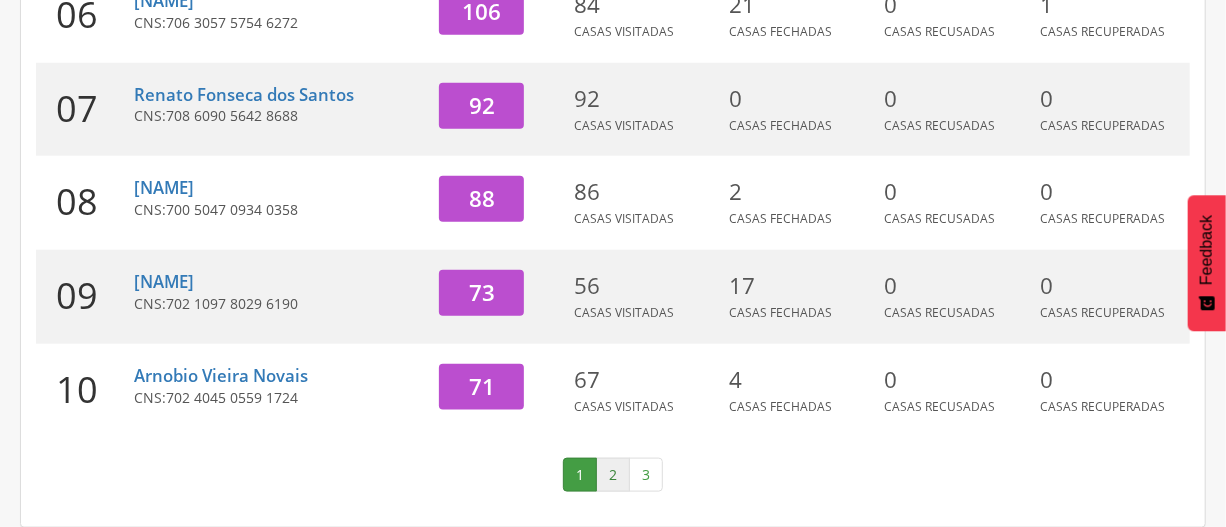 click on "2" at bounding box center (613, 475) 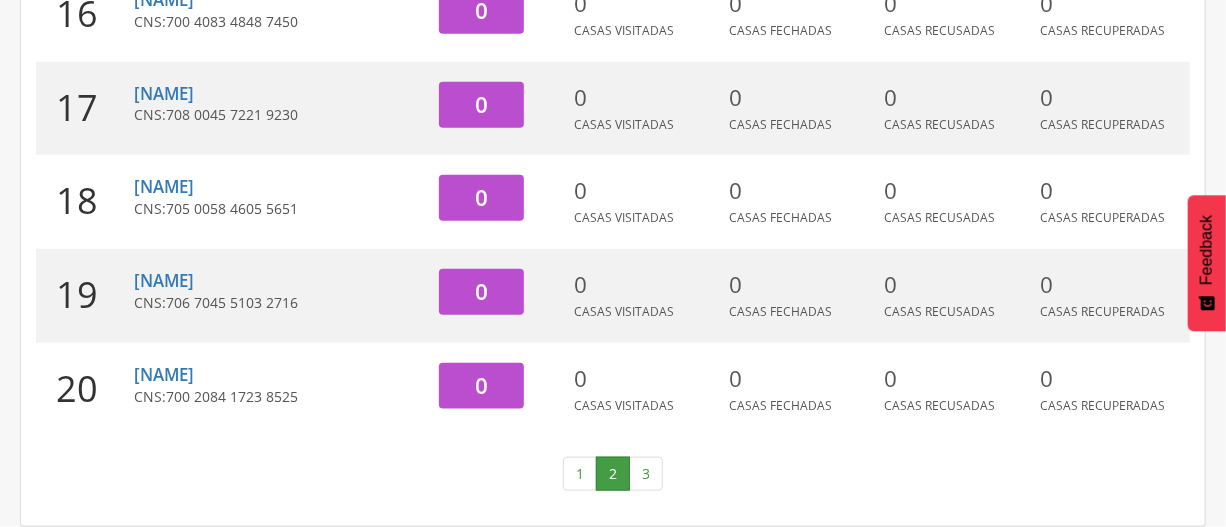 scroll, scrollTop: 885, scrollLeft: 0, axis: vertical 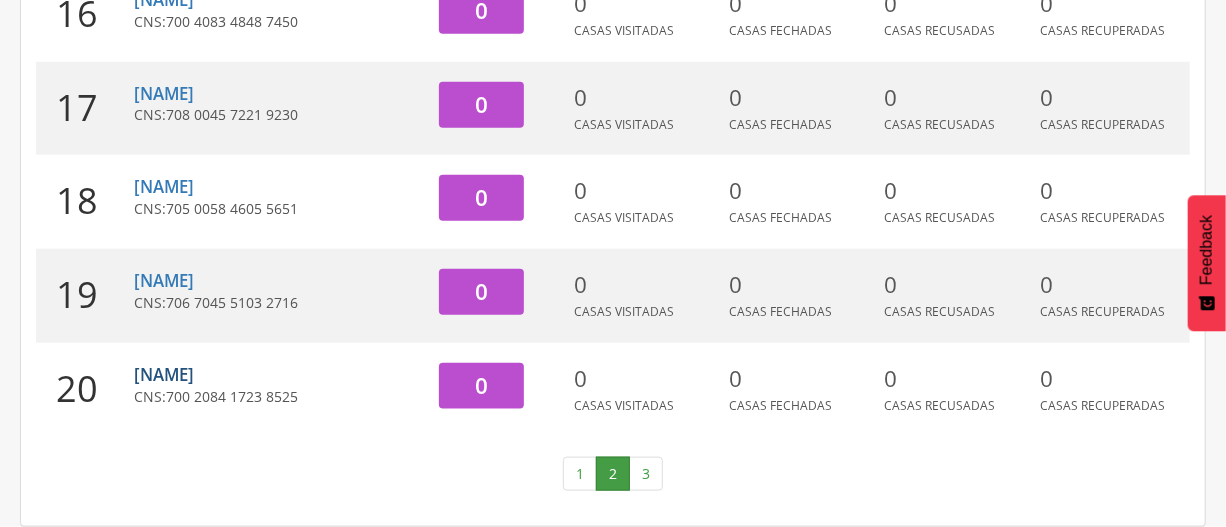 click on "[NAME]" at bounding box center [164, 374] 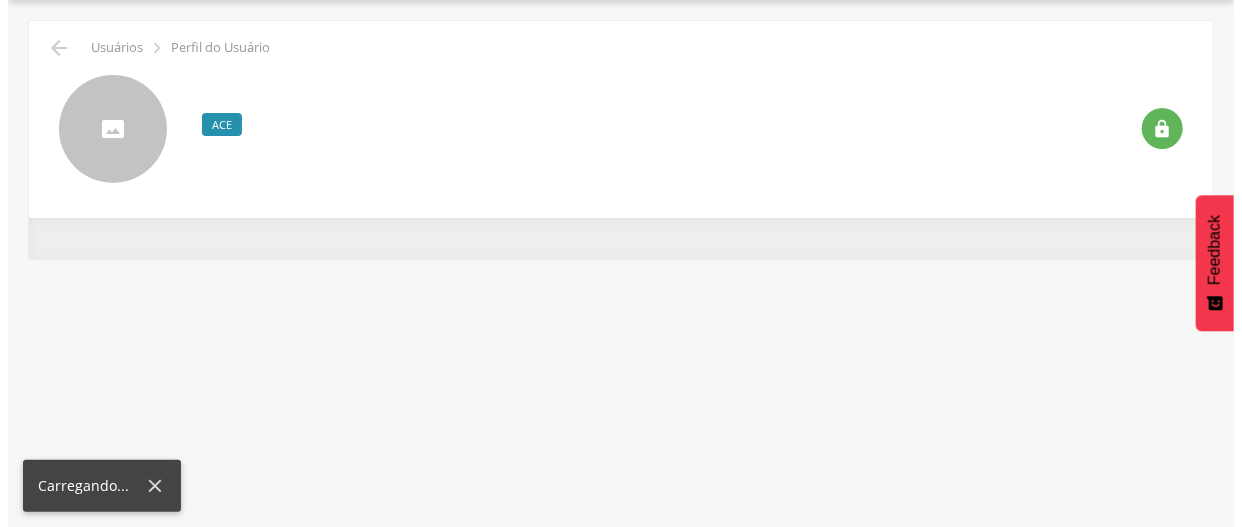 scroll, scrollTop: 60, scrollLeft: 0, axis: vertical 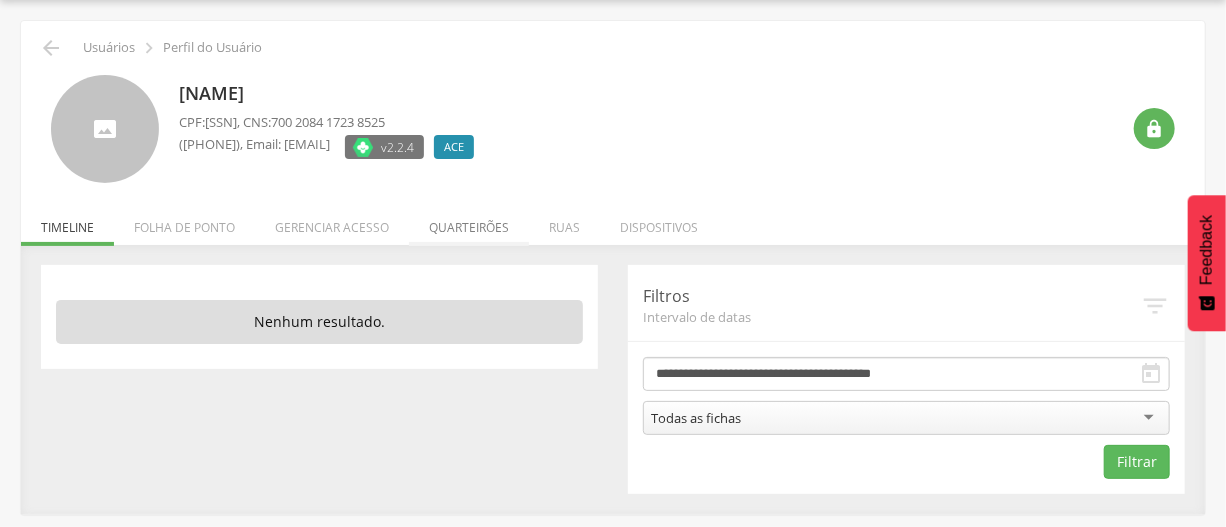 click on "Quarteirões" at bounding box center (469, 222) 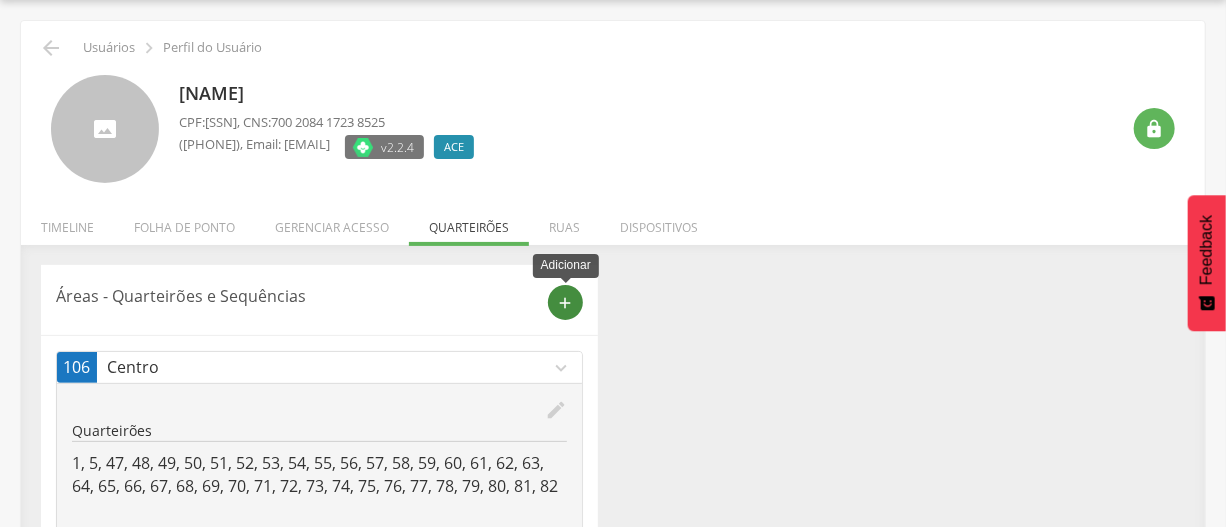 click on "add" at bounding box center (566, 303) 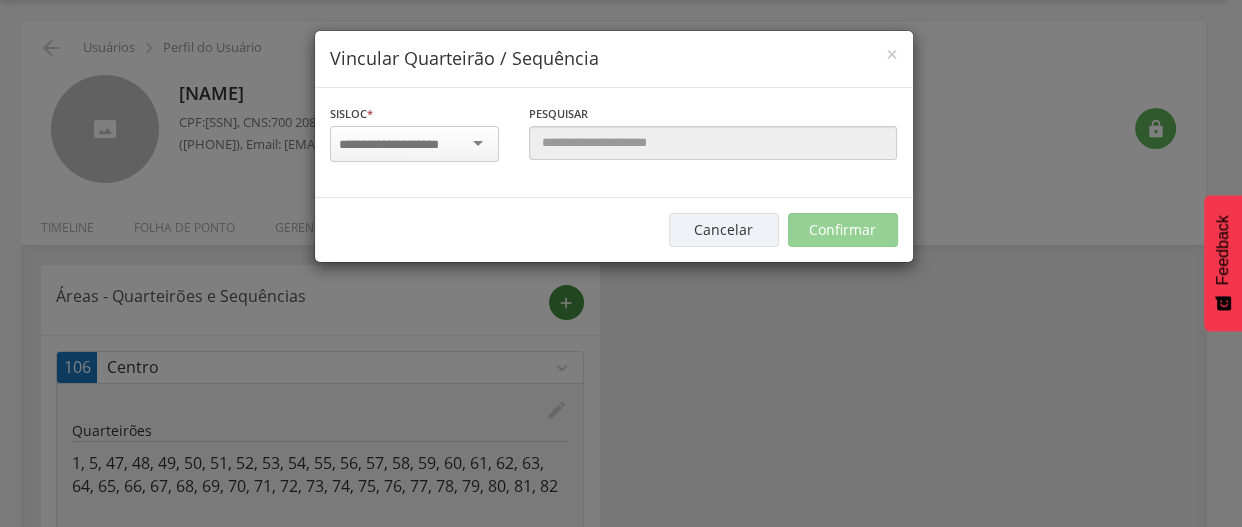 scroll, scrollTop: 0, scrollLeft: 0, axis: both 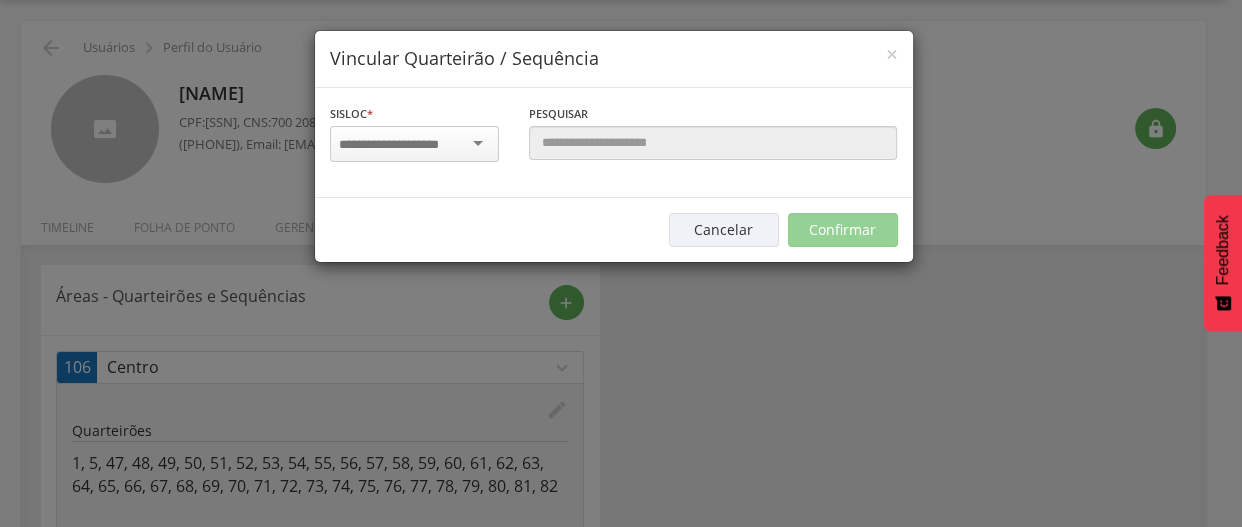 click at bounding box center (414, 144) 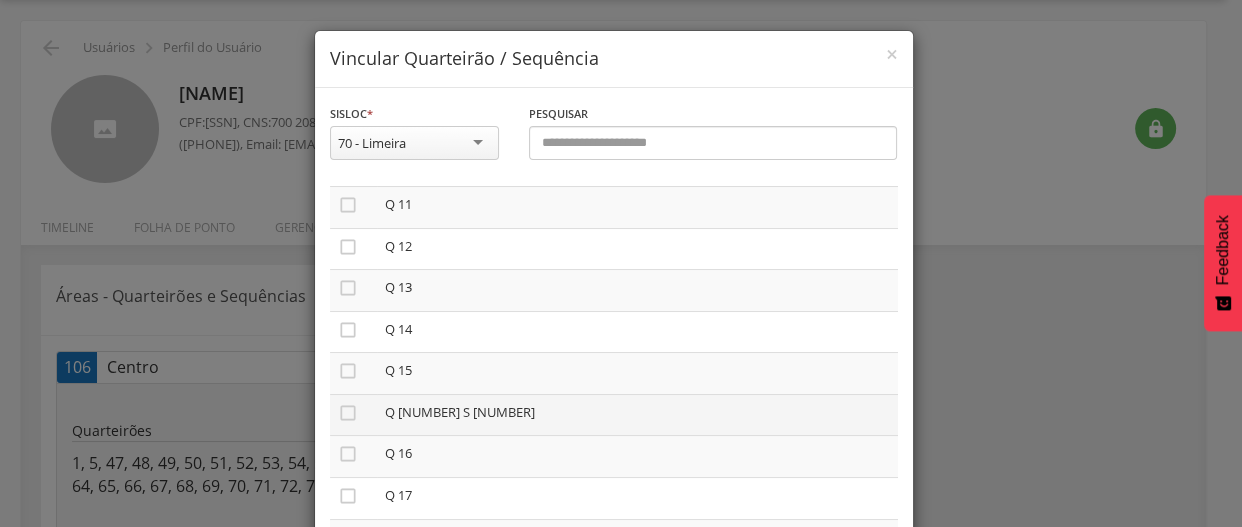 scroll, scrollTop: 451, scrollLeft: 0, axis: vertical 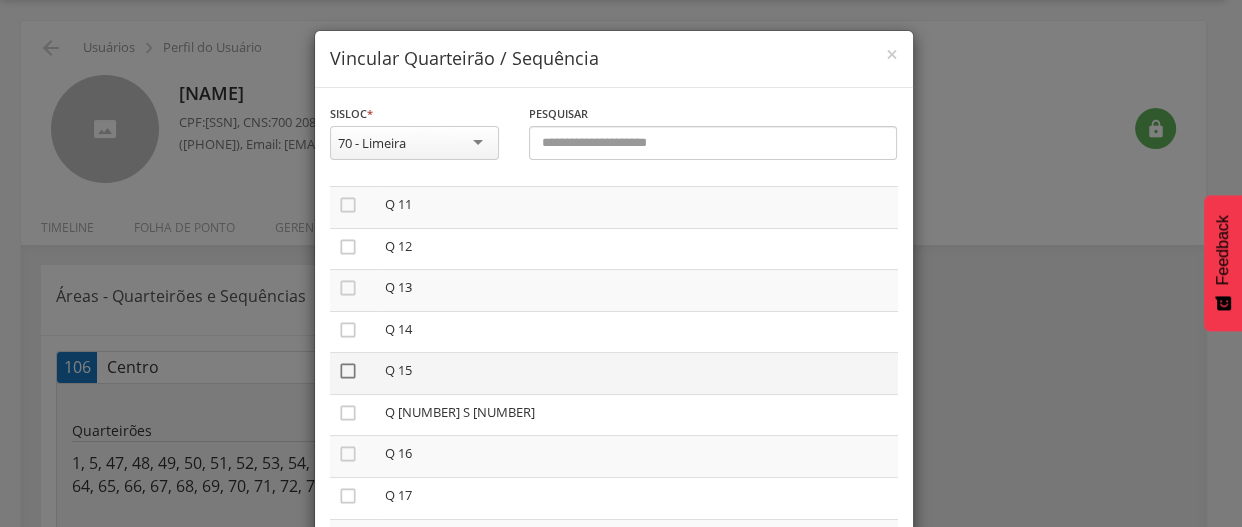 click on "" at bounding box center [348, 371] 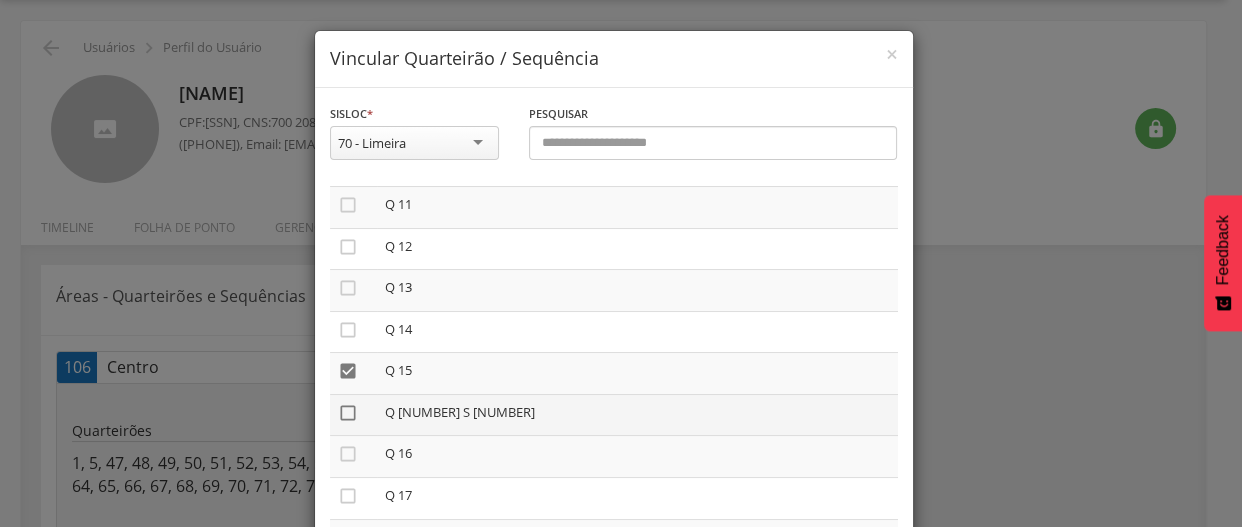 click on "" at bounding box center [348, 413] 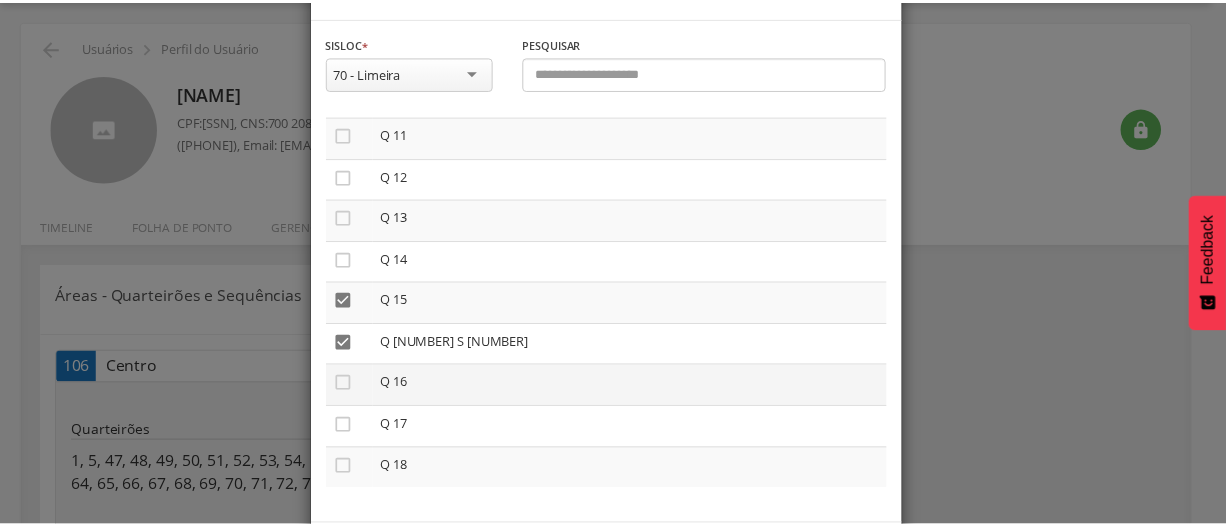 scroll, scrollTop: 163, scrollLeft: 0, axis: vertical 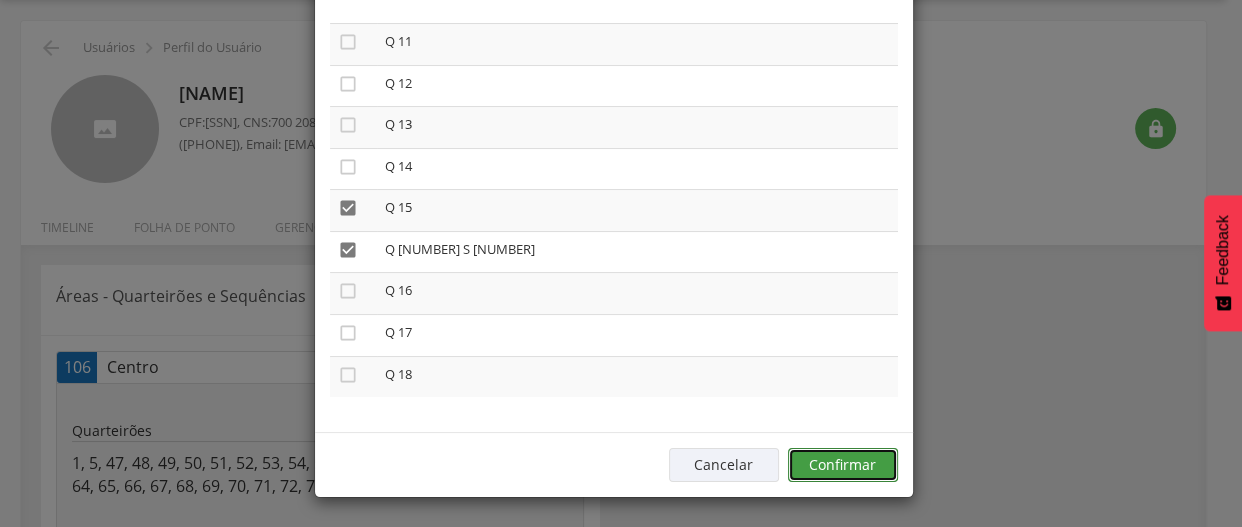 click on "Confirmar" at bounding box center [843, 465] 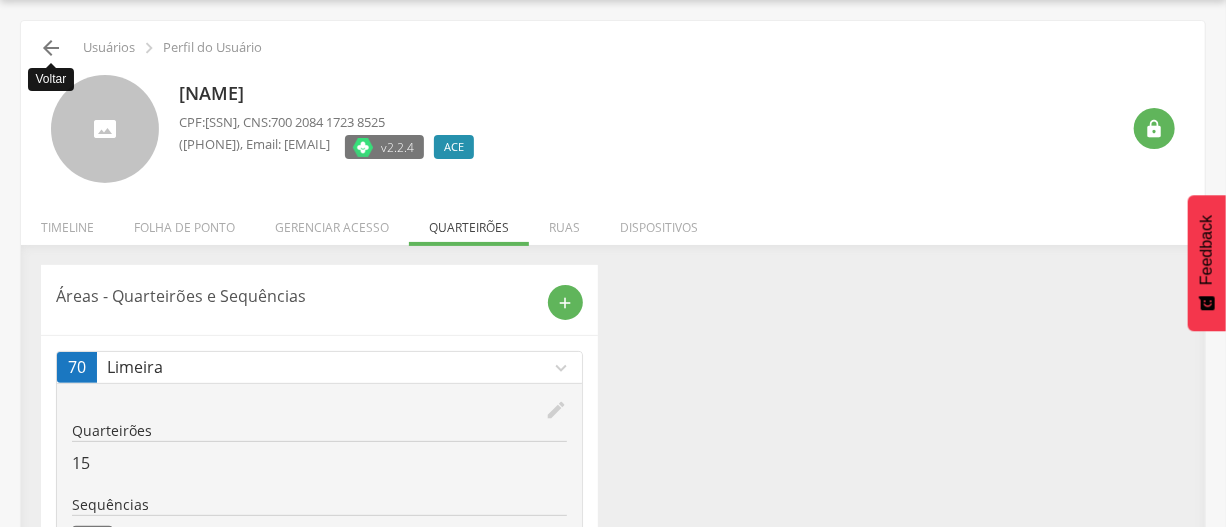 click on "" at bounding box center [51, 48] 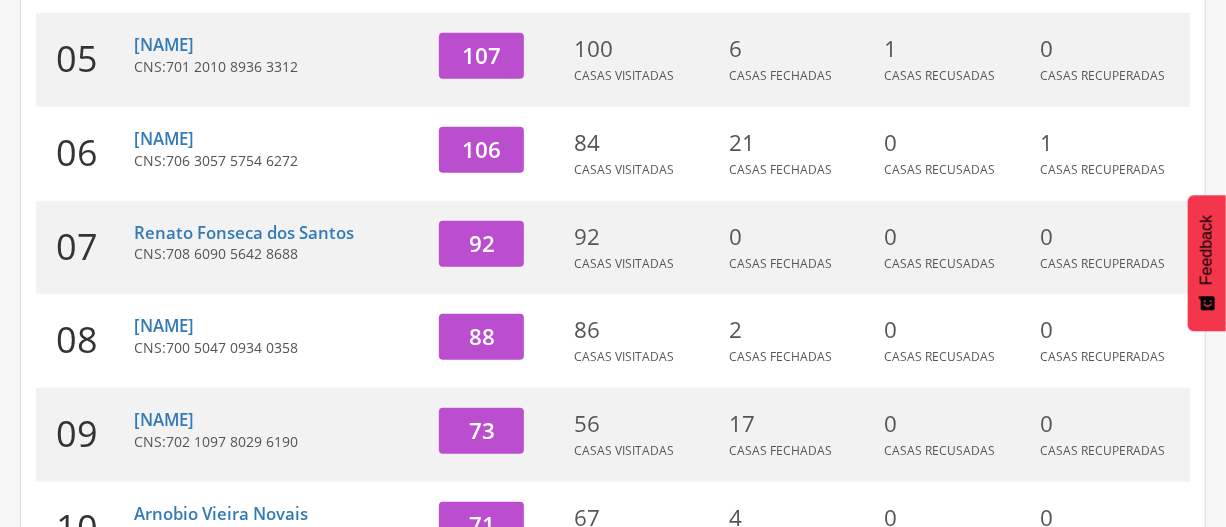scroll, scrollTop: 845, scrollLeft: 0, axis: vertical 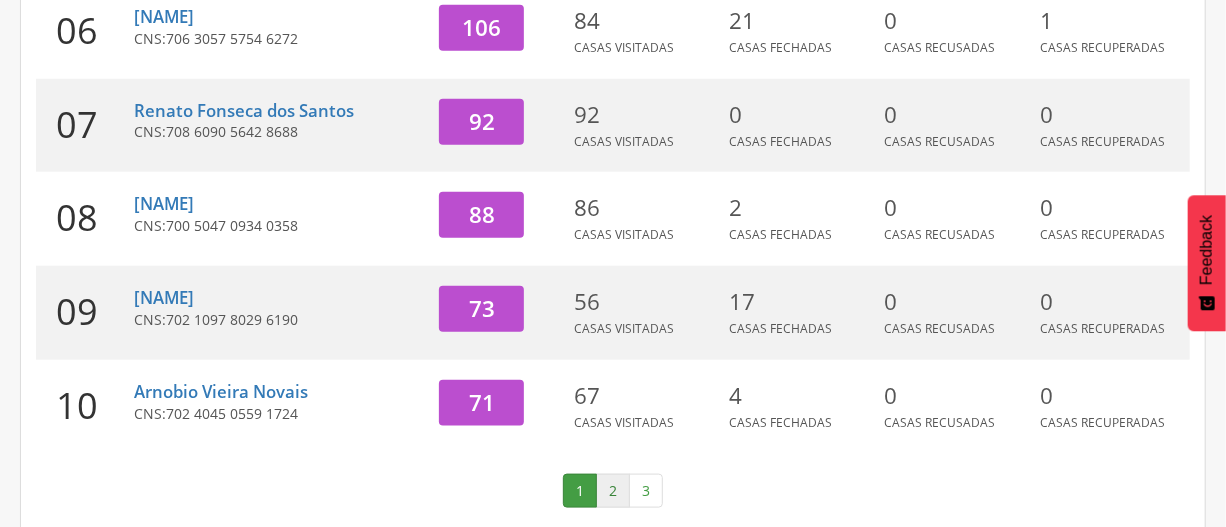 click on "2" at bounding box center (613, 491) 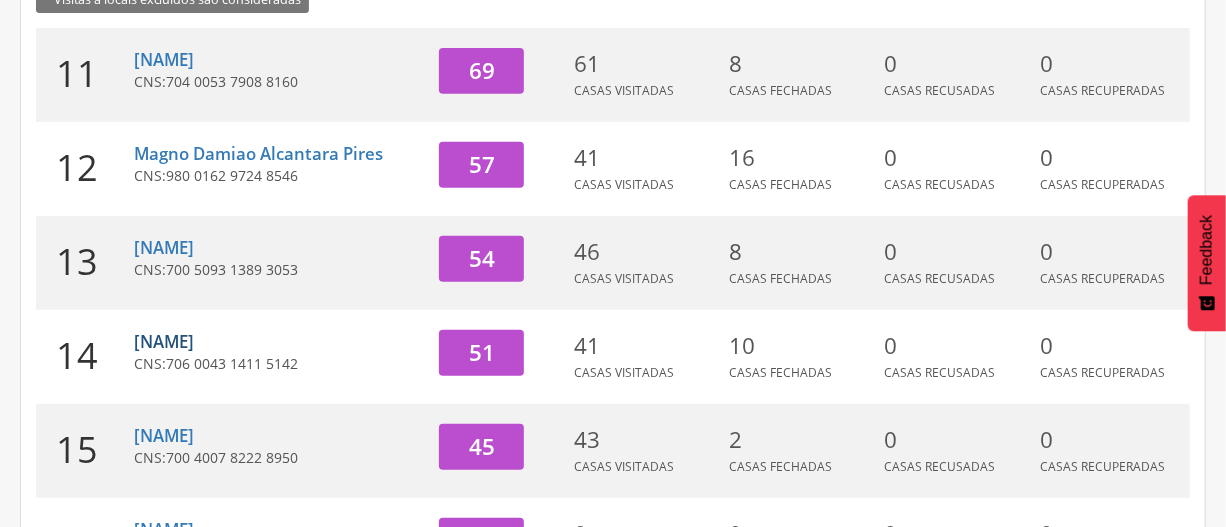 scroll, scrollTop: 300, scrollLeft: 0, axis: vertical 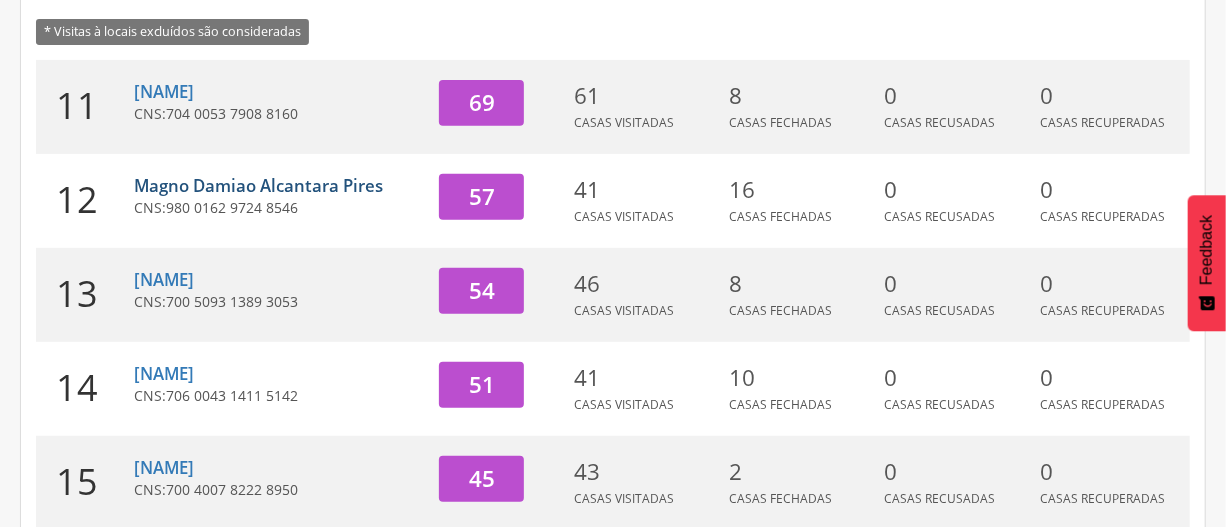 click on "Magno Damiao Alcantara Pires" at bounding box center (258, 185) 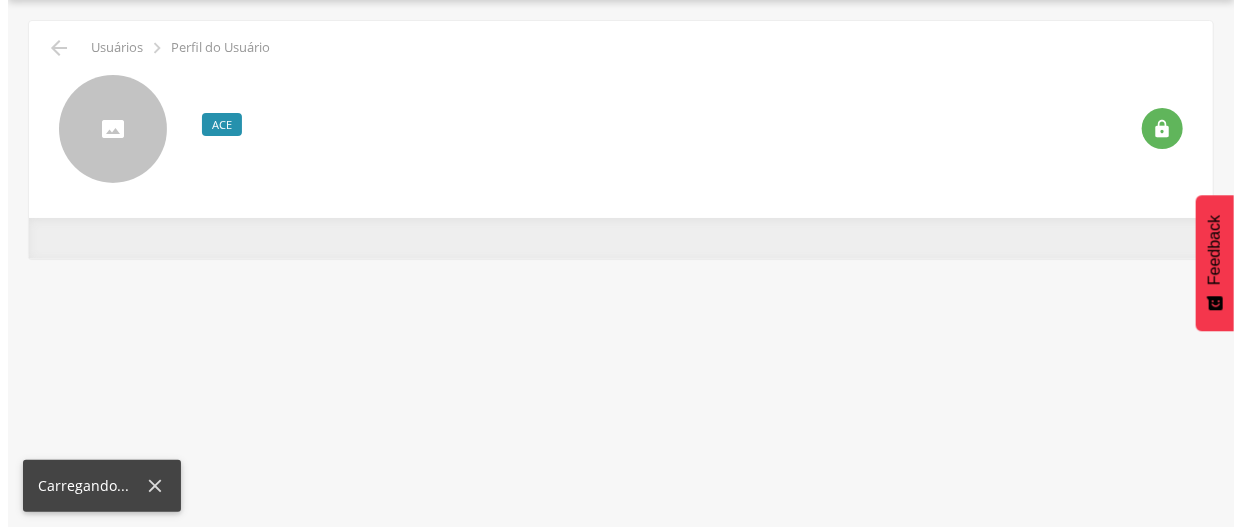 scroll, scrollTop: 60, scrollLeft: 0, axis: vertical 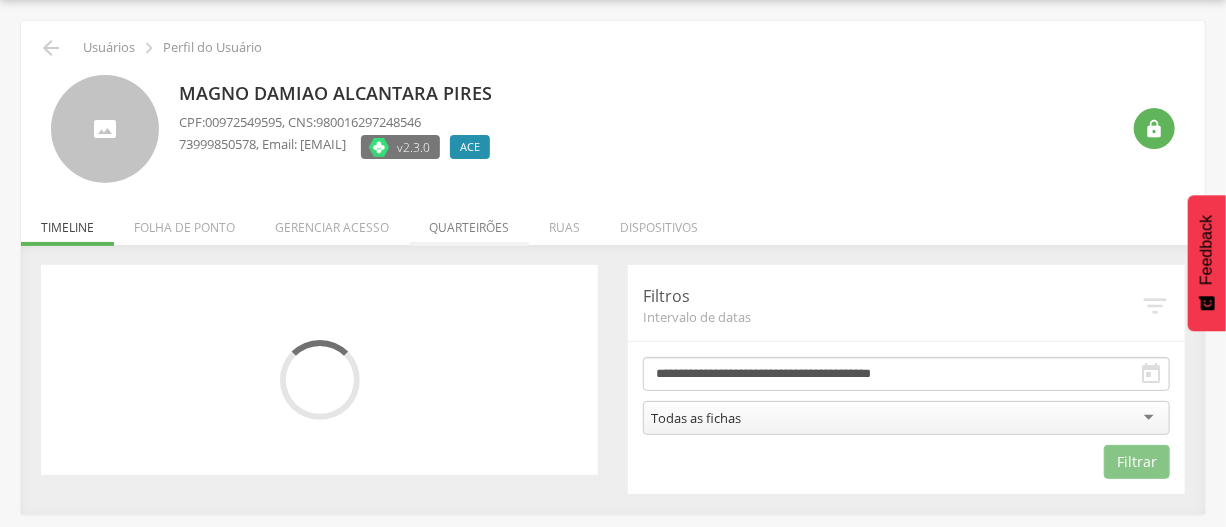 click on "Quarteirões" at bounding box center [469, 222] 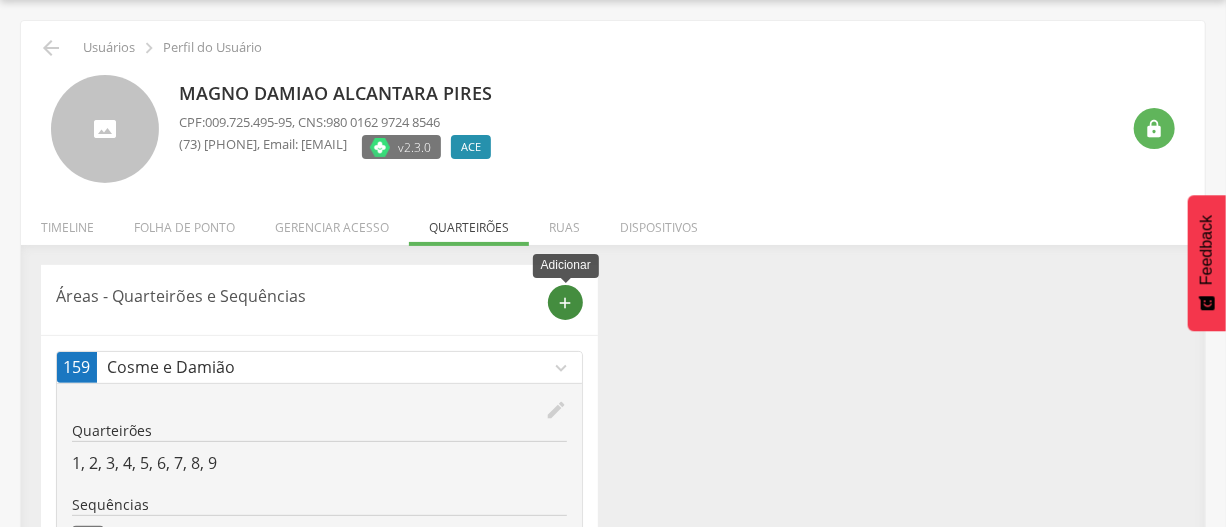click on "add" at bounding box center [566, 303] 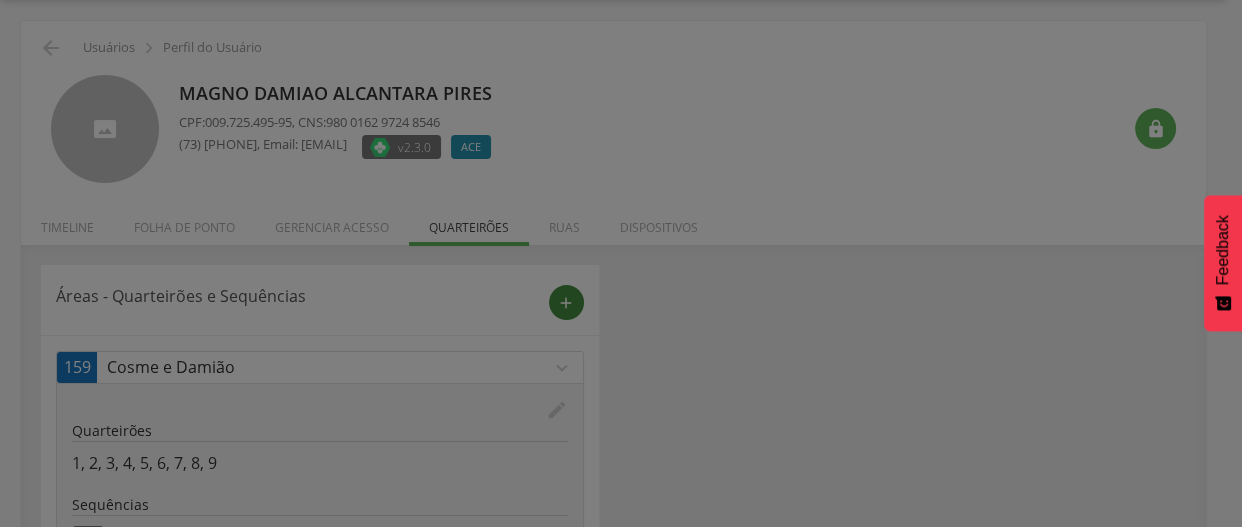 scroll, scrollTop: 0, scrollLeft: 0, axis: both 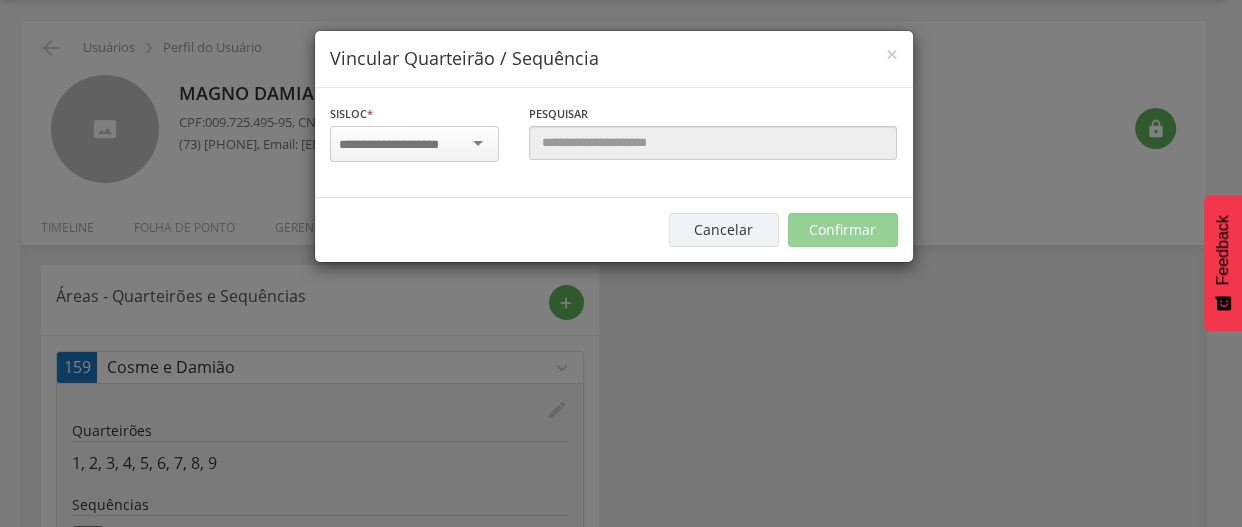 click at bounding box center (414, 144) 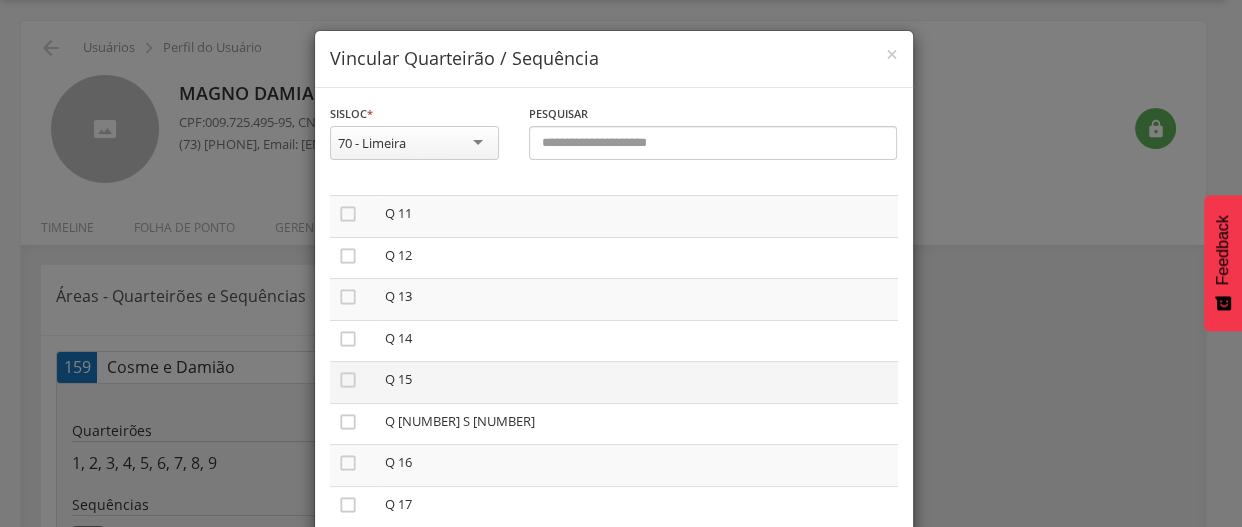 scroll, scrollTop: 451, scrollLeft: 0, axis: vertical 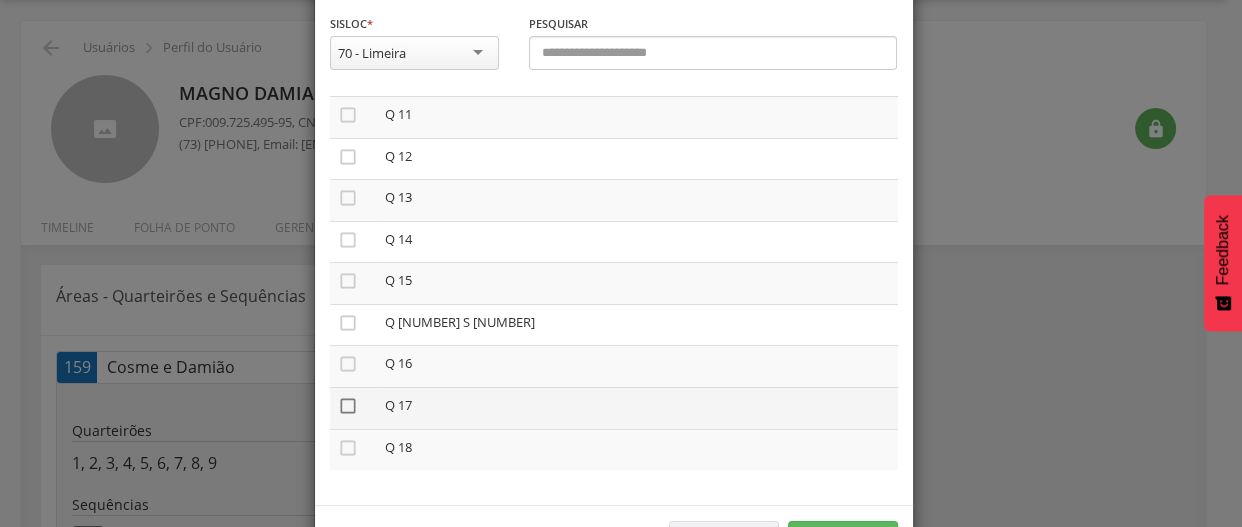 click on "" at bounding box center [348, 406] 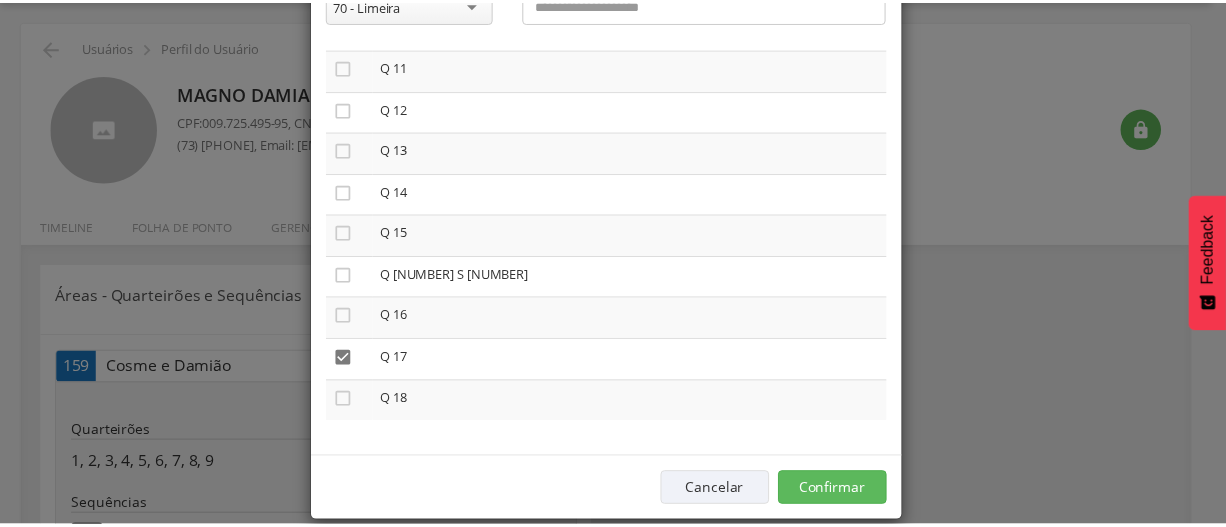 scroll, scrollTop: 163, scrollLeft: 0, axis: vertical 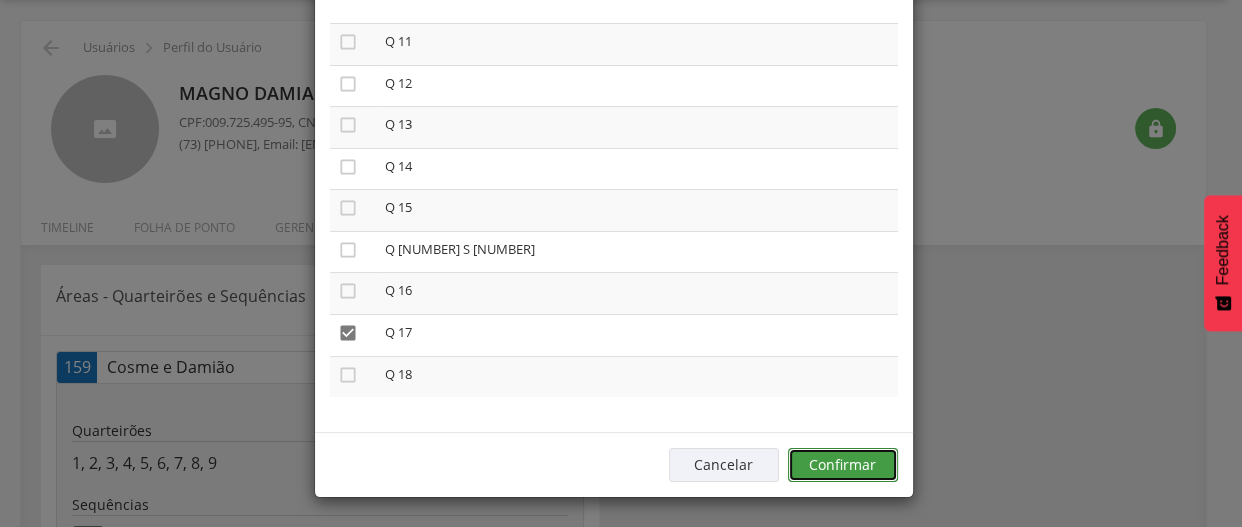 click on "Confirmar" at bounding box center [843, 465] 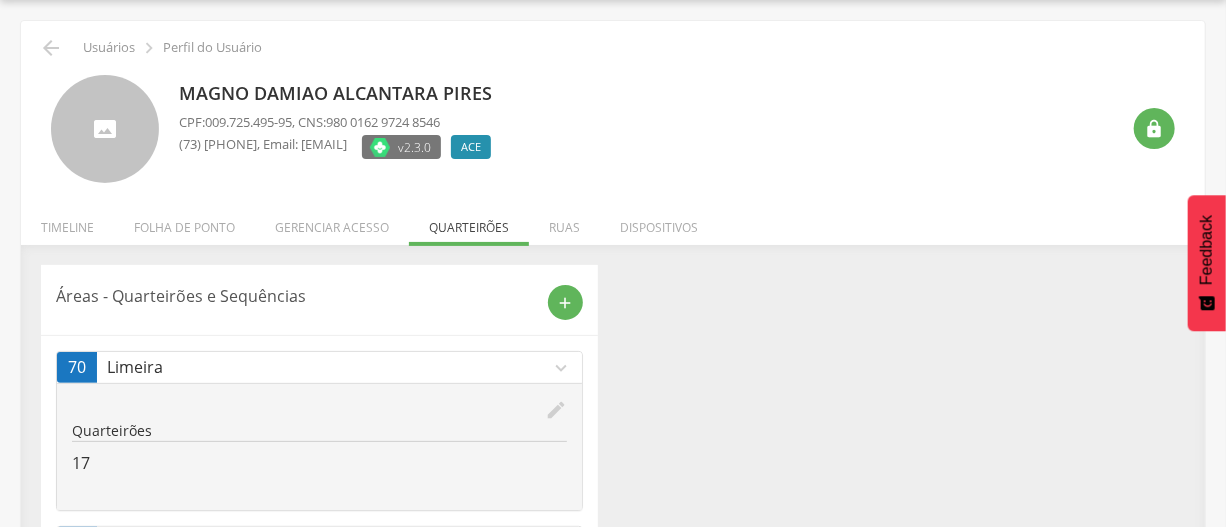 scroll, scrollTop: 0, scrollLeft: 0, axis: both 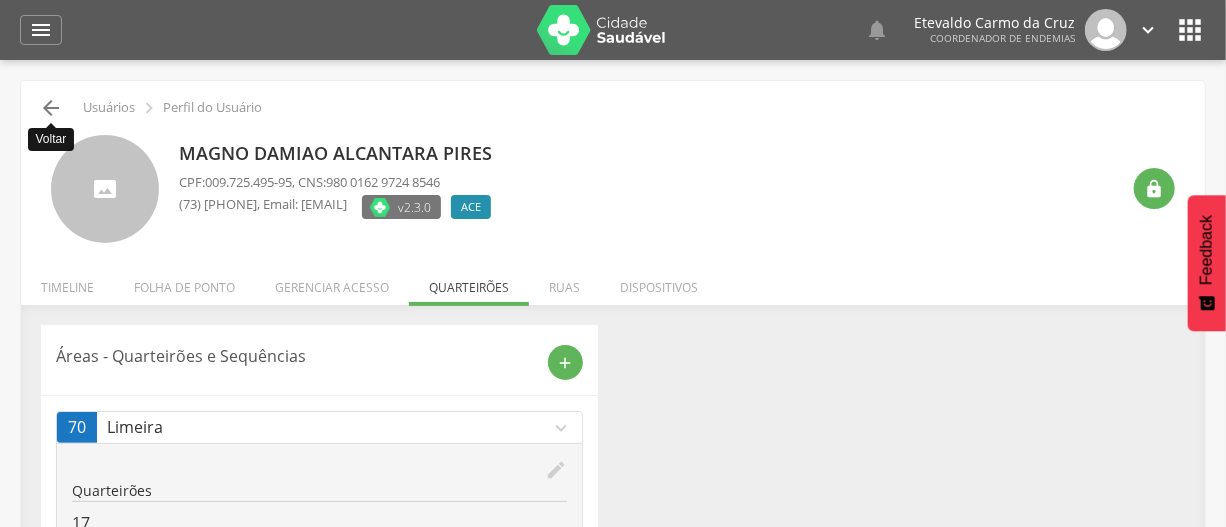 click on "" at bounding box center [51, 108] 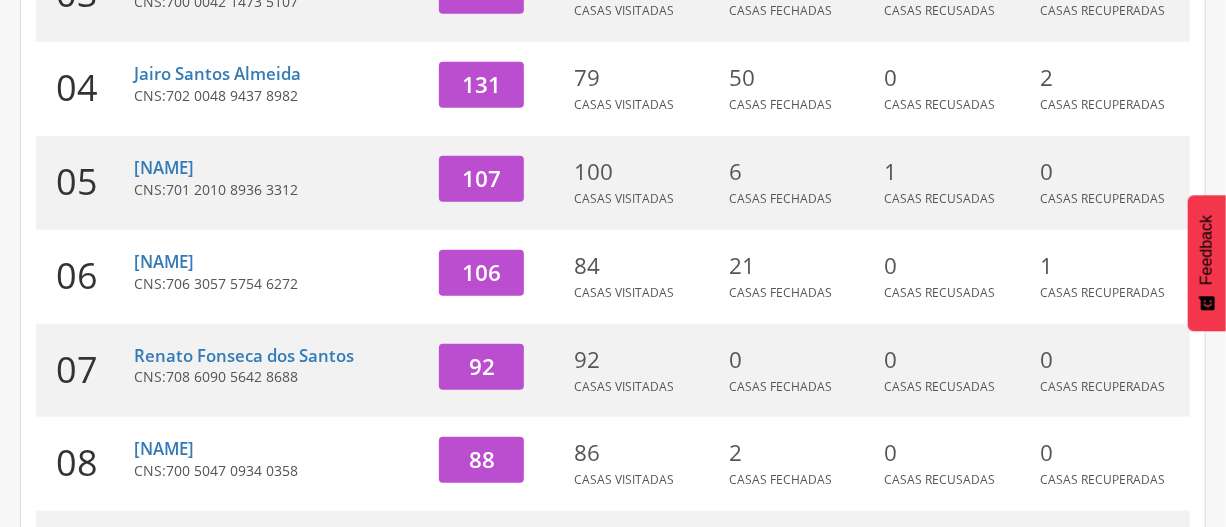 scroll, scrollTop: 601, scrollLeft: 0, axis: vertical 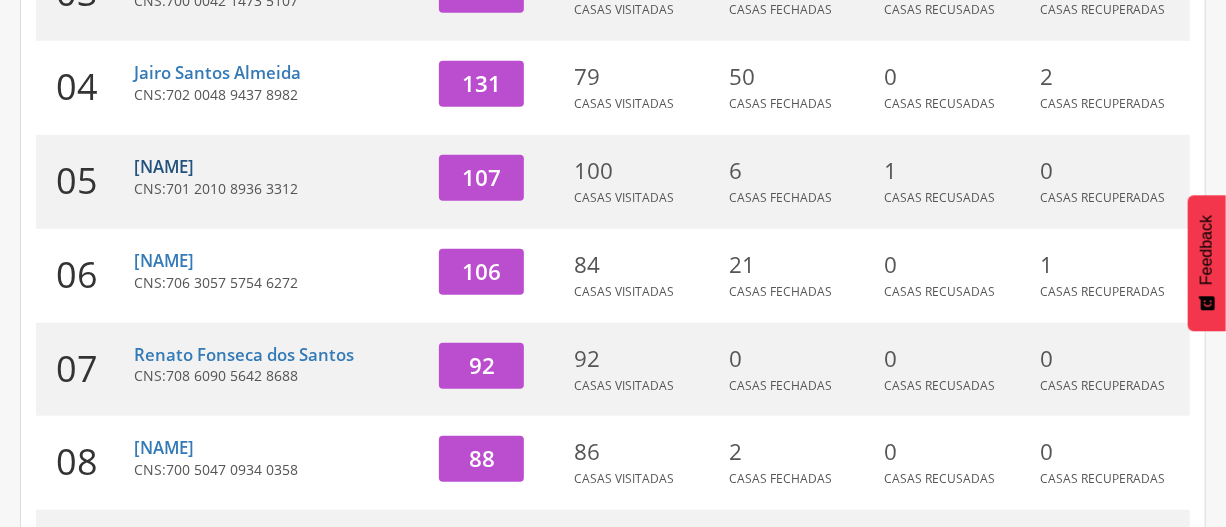 click on "[NAME]" at bounding box center (164, 166) 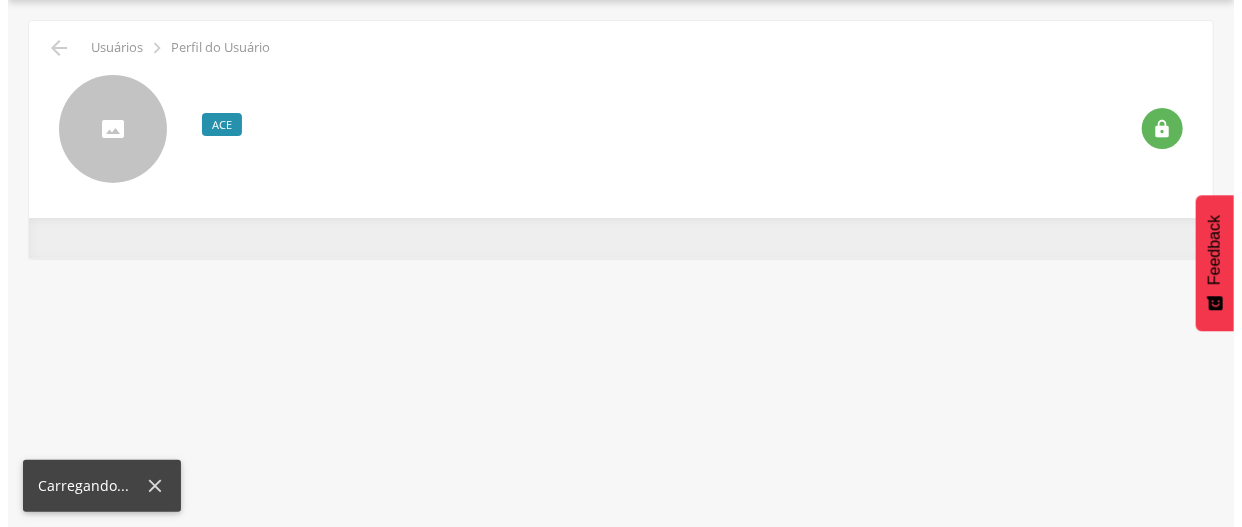 scroll, scrollTop: 60, scrollLeft: 0, axis: vertical 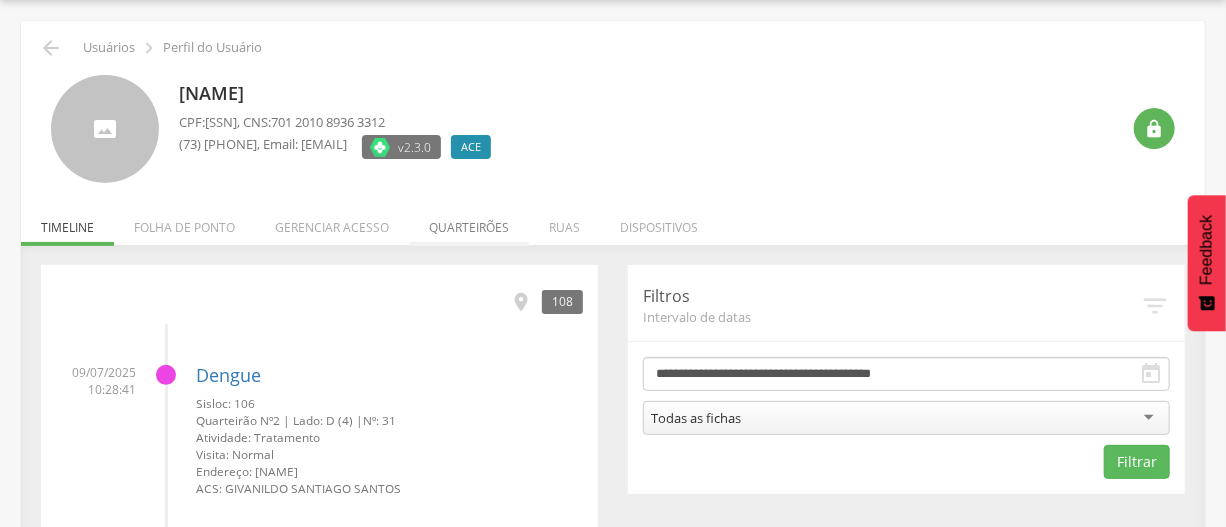 click on "Quarteirões" at bounding box center [469, 222] 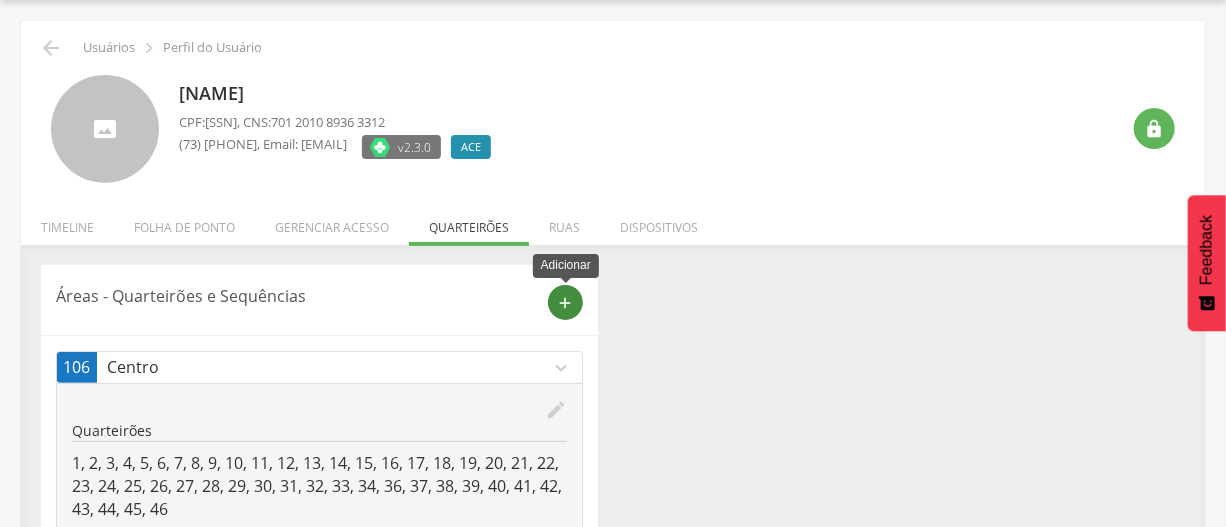 click on "add" at bounding box center (566, 303) 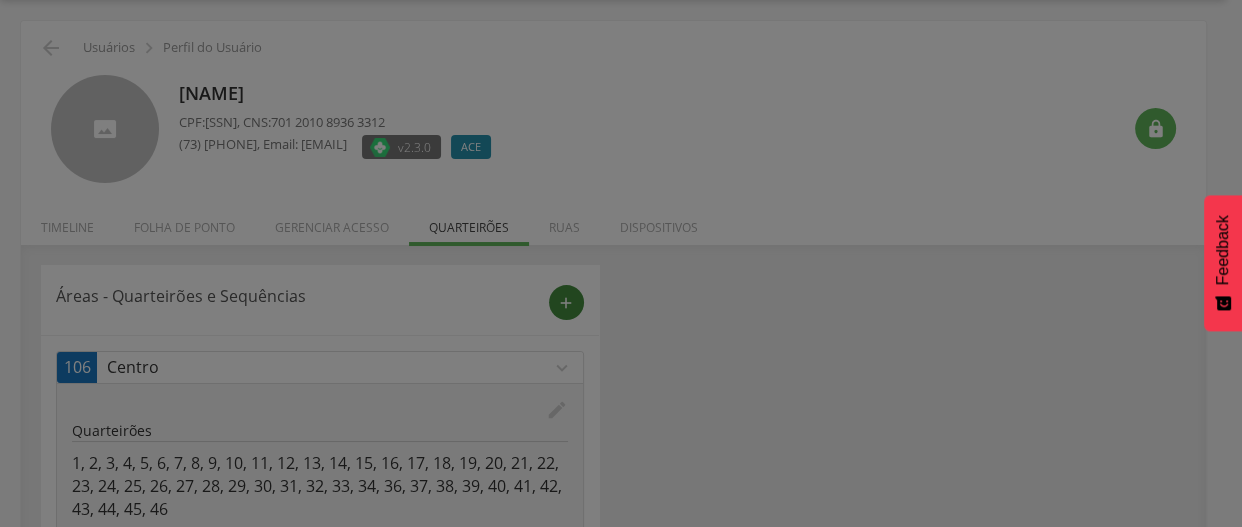 scroll, scrollTop: 0, scrollLeft: 0, axis: both 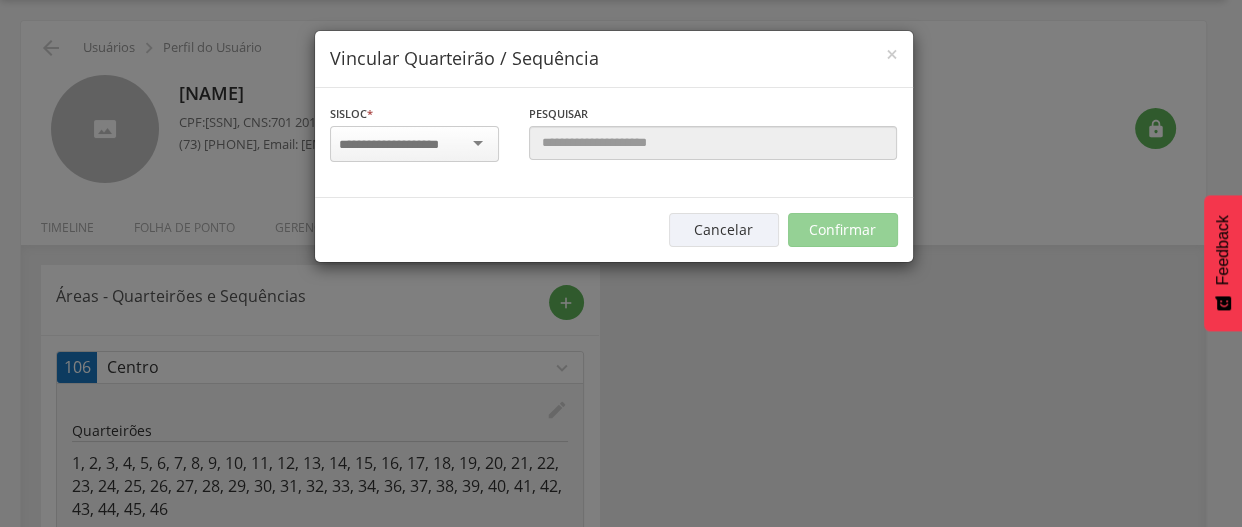 click at bounding box center (414, 144) 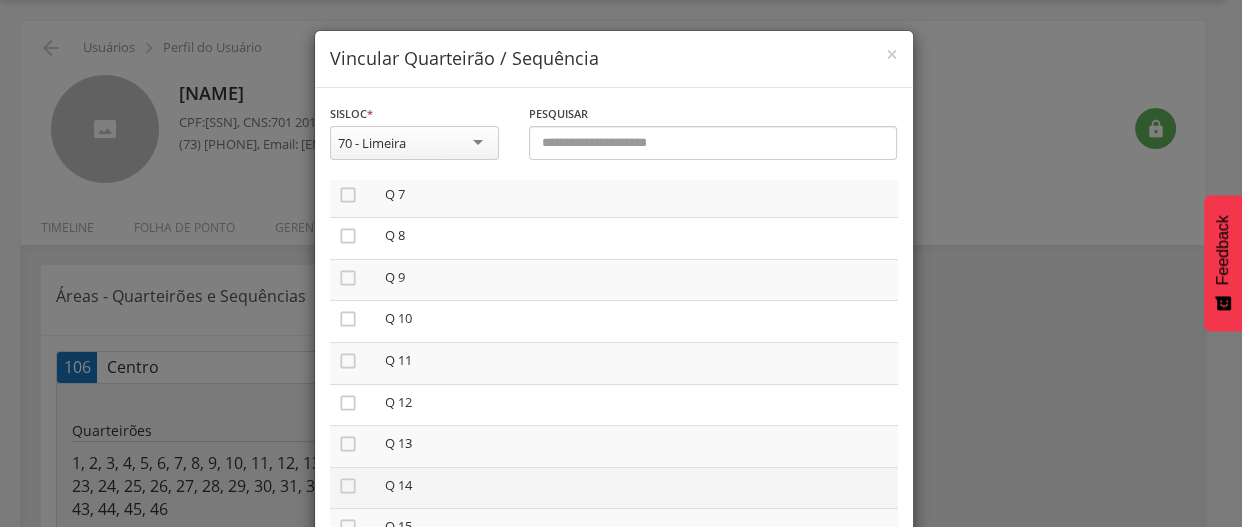 scroll, scrollTop: 451, scrollLeft: 0, axis: vertical 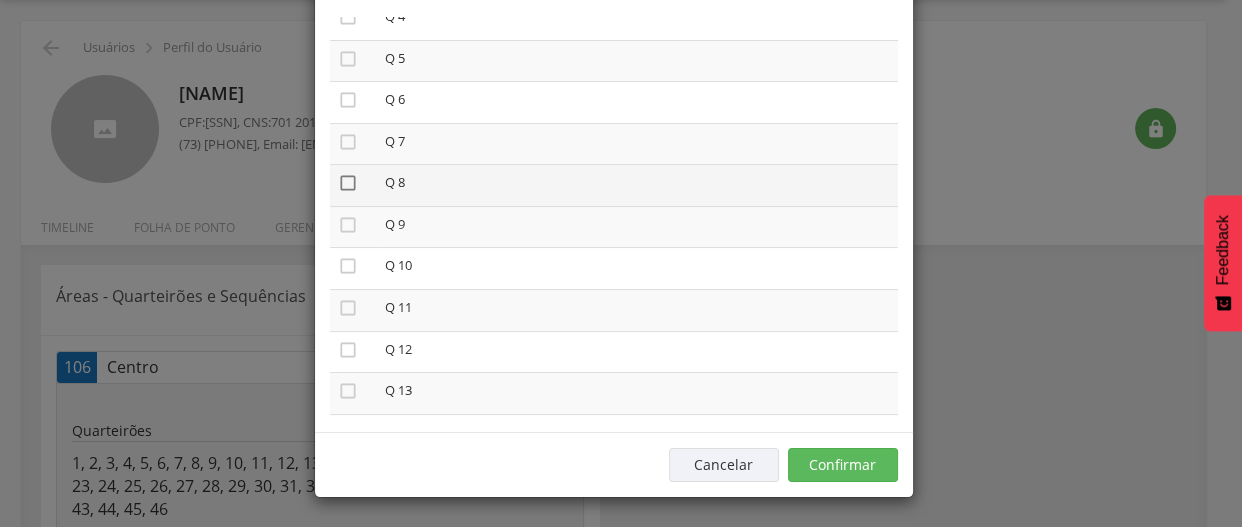 click on "" at bounding box center (348, 183) 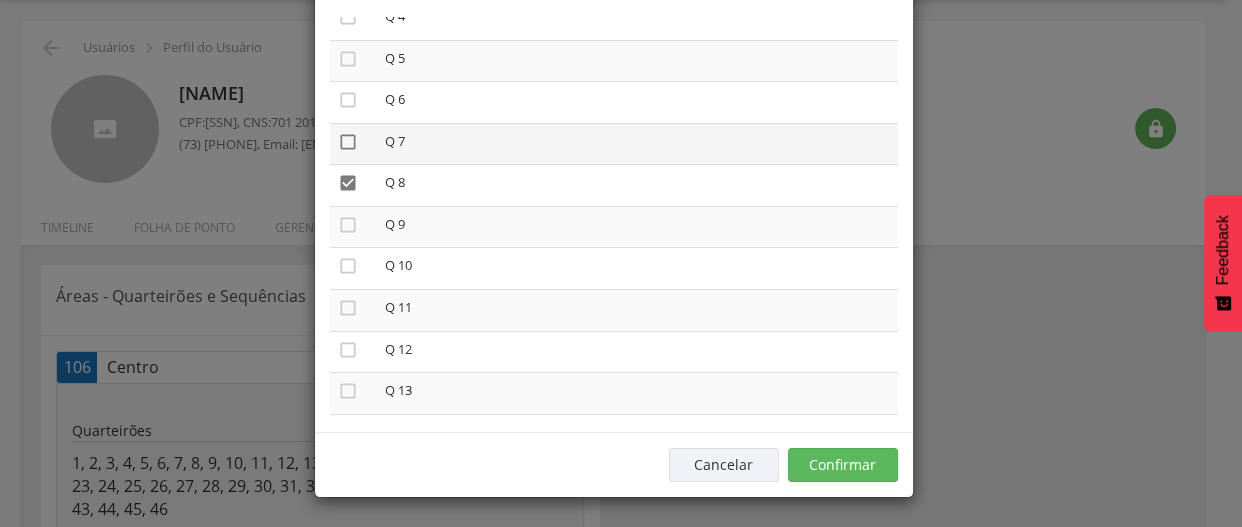 click on "" at bounding box center [348, 142] 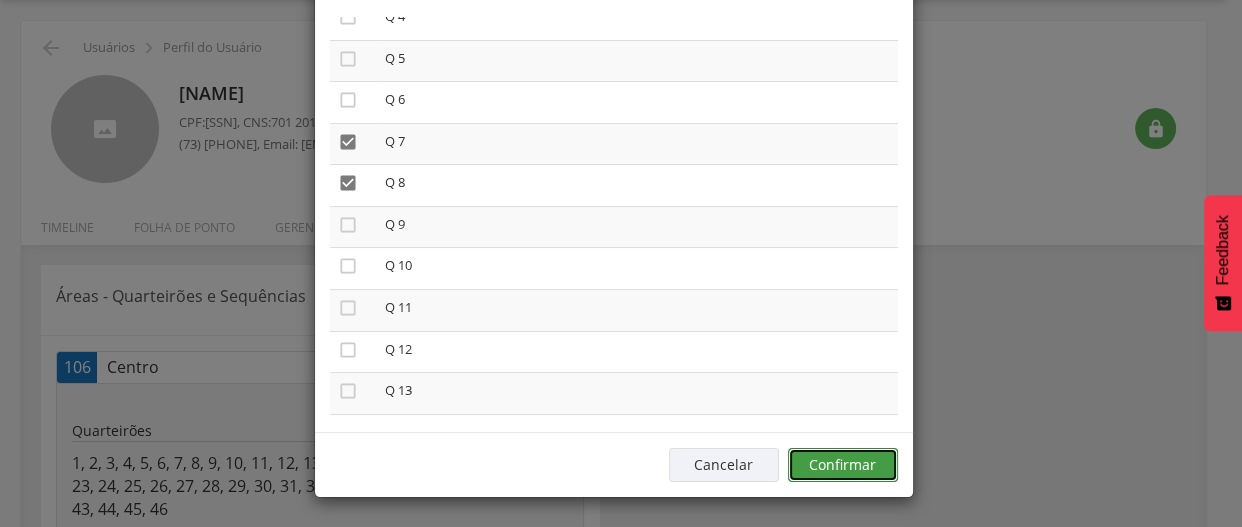 click on "Confirmar" at bounding box center (843, 465) 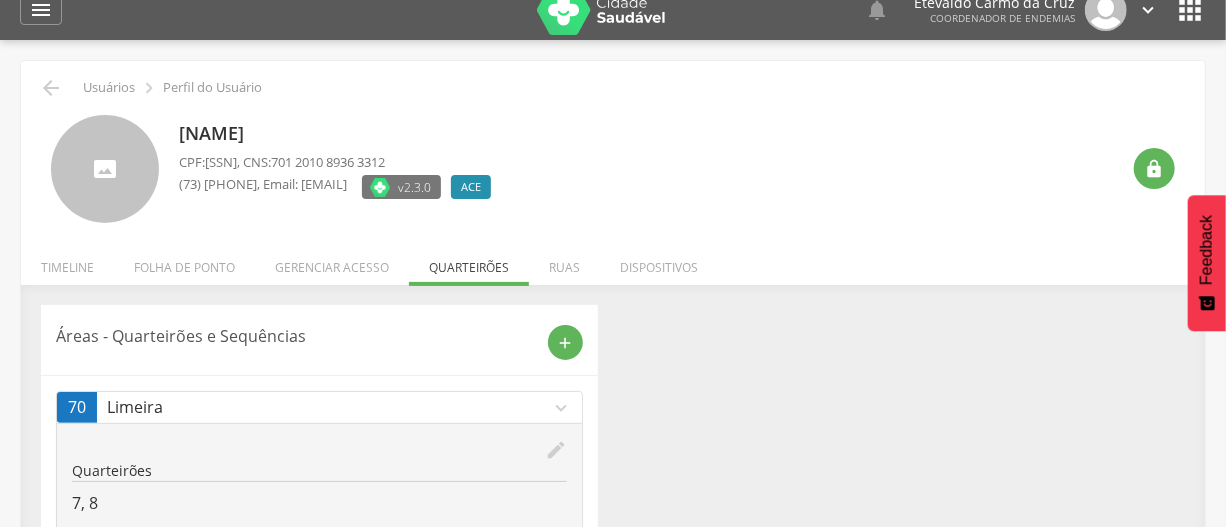 scroll, scrollTop: 0, scrollLeft: 0, axis: both 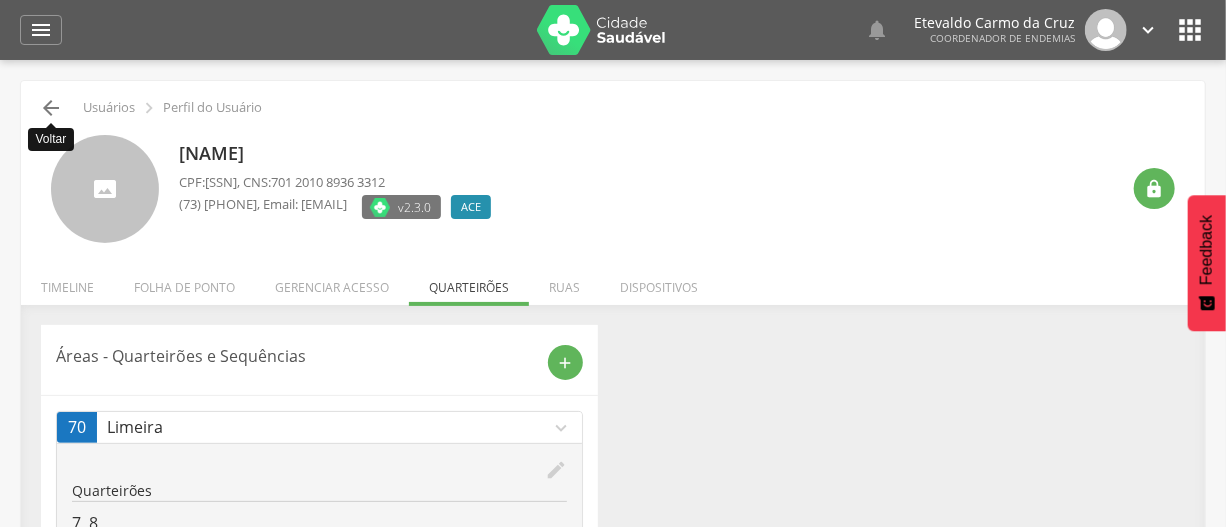 click on "" at bounding box center [51, 108] 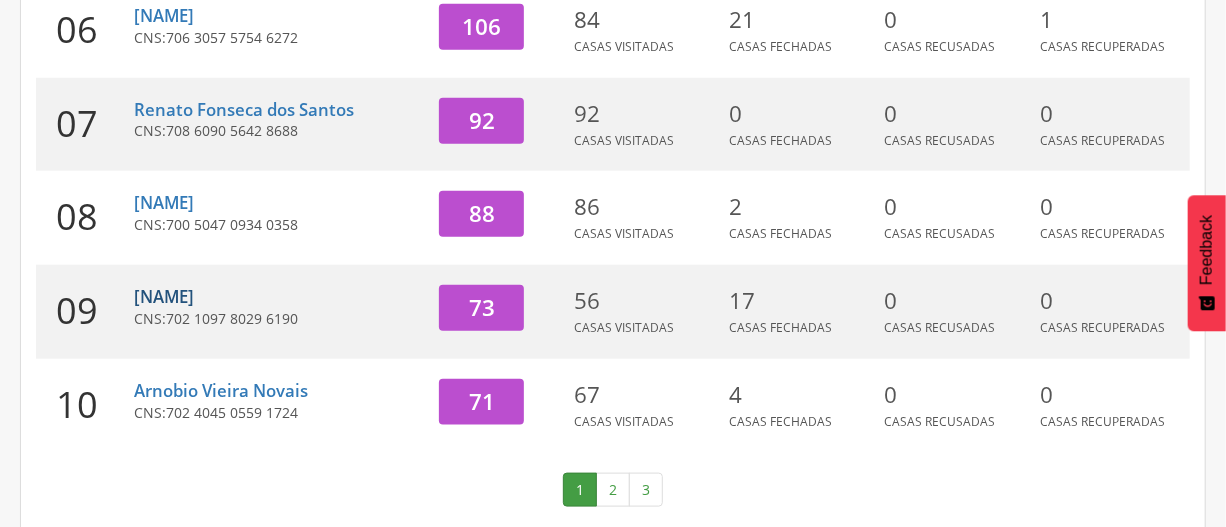 scroll, scrollTop: 861, scrollLeft: 0, axis: vertical 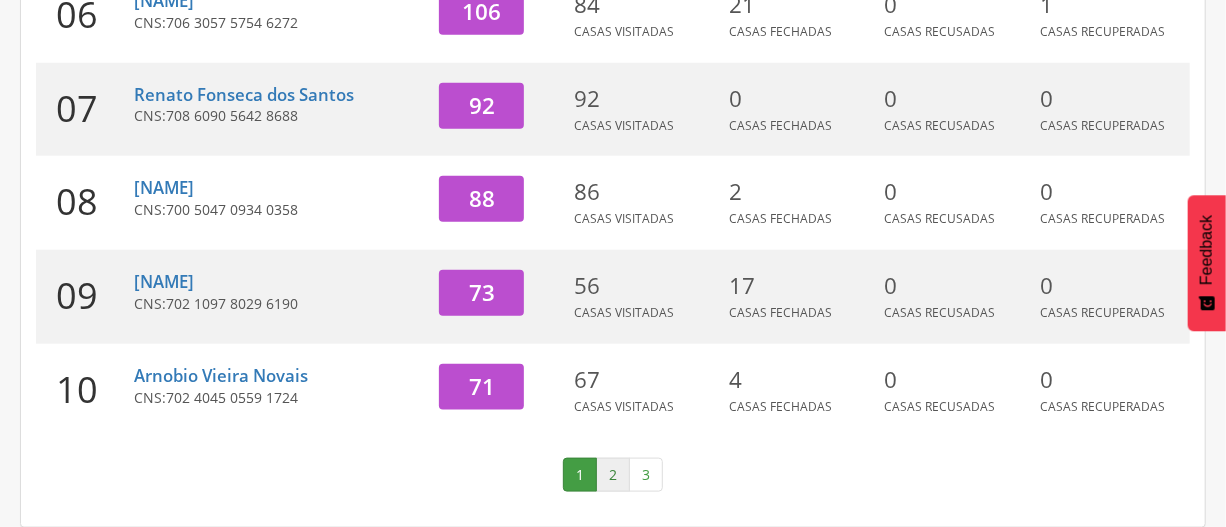 click on "2" at bounding box center [613, 475] 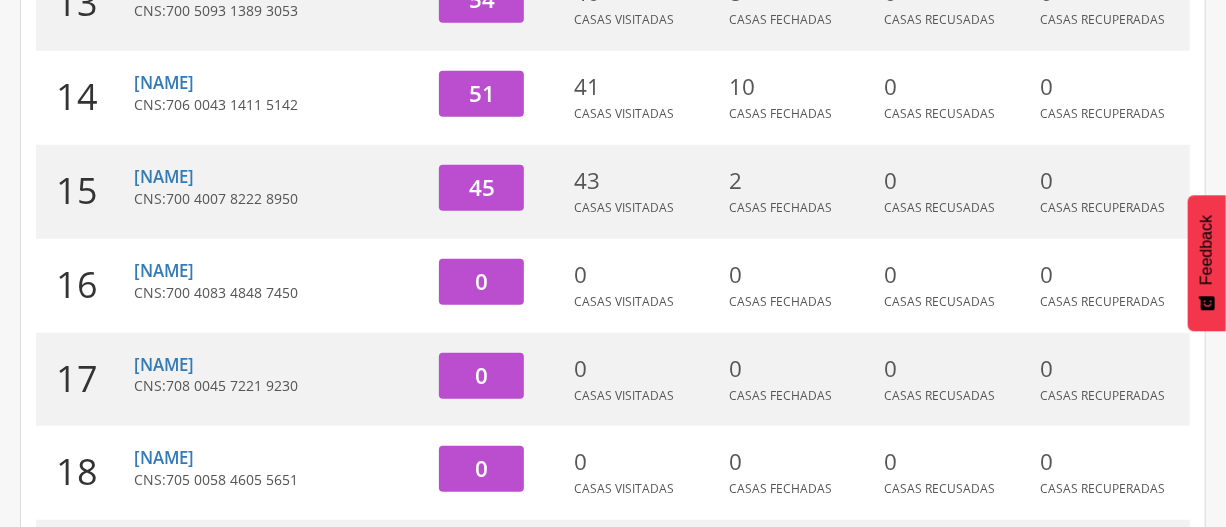 scroll, scrollTop: 498, scrollLeft: 0, axis: vertical 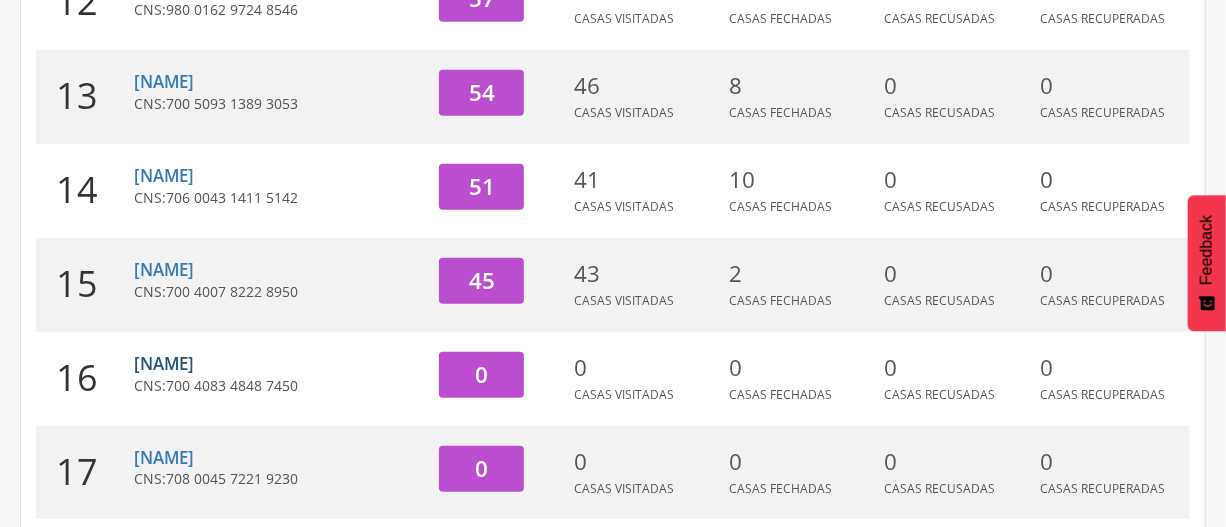 click on "[NAME]" at bounding box center (164, 363) 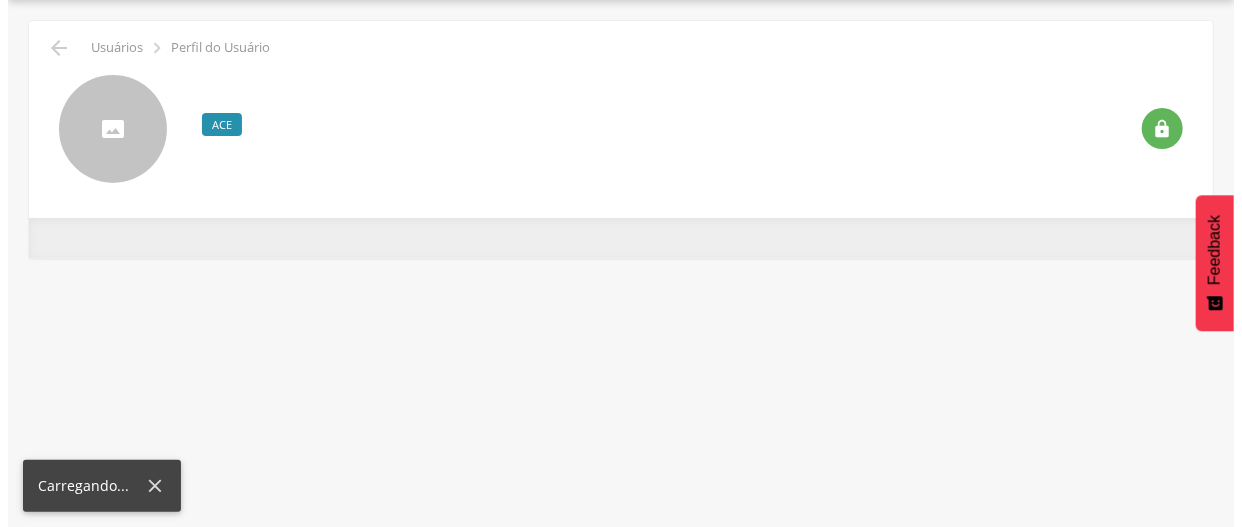 scroll, scrollTop: 60, scrollLeft: 0, axis: vertical 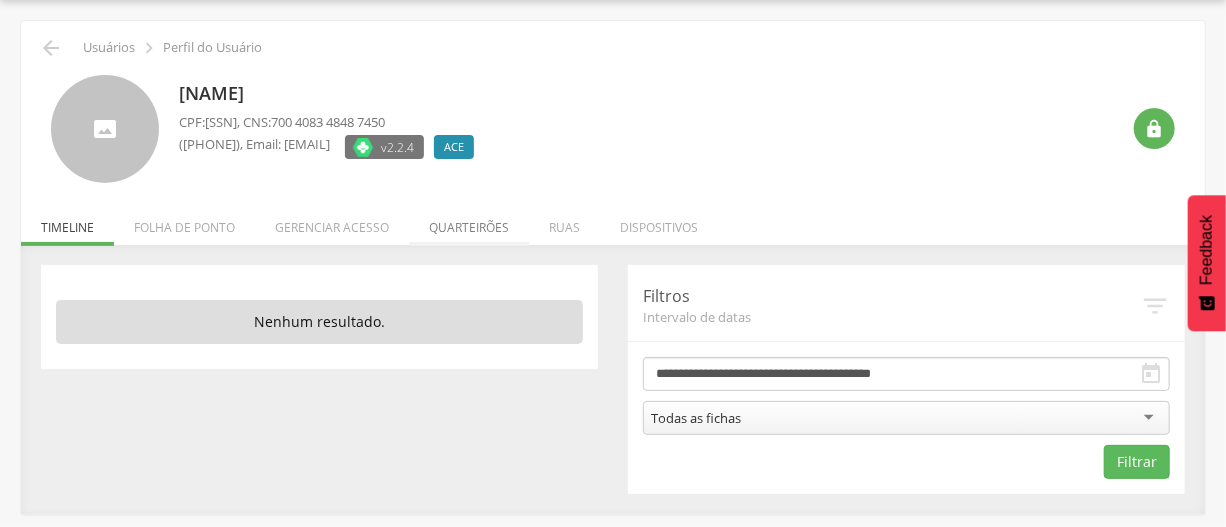 click on "Quarteirões" at bounding box center (469, 222) 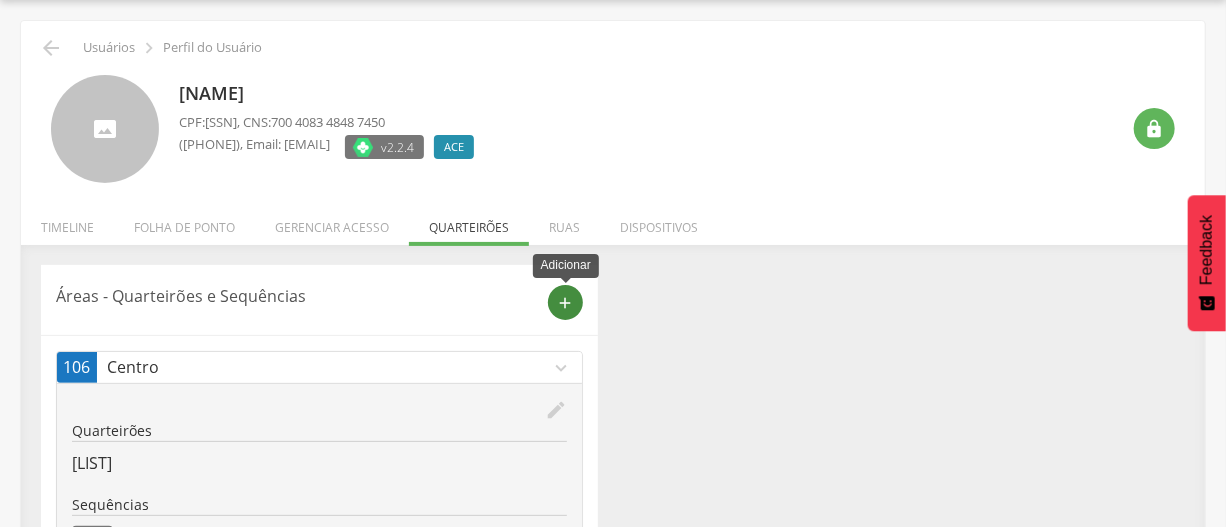 click on "add" at bounding box center [566, 303] 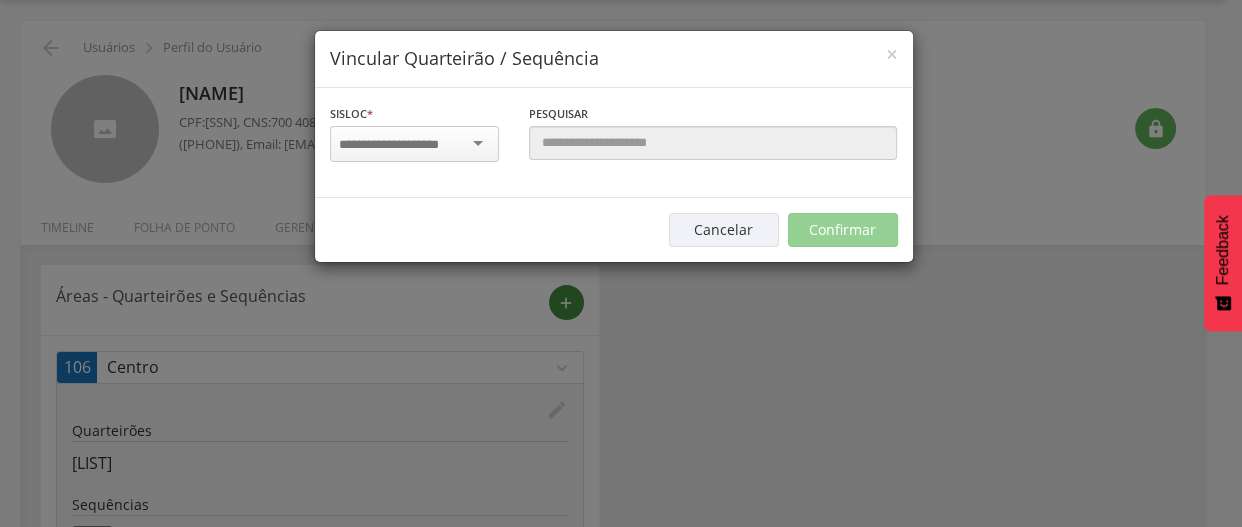 scroll, scrollTop: 0, scrollLeft: 0, axis: both 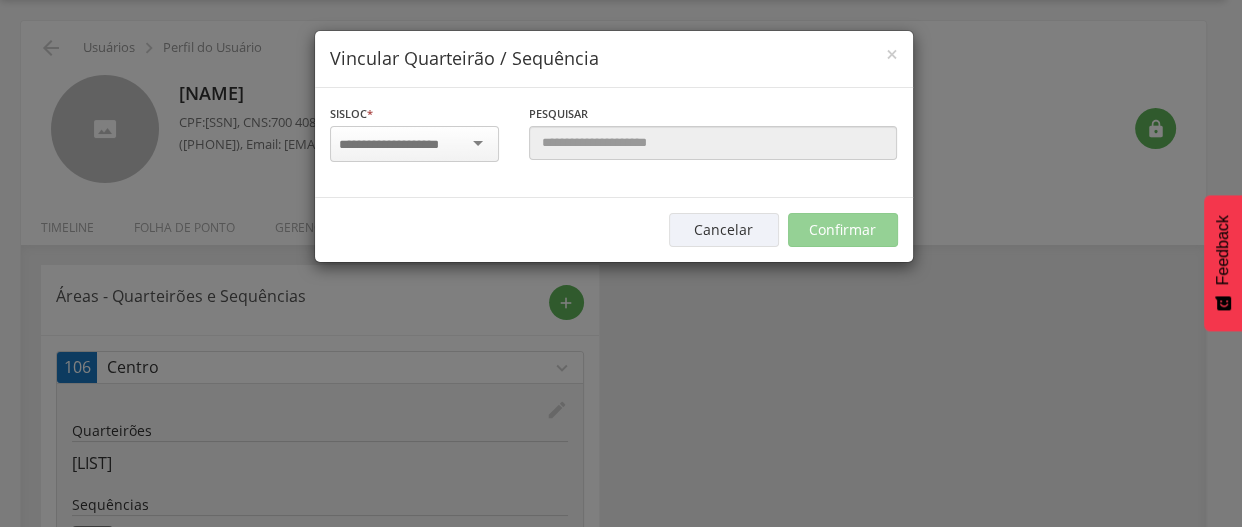 click at bounding box center (414, 144) 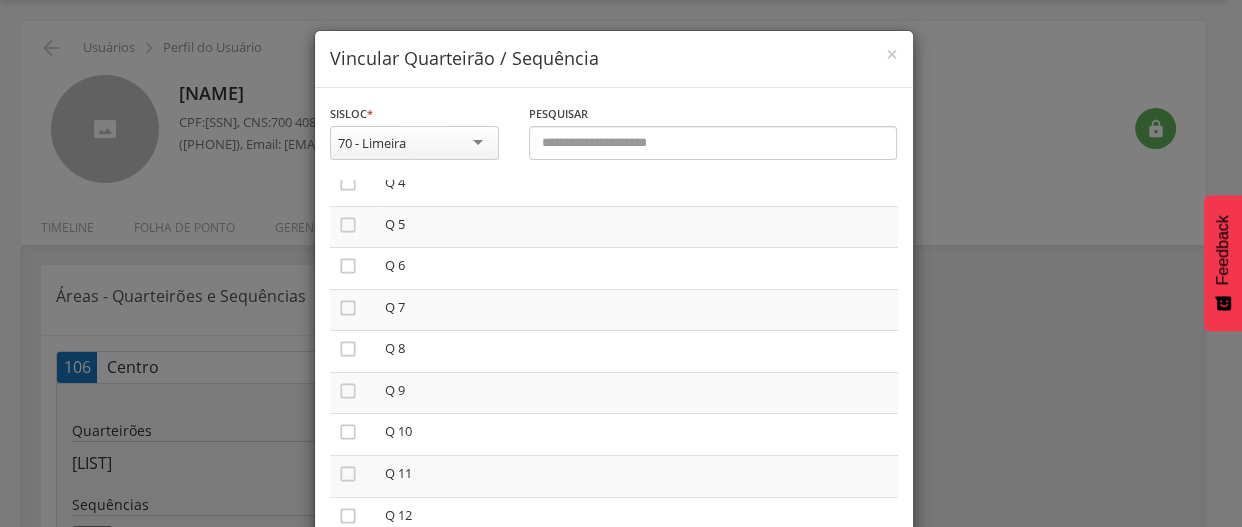 scroll, scrollTop: 451, scrollLeft: 0, axis: vertical 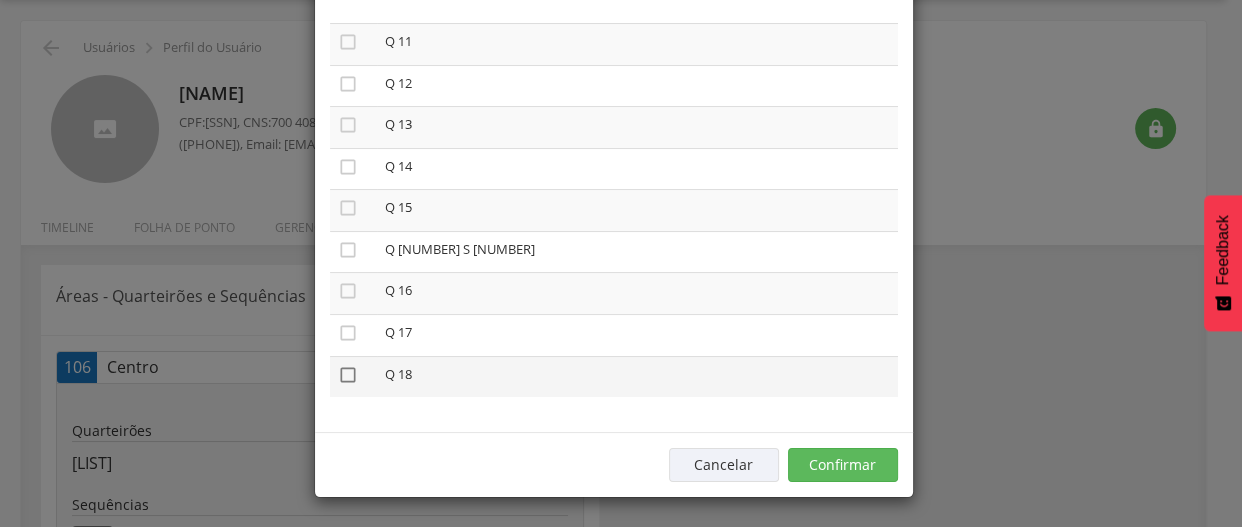 click on "" at bounding box center [348, 375] 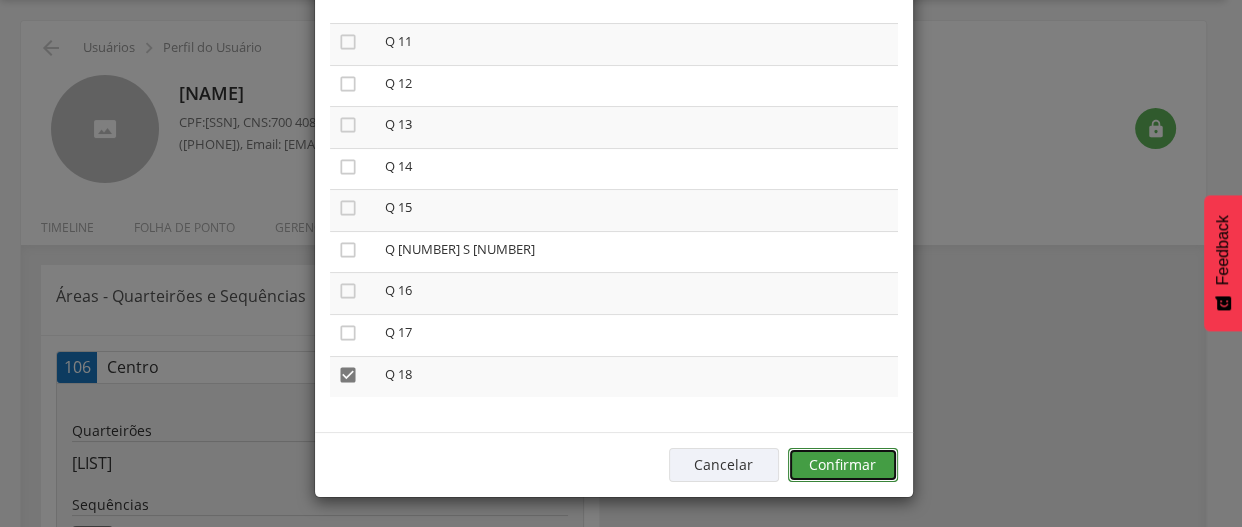 click on "Confirmar" at bounding box center [843, 465] 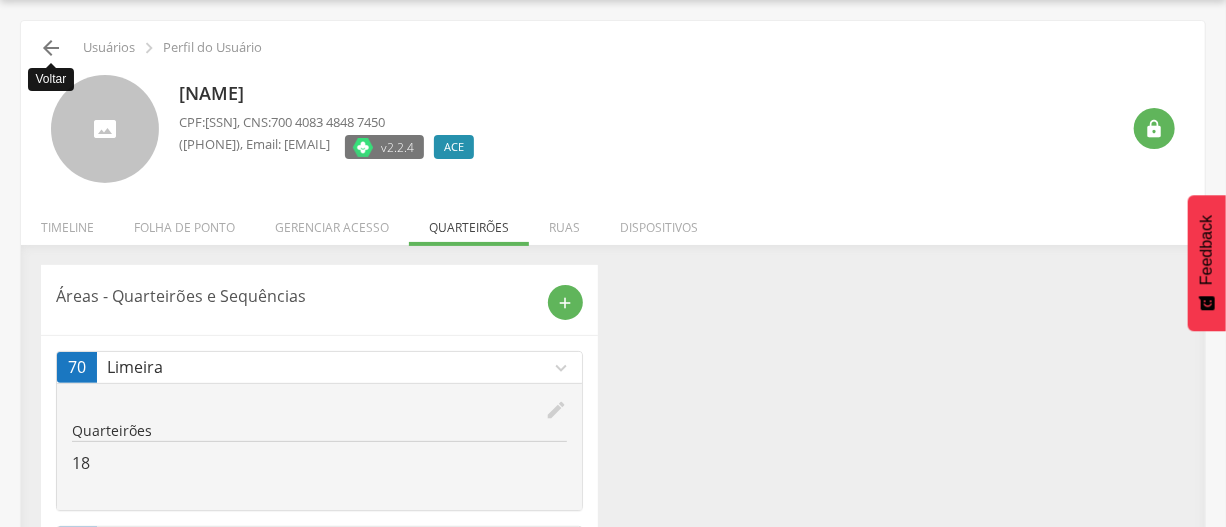 click on "" at bounding box center [51, 48] 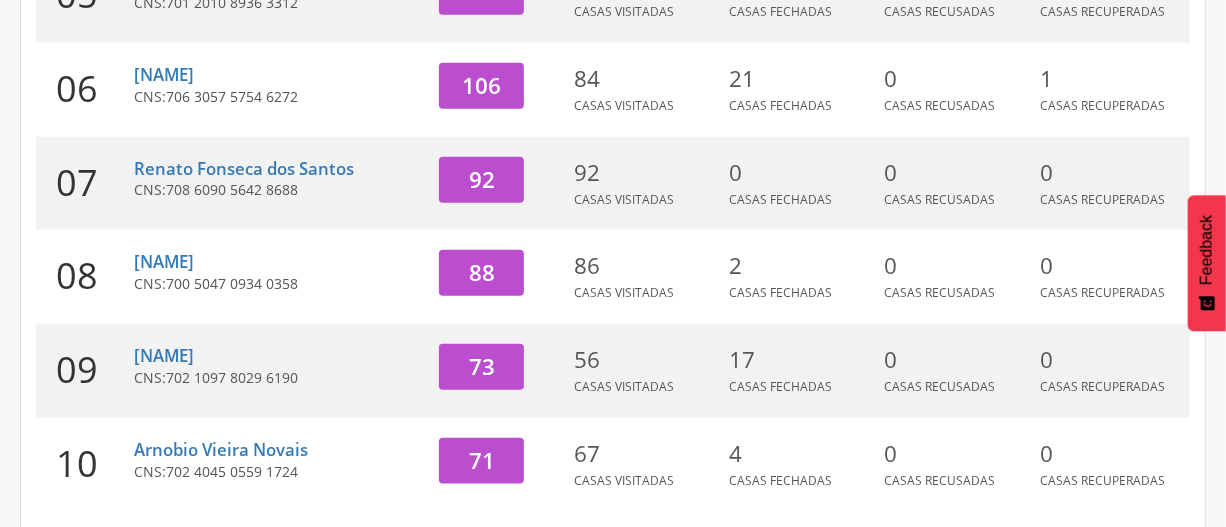 scroll, scrollTop: 861, scrollLeft: 0, axis: vertical 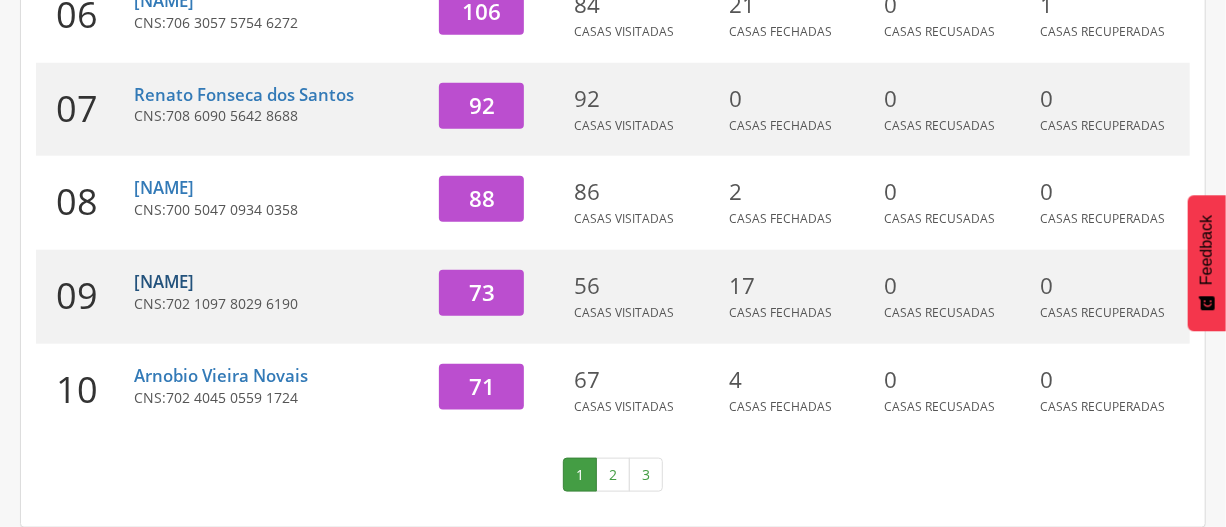 click on "[NAME]" at bounding box center [164, 281] 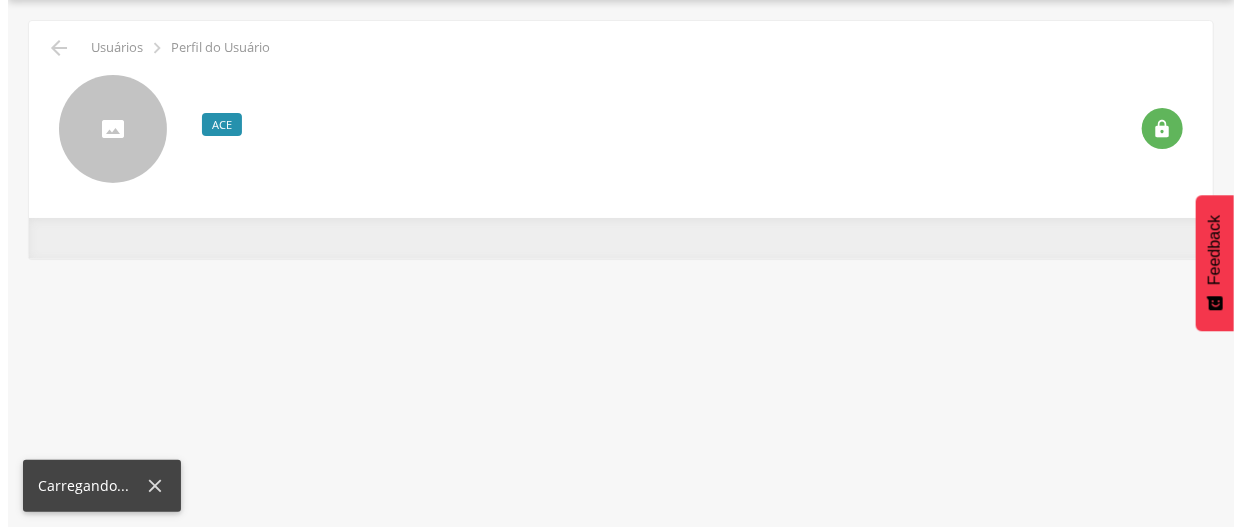 scroll, scrollTop: 60, scrollLeft: 0, axis: vertical 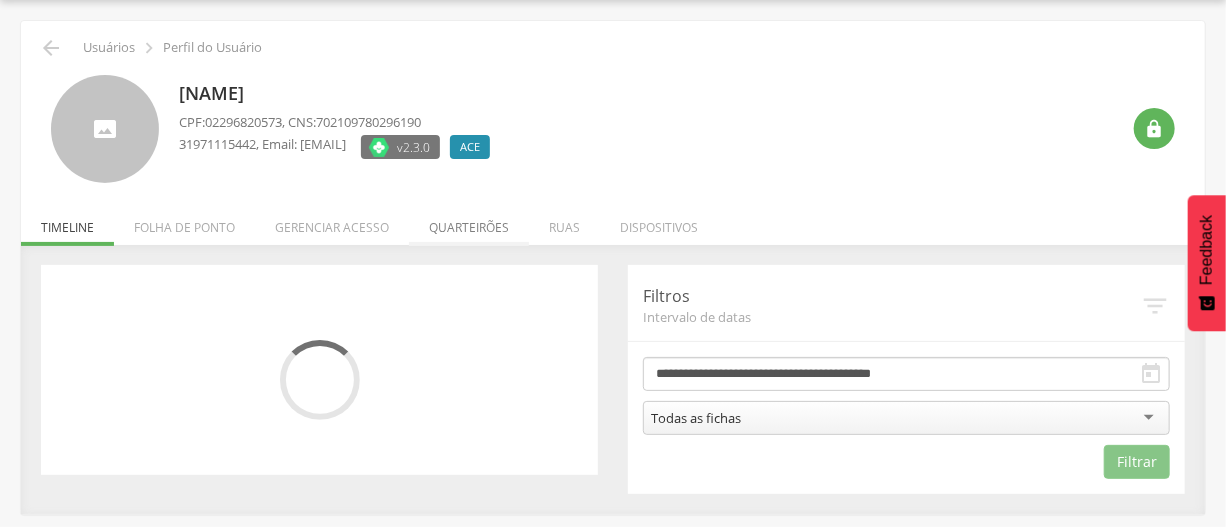 click on "Quarteirões" at bounding box center (469, 222) 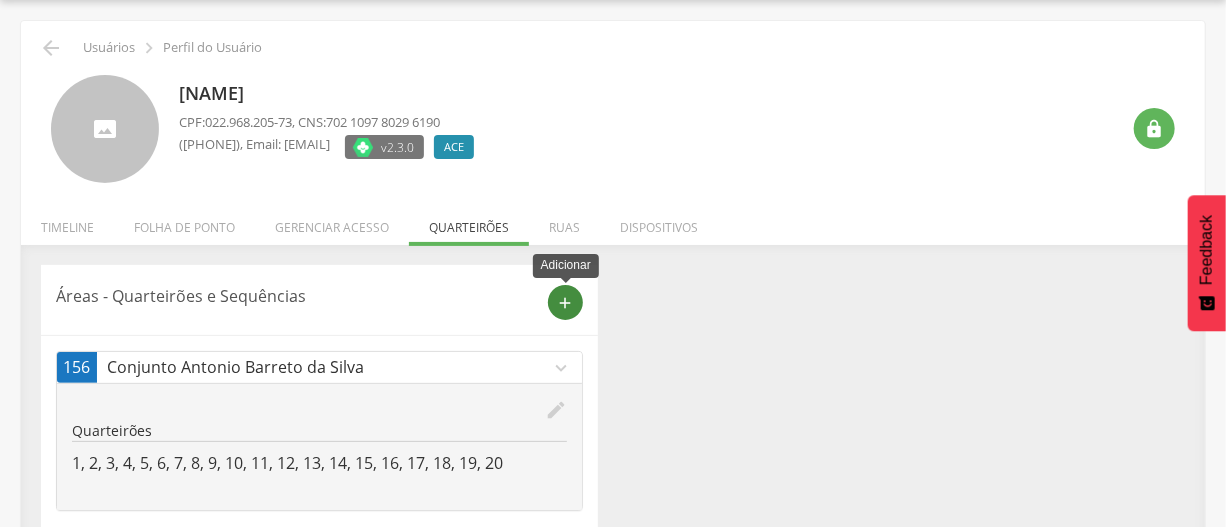click on "add" at bounding box center [566, 303] 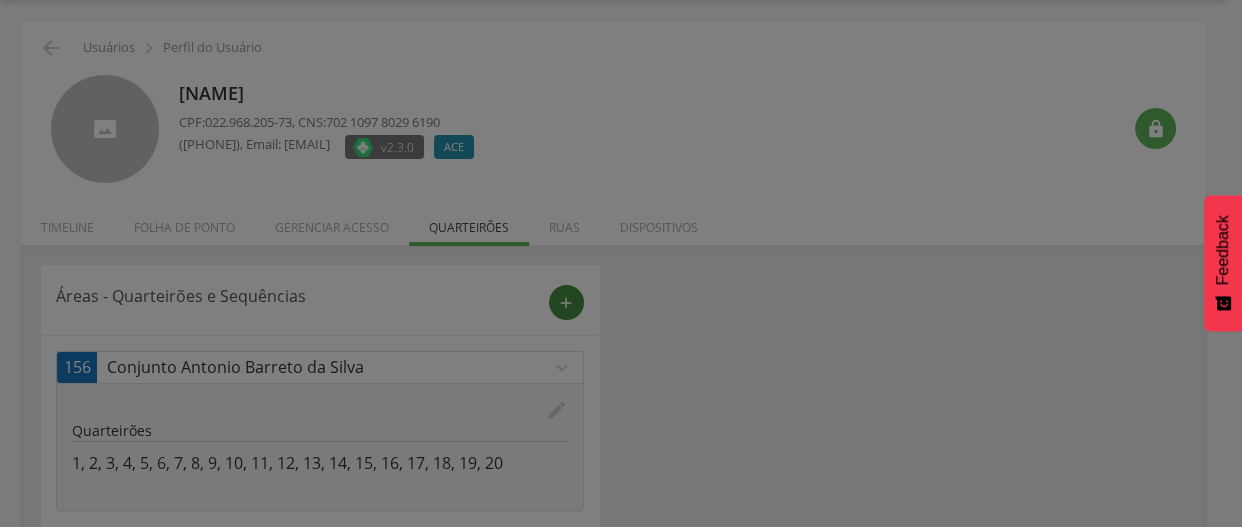 scroll, scrollTop: 0, scrollLeft: 0, axis: both 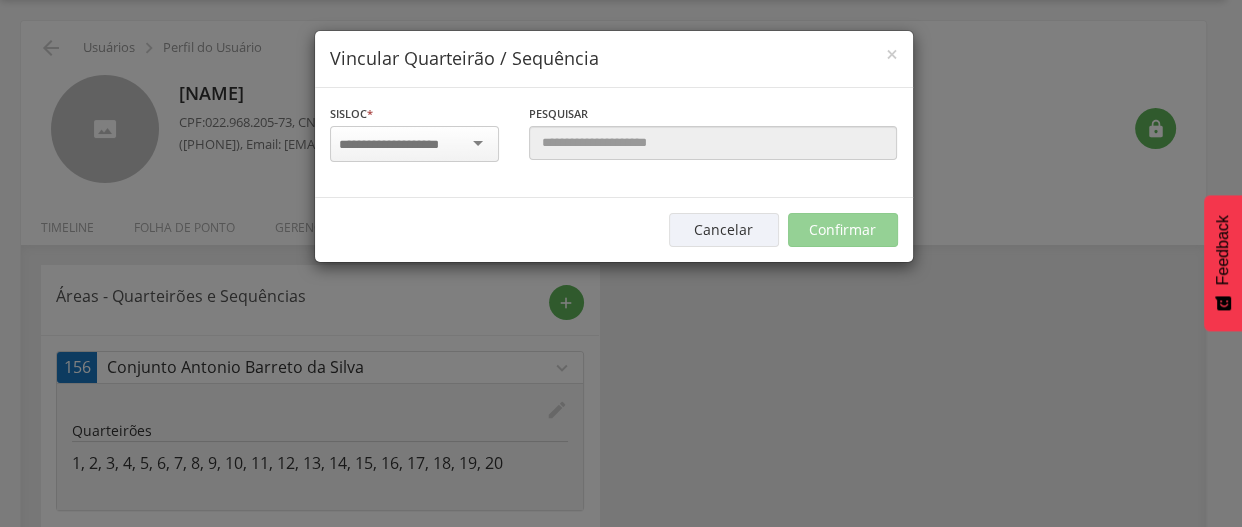 click at bounding box center [414, 144] 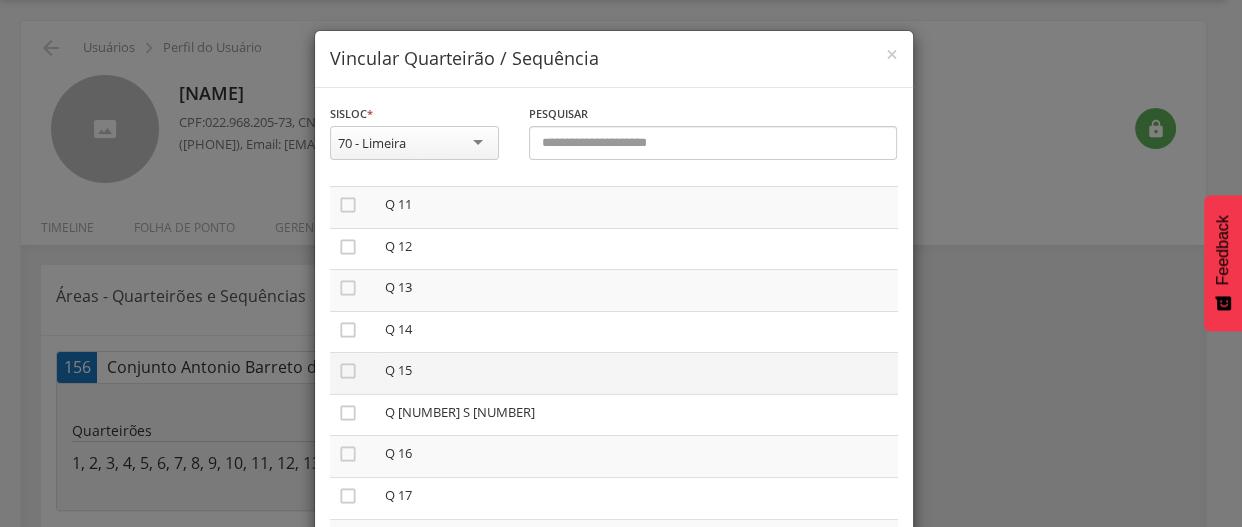 scroll, scrollTop: 451, scrollLeft: 0, axis: vertical 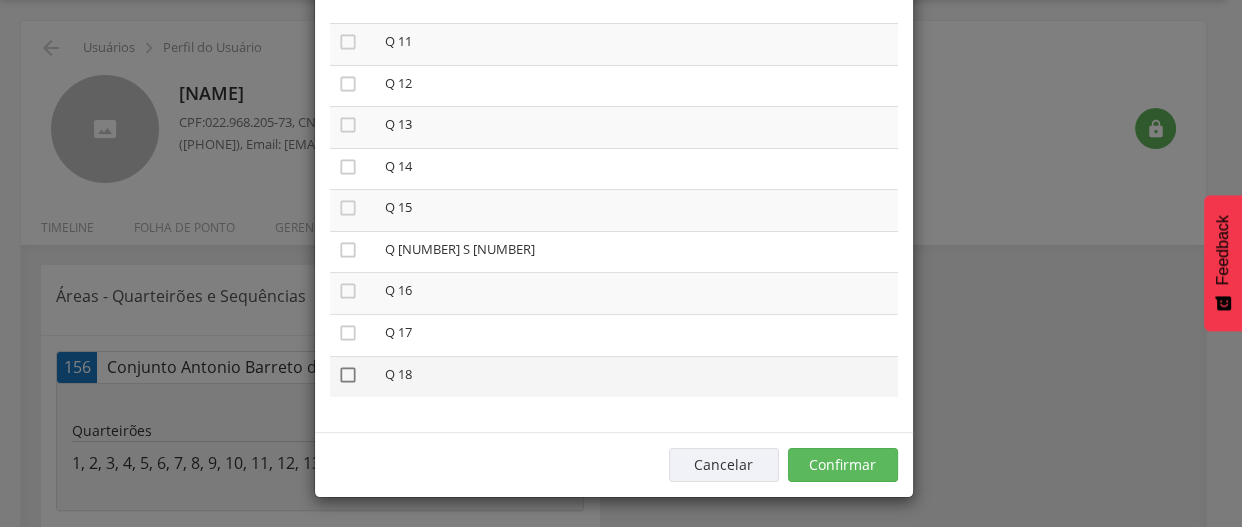 click on "" at bounding box center (348, 375) 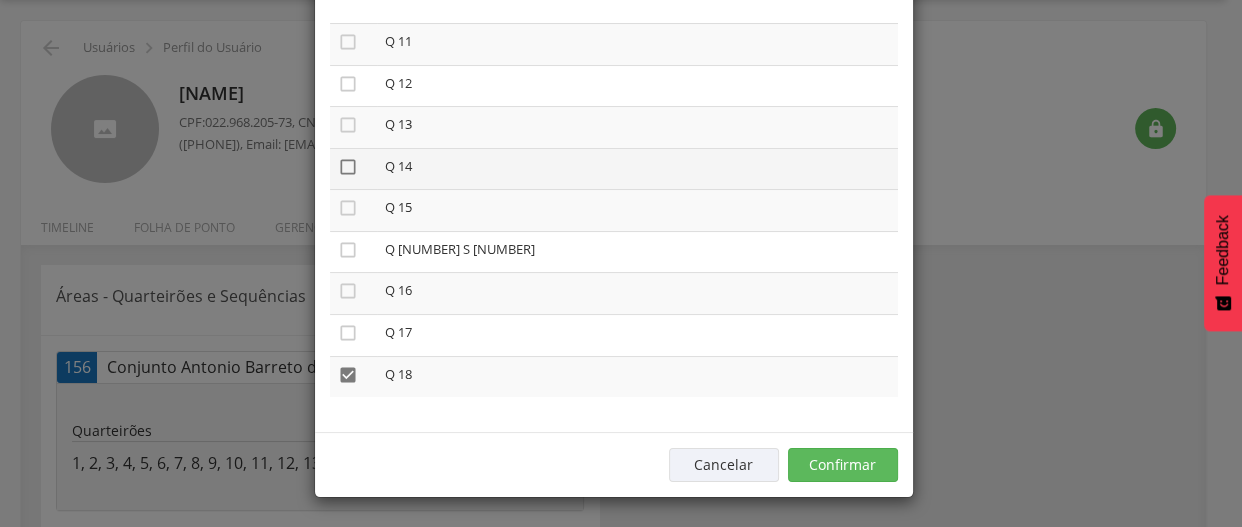 click on "" at bounding box center [348, 167] 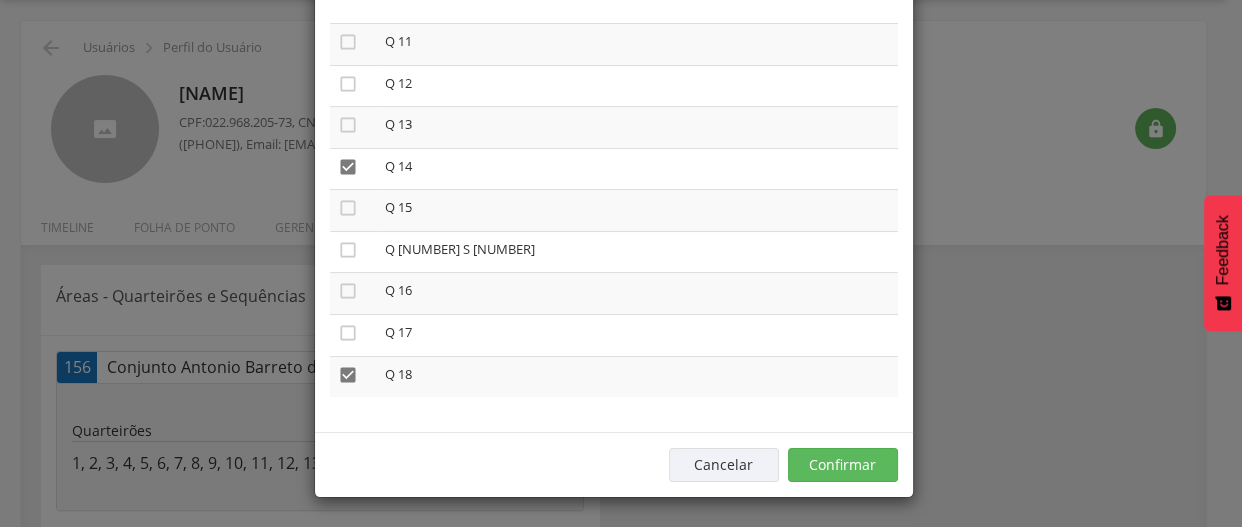click on "Cancelar
Confirmar" at bounding box center (614, 464) 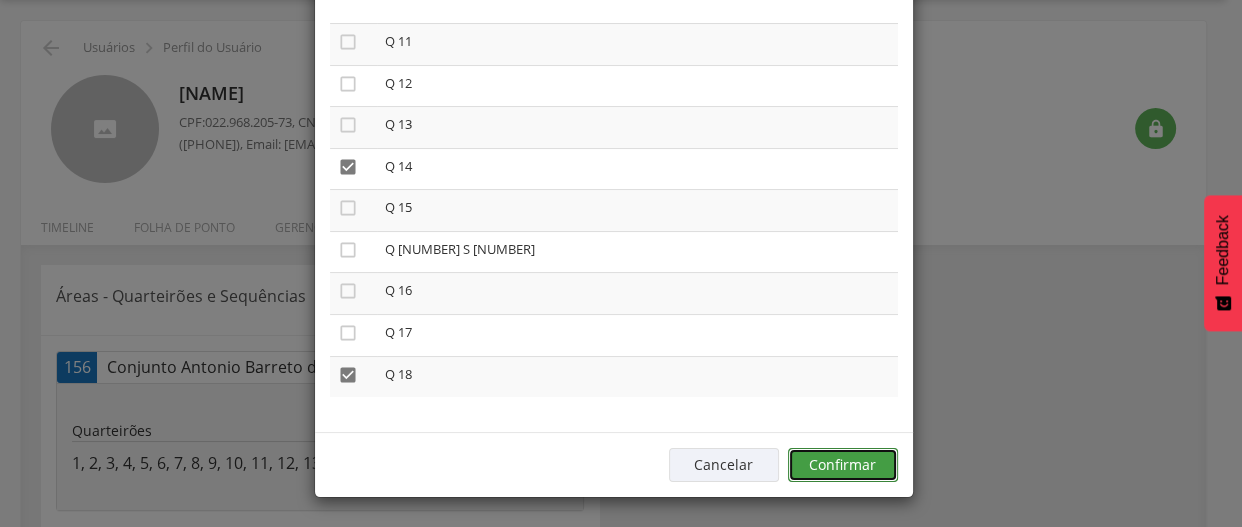 click on "Confirmar" at bounding box center [843, 465] 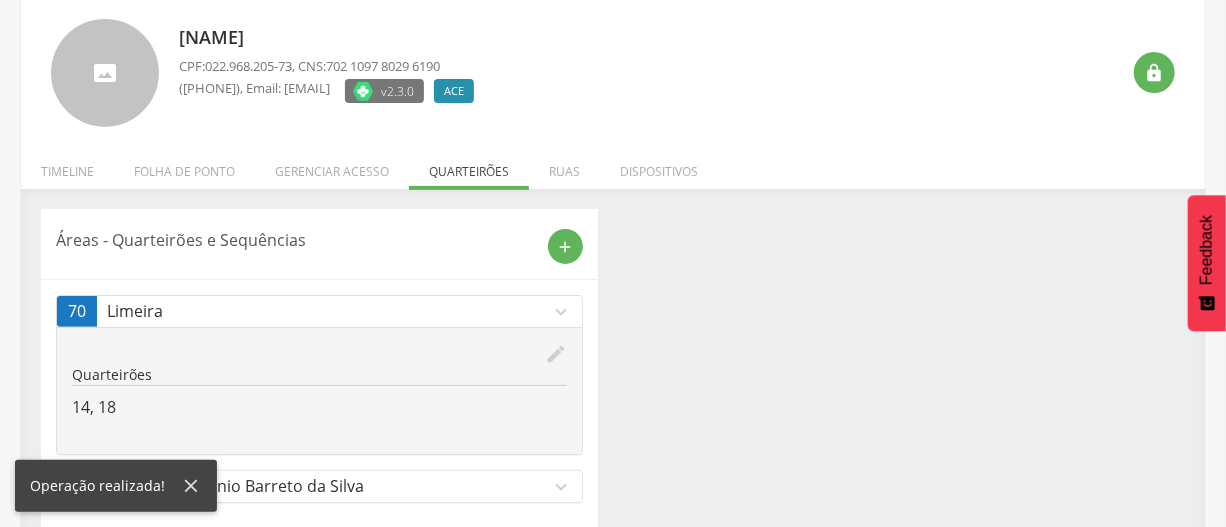 scroll, scrollTop: 147, scrollLeft: 0, axis: vertical 